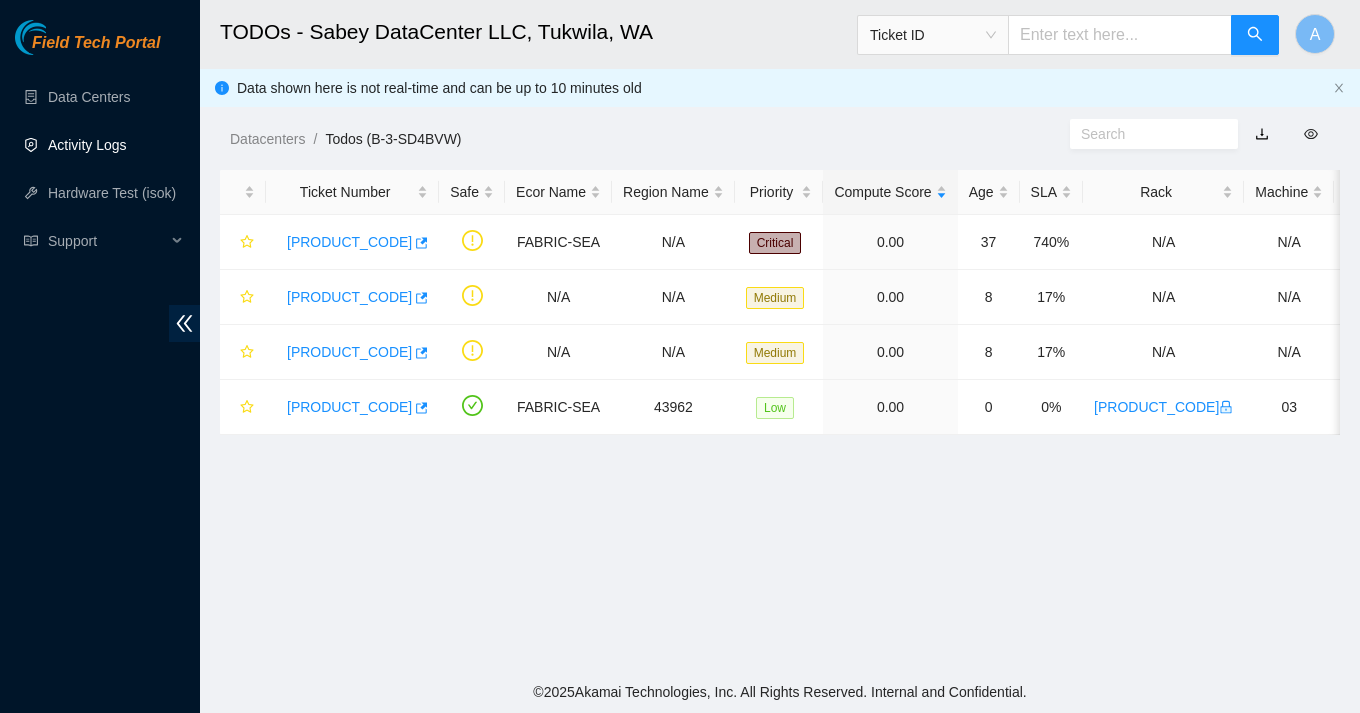 scroll, scrollTop: 0, scrollLeft: 0, axis: both 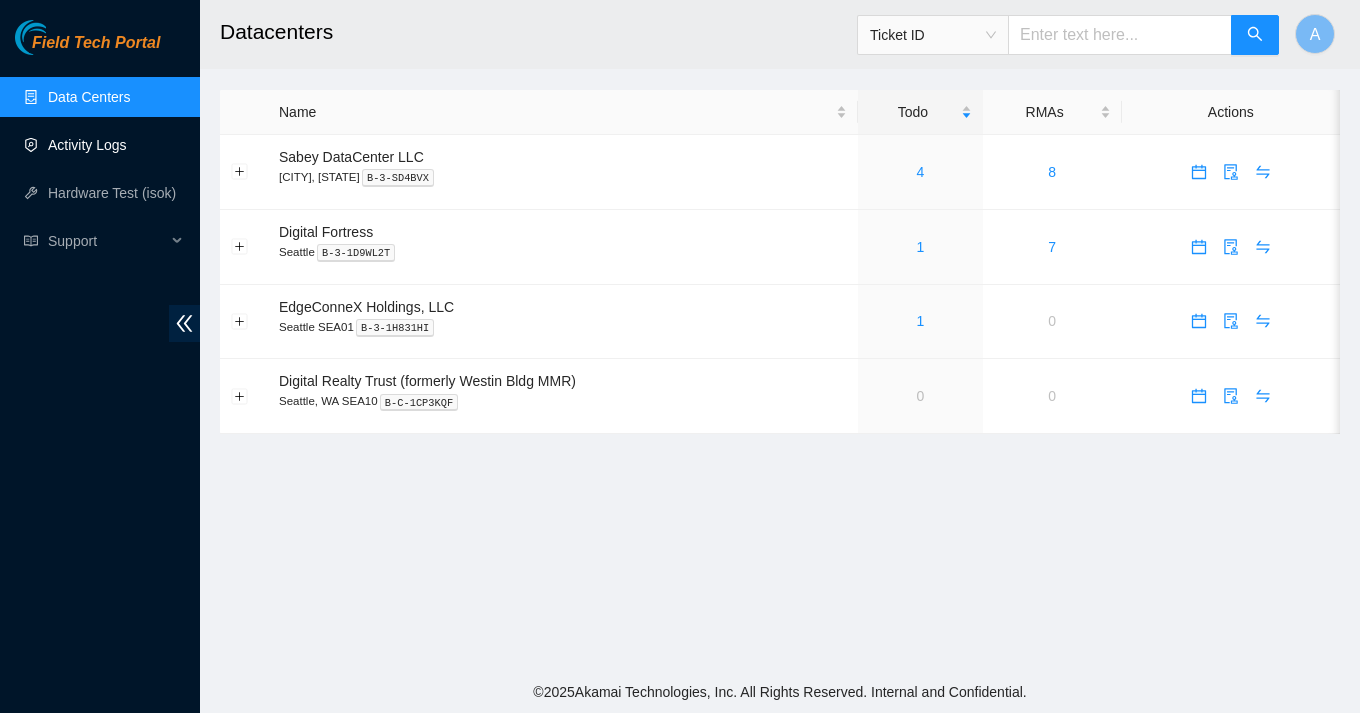click on "Activity Logs" at bounding box center (87, 145) 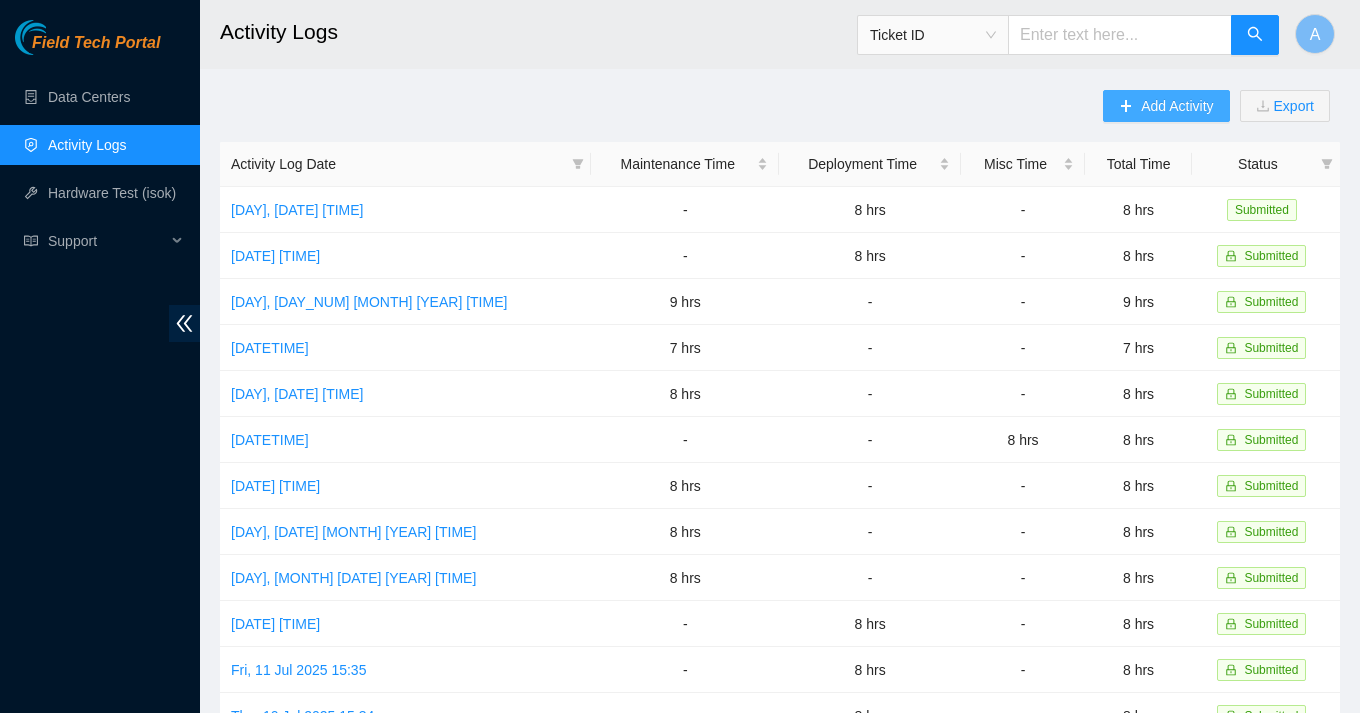 click on "Add Activity" at bounding box center (1166, 106) 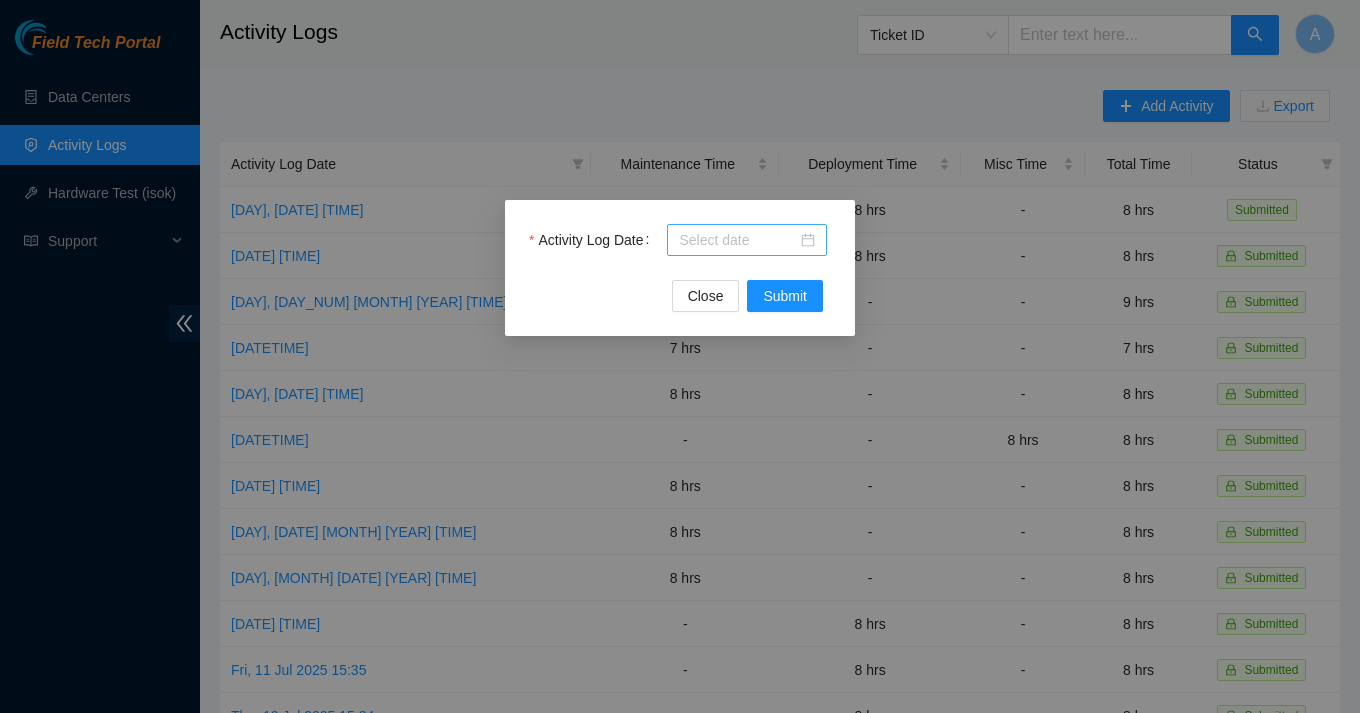 click at bounding box center (747, 240) 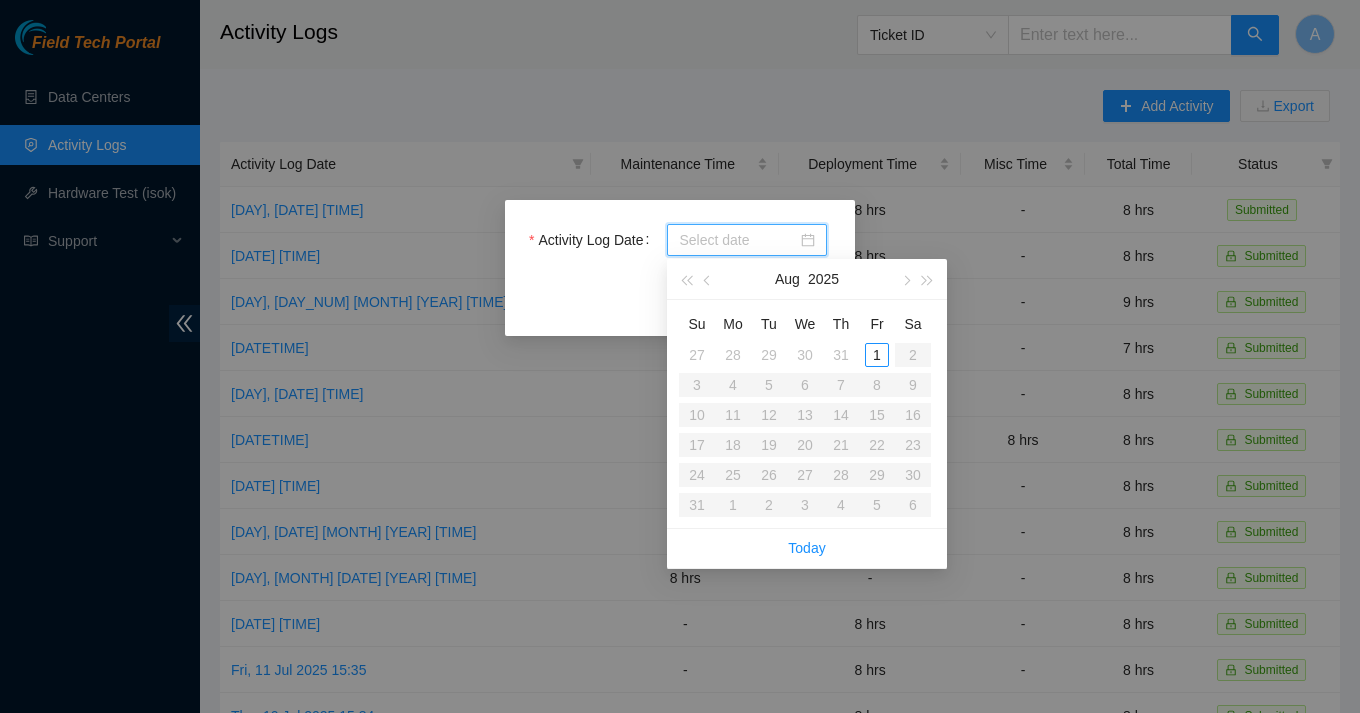 type on "[DATE]" 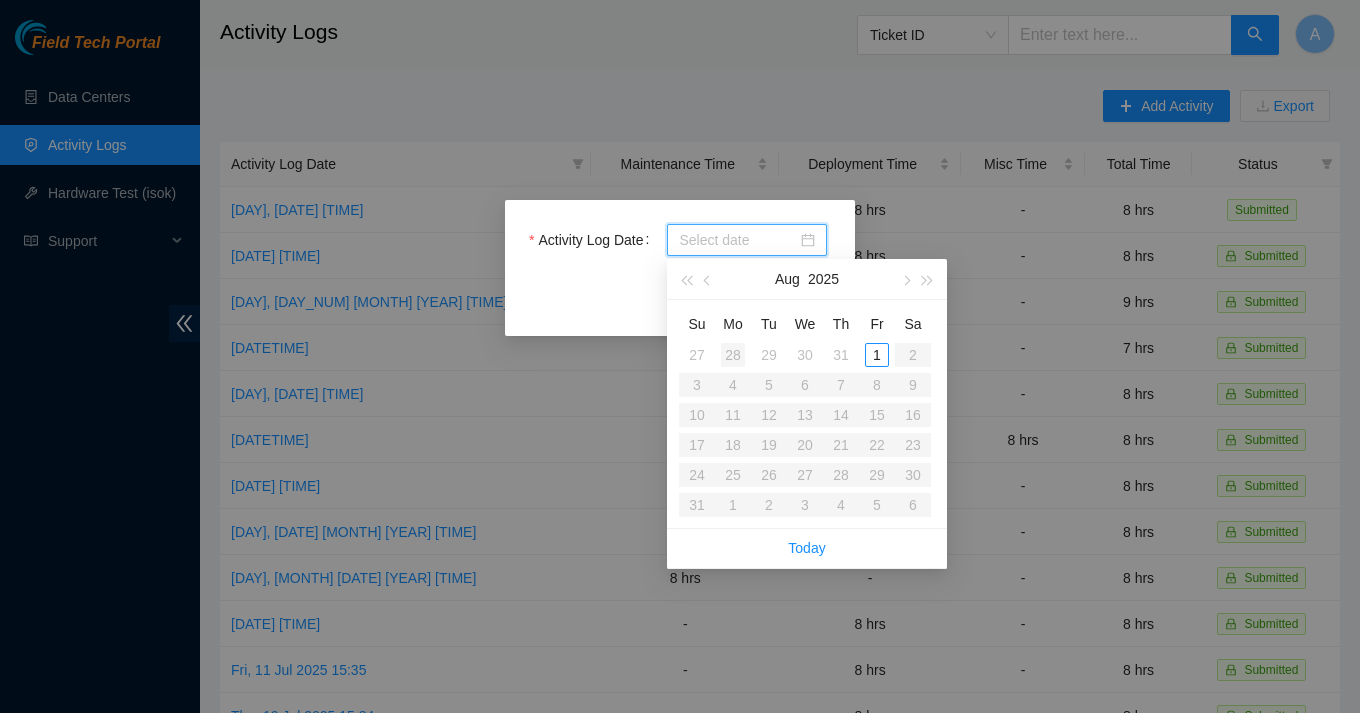 type on "[DATE]" 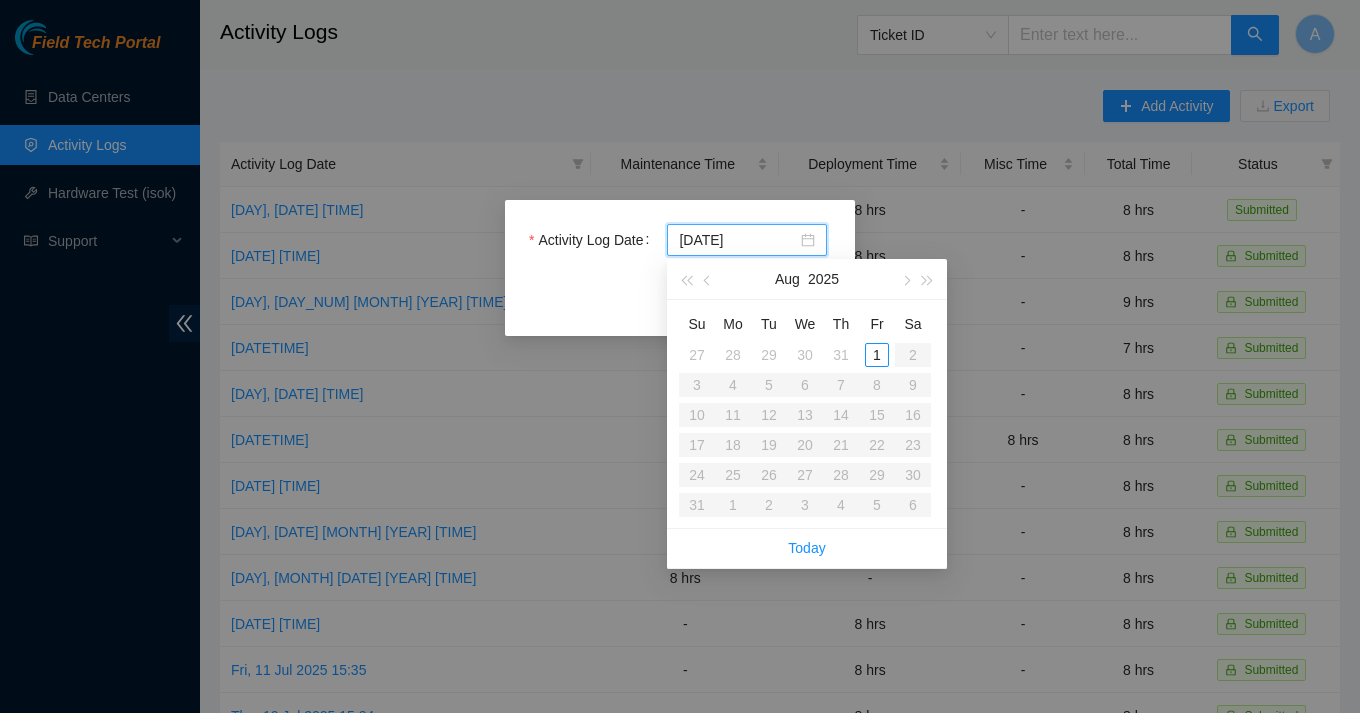 type on "[DATE]" 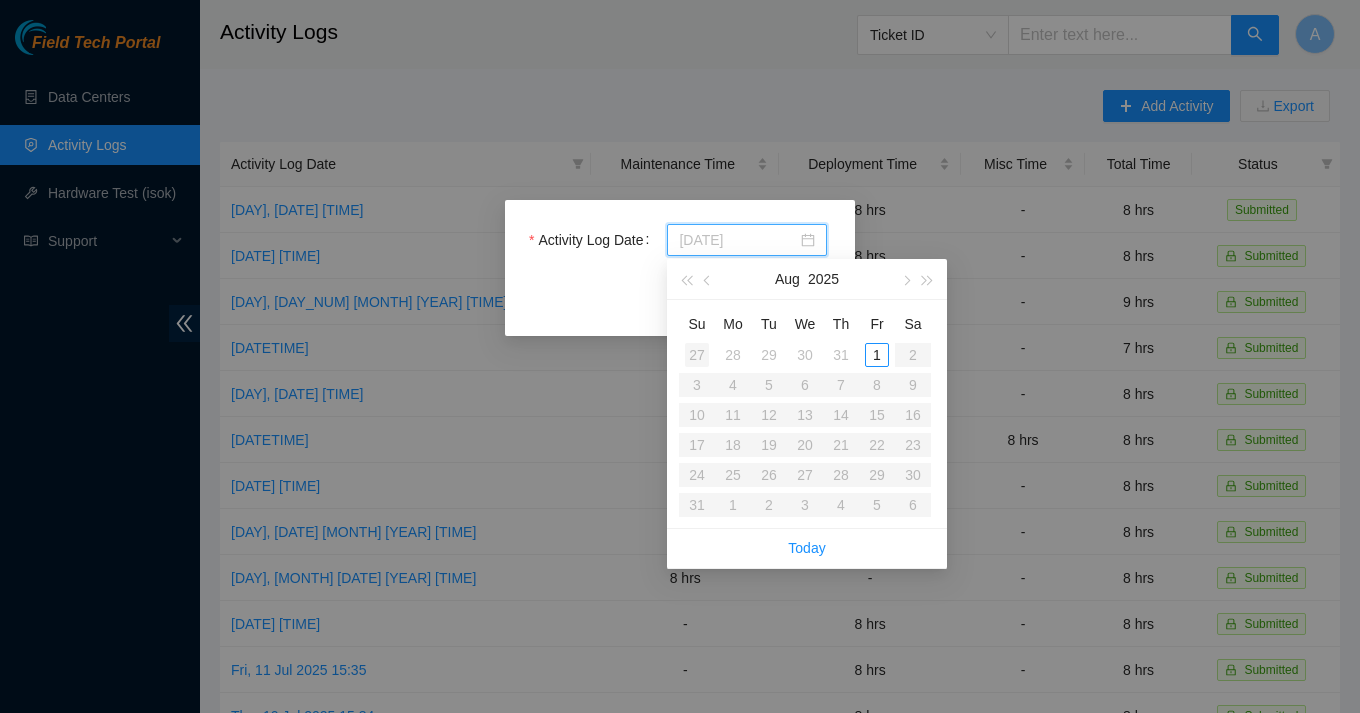 type on "[DATE]" 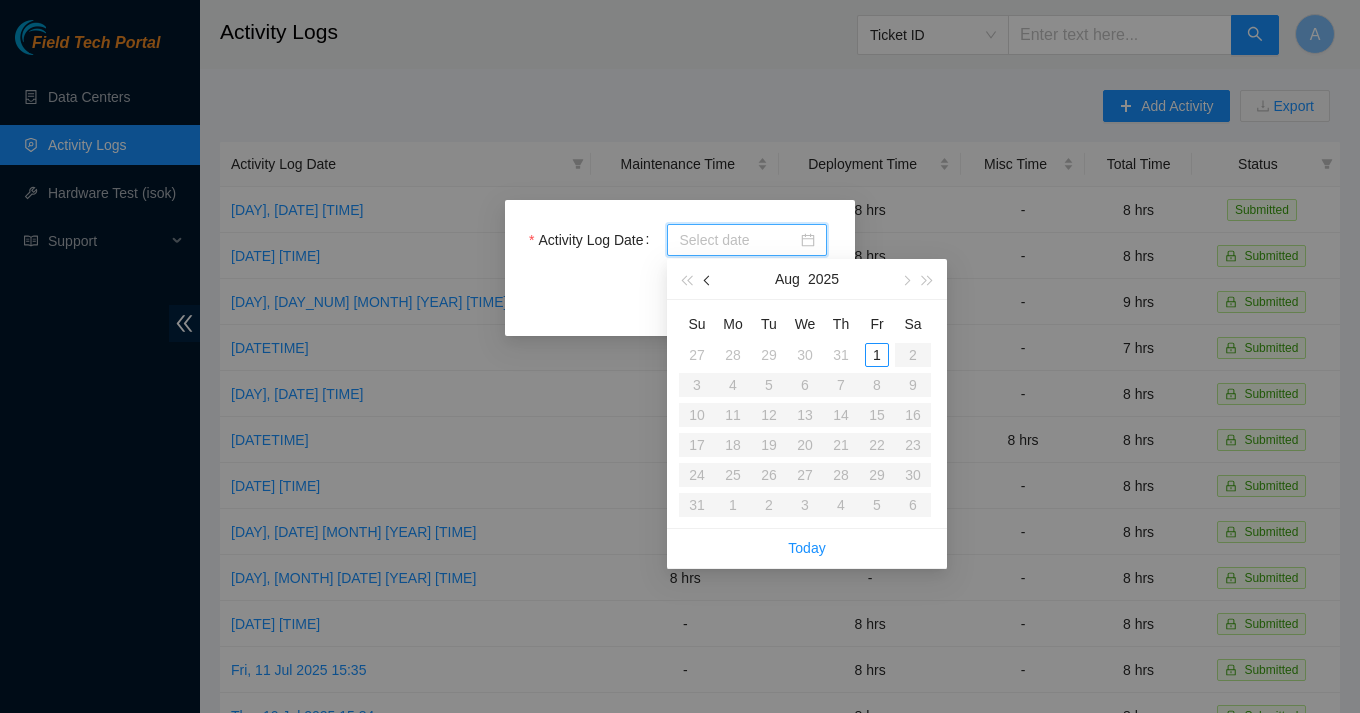 click at bounding box center [708, 279] 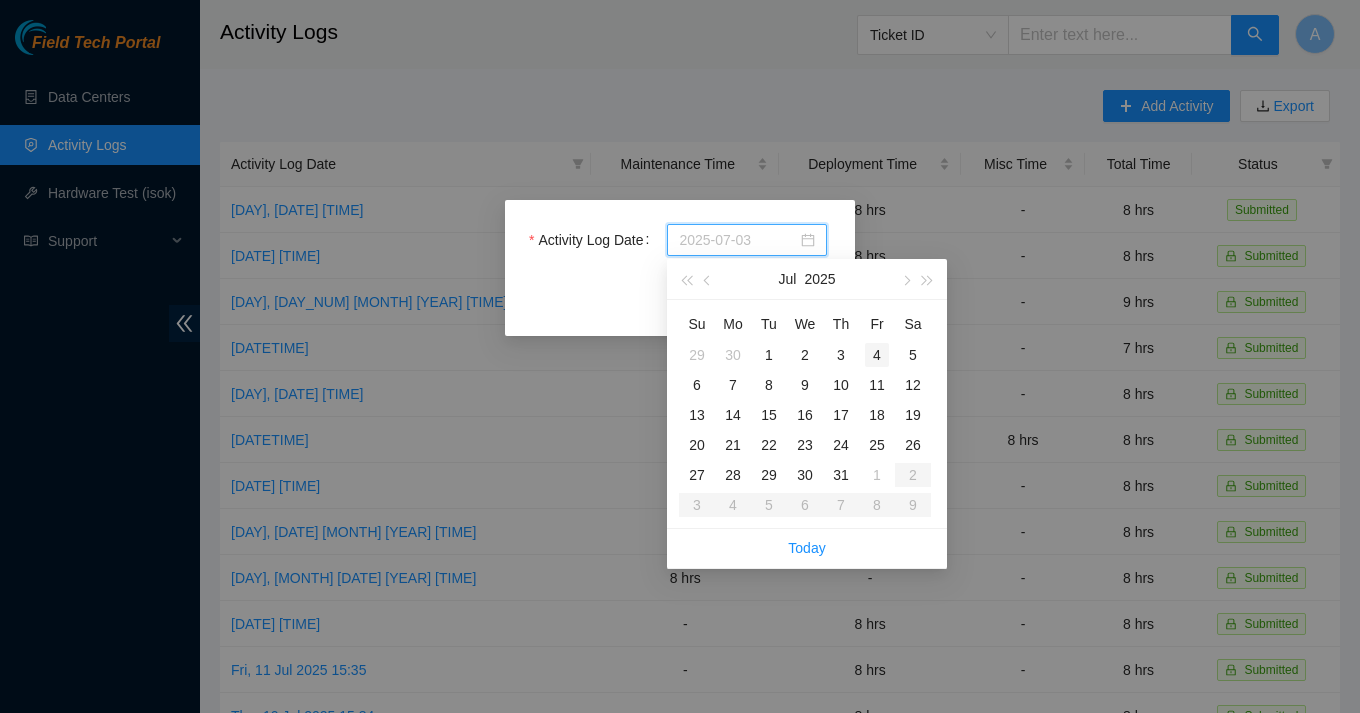 type on "2025-07-04" 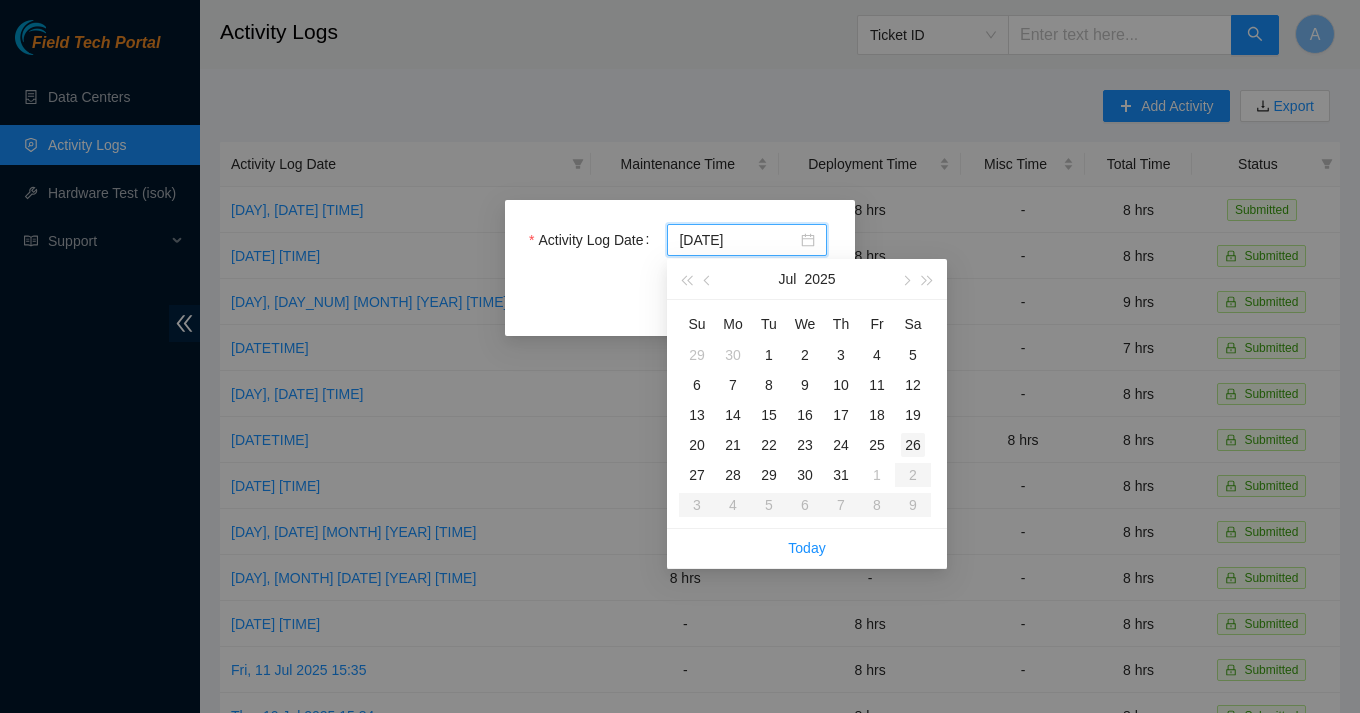 type on "2025-07-26" 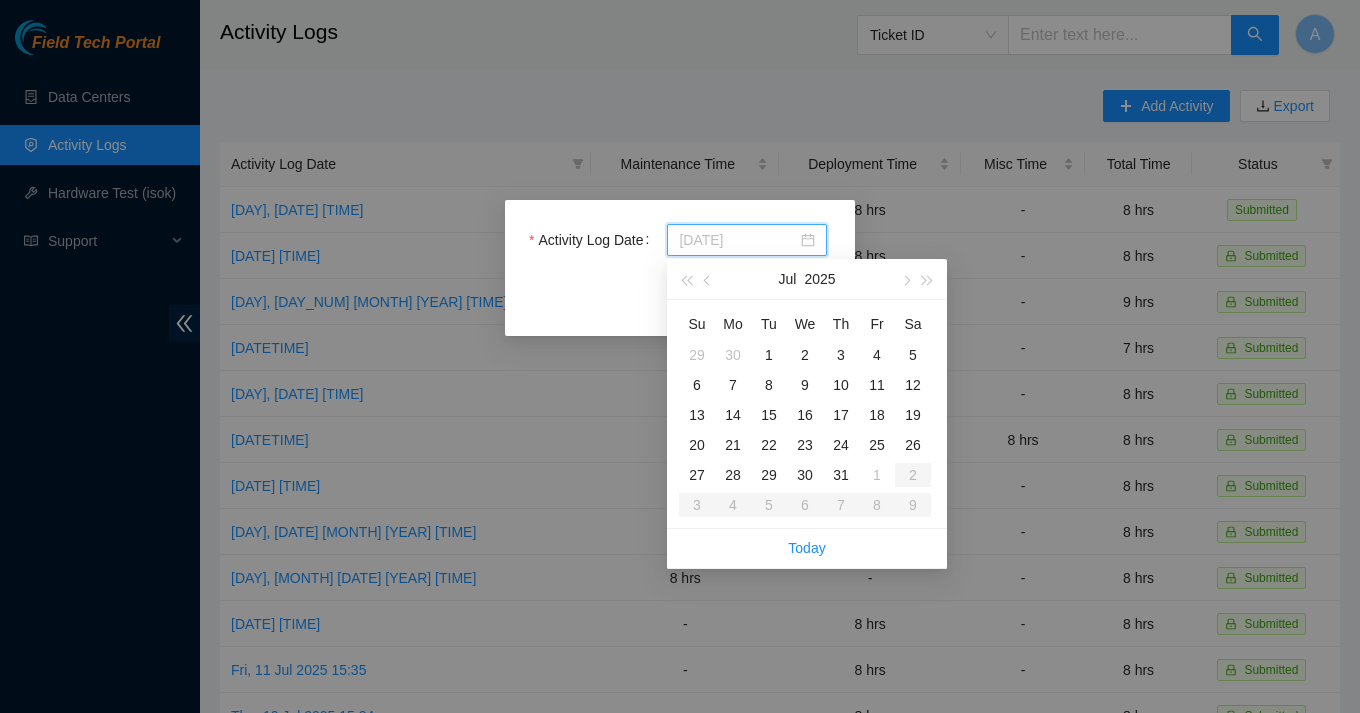type on "2025-07-31" 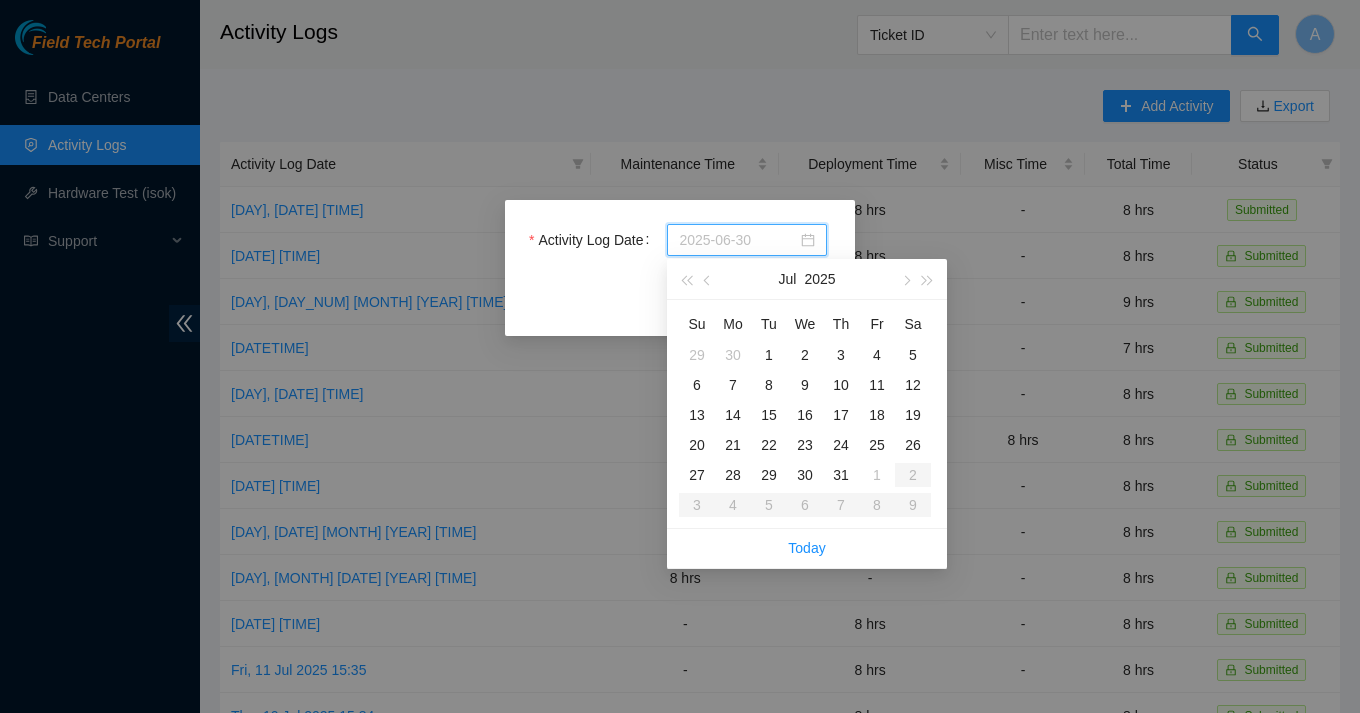type on "[DATE]" 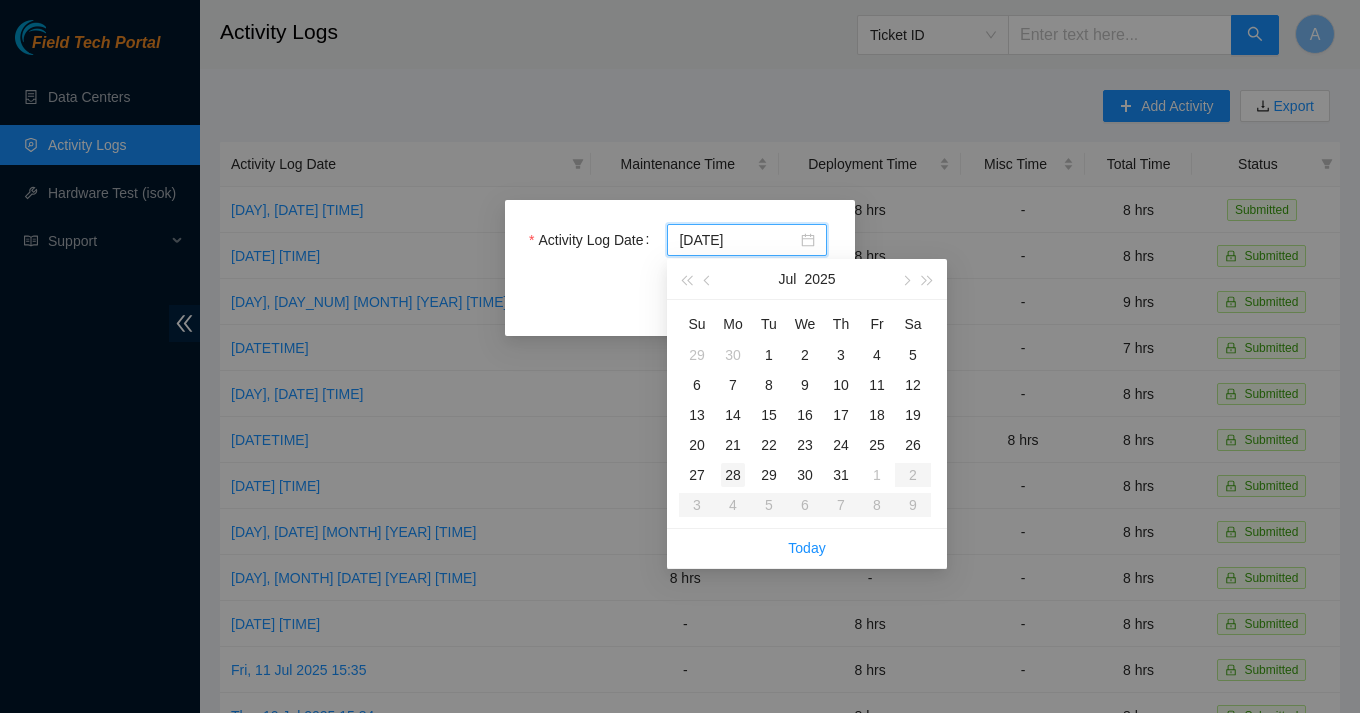 type on "[DATE]" 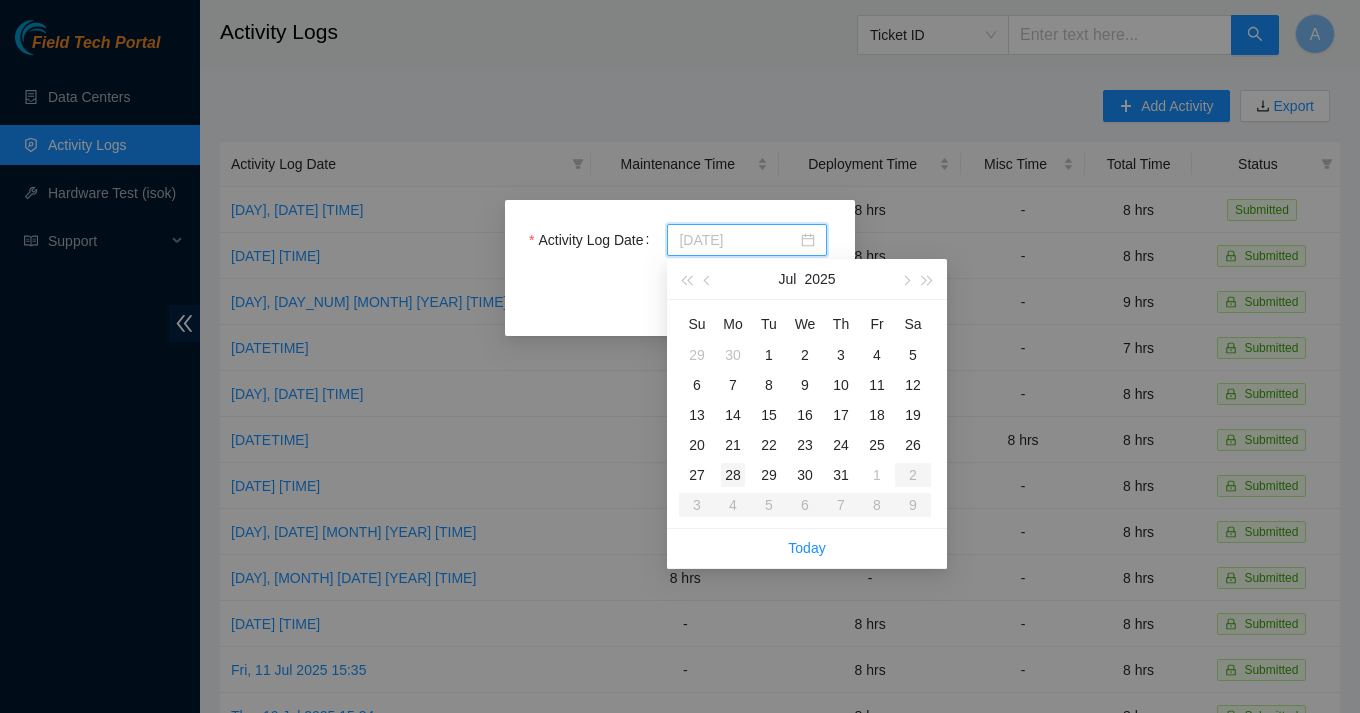 click on "28" at bounding box center [733, 475] 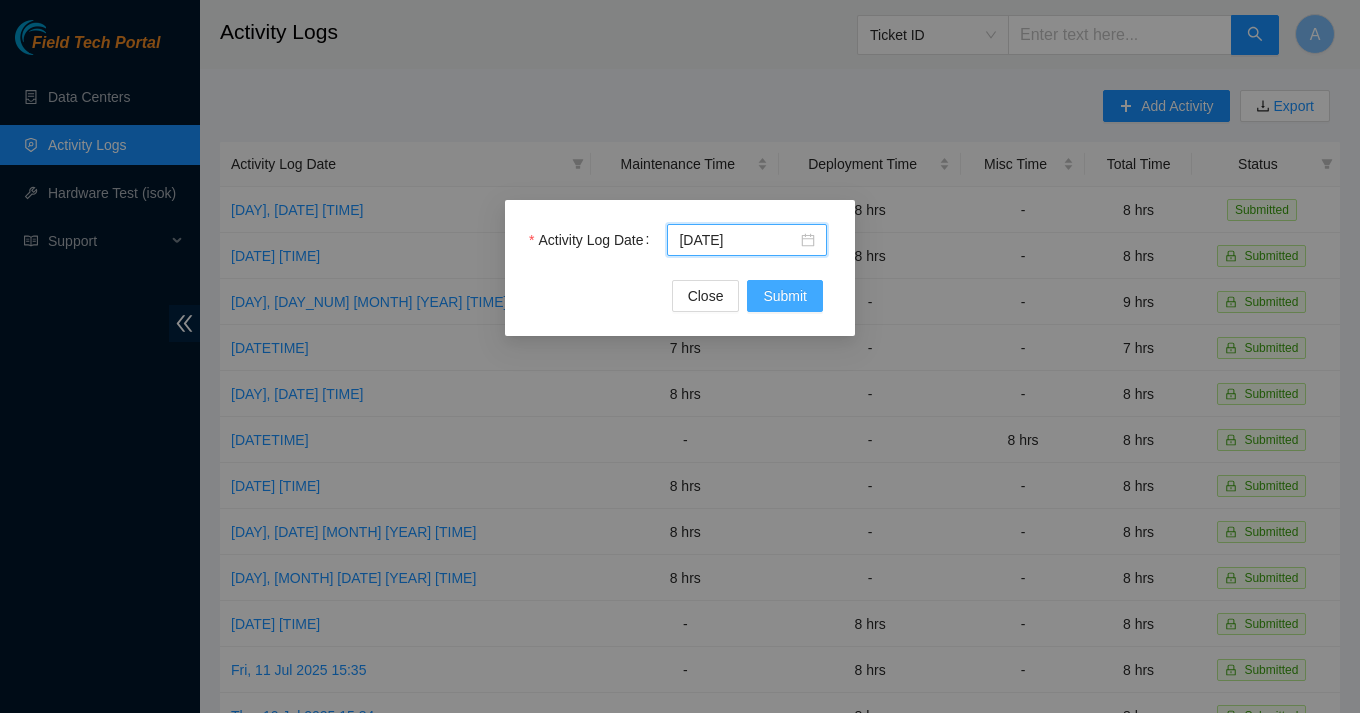 click on "Submit" at bounding box center (785, 296) 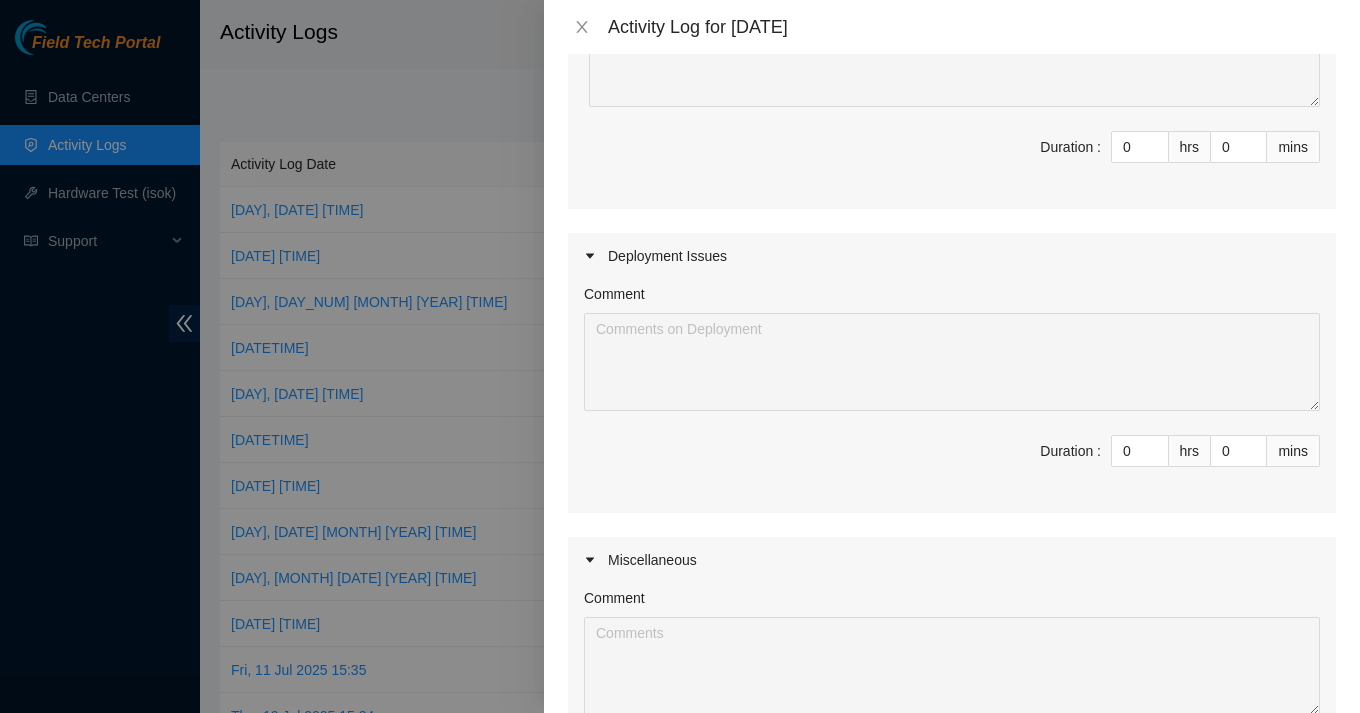 scroll, scrollTop: 309, scrollLeft: 0, axis: vertical 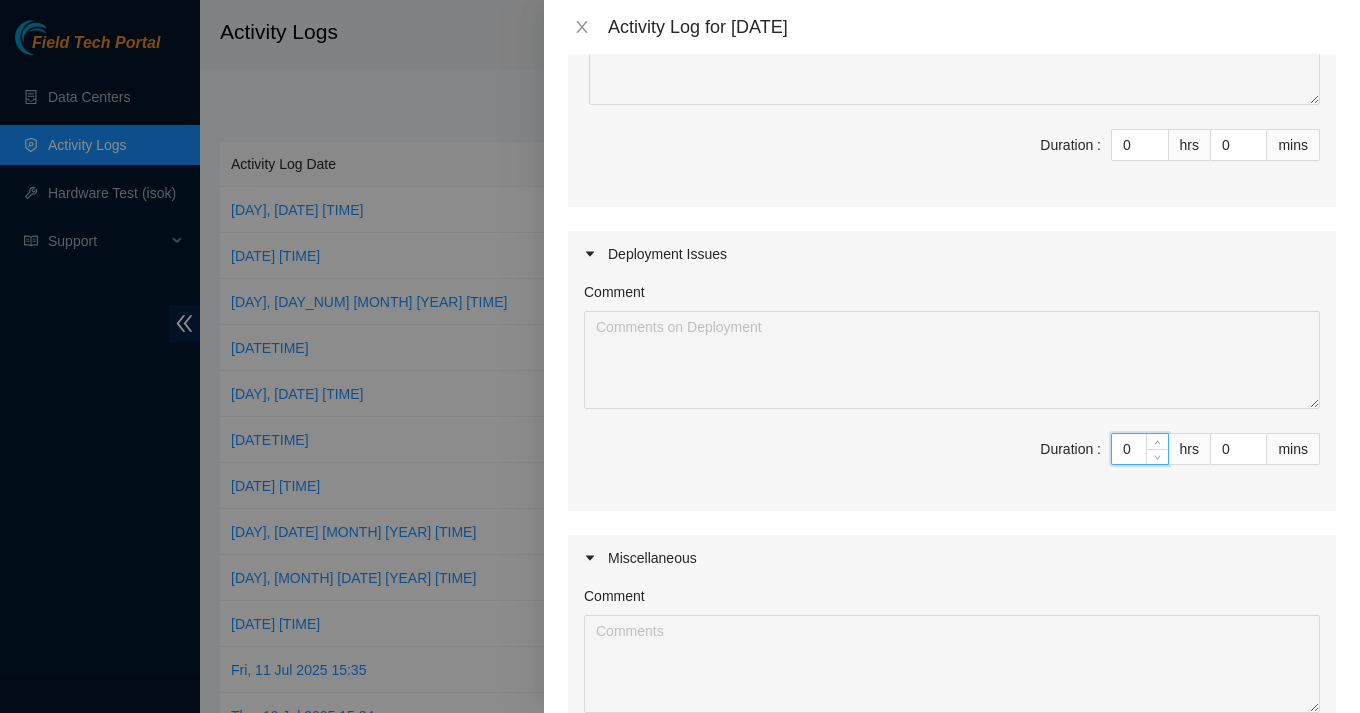 drag, startPoint x: 1133, startPoint y: 449, endPoint x: 1064, endPoint y: 436, distance: 70.21396 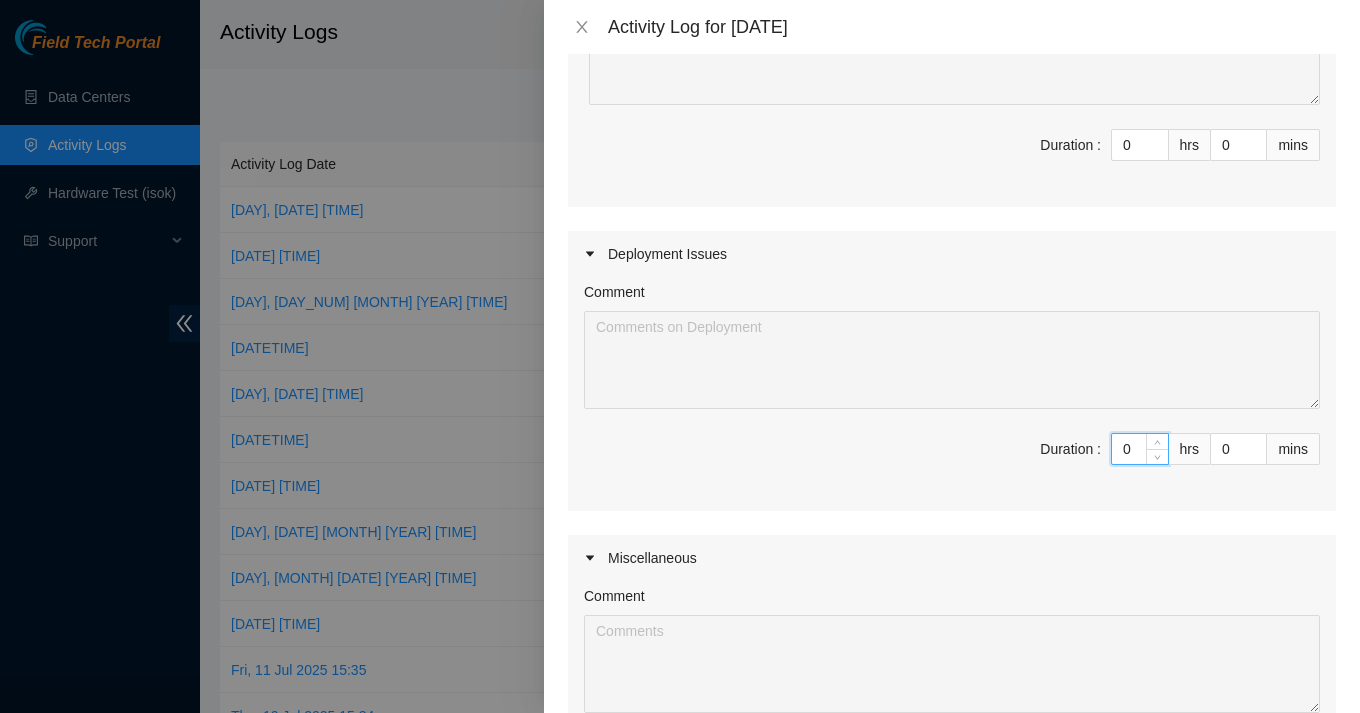click on "Duration : 0 hrs 0 mins" at bounding box center (952, 461) 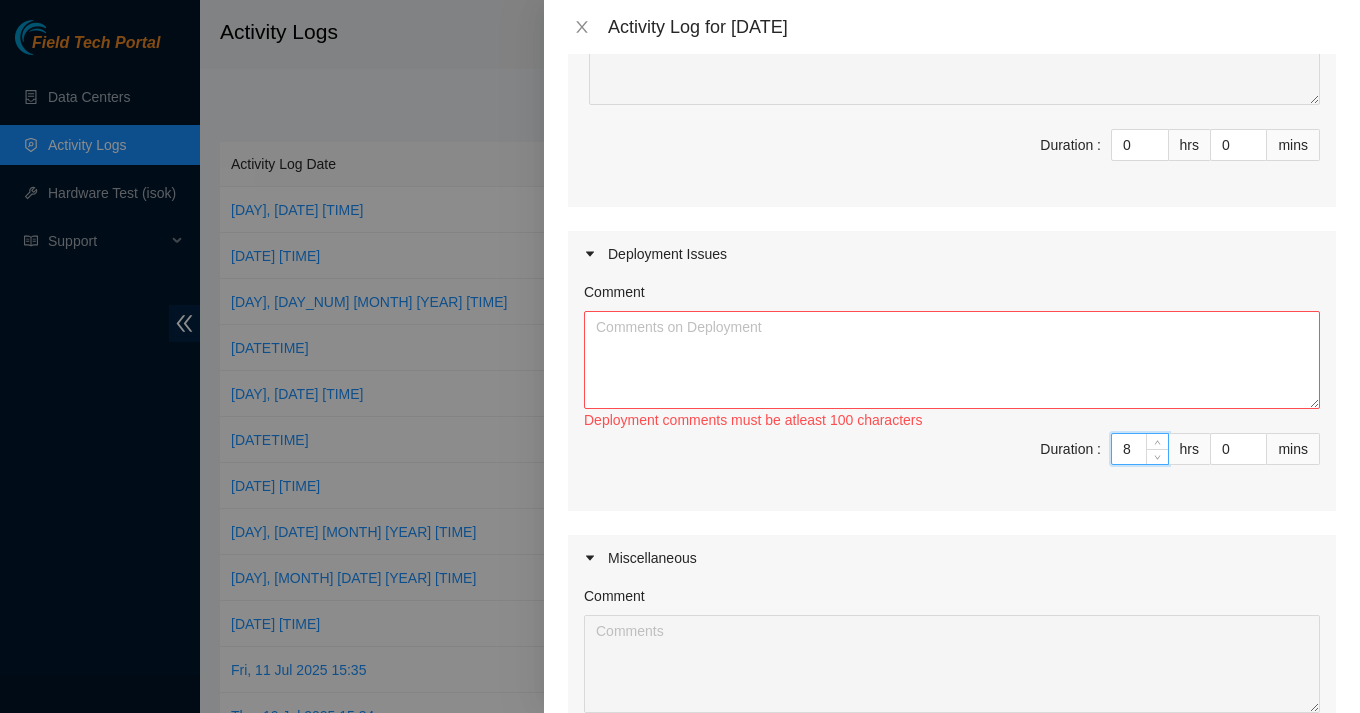 type 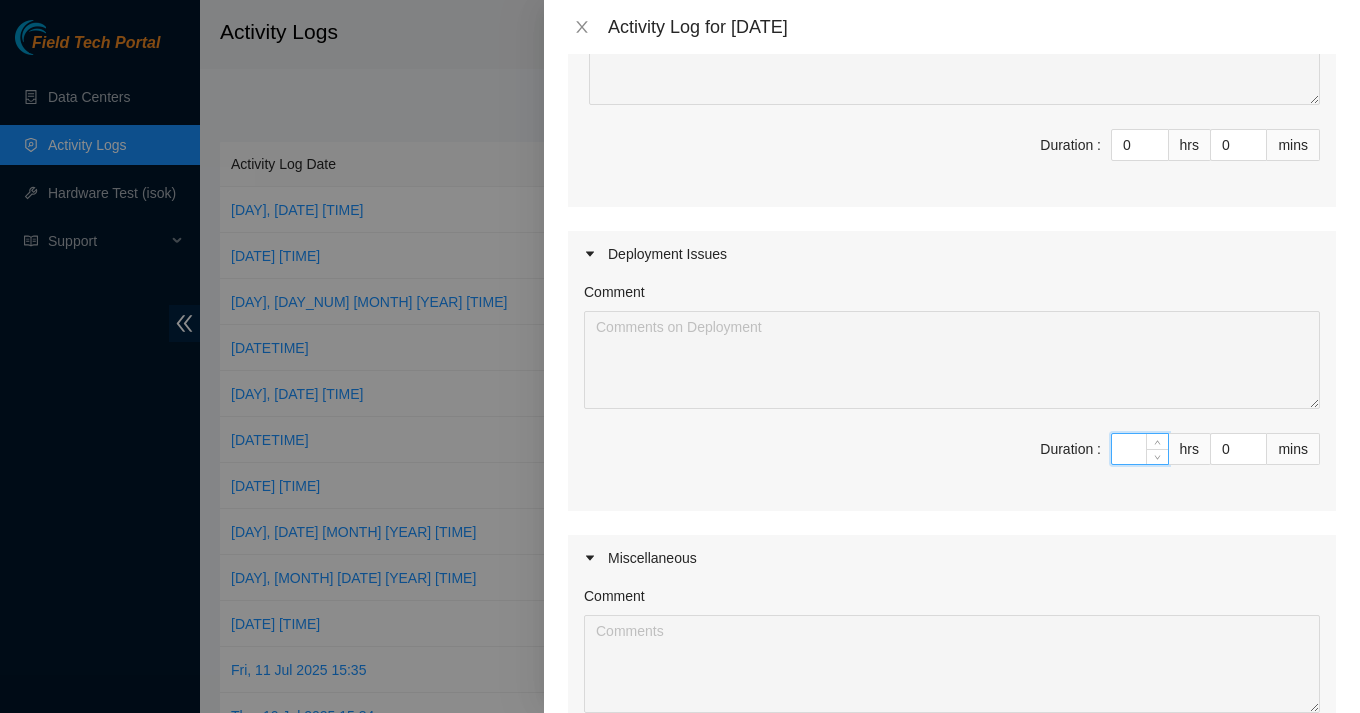 type on "1" 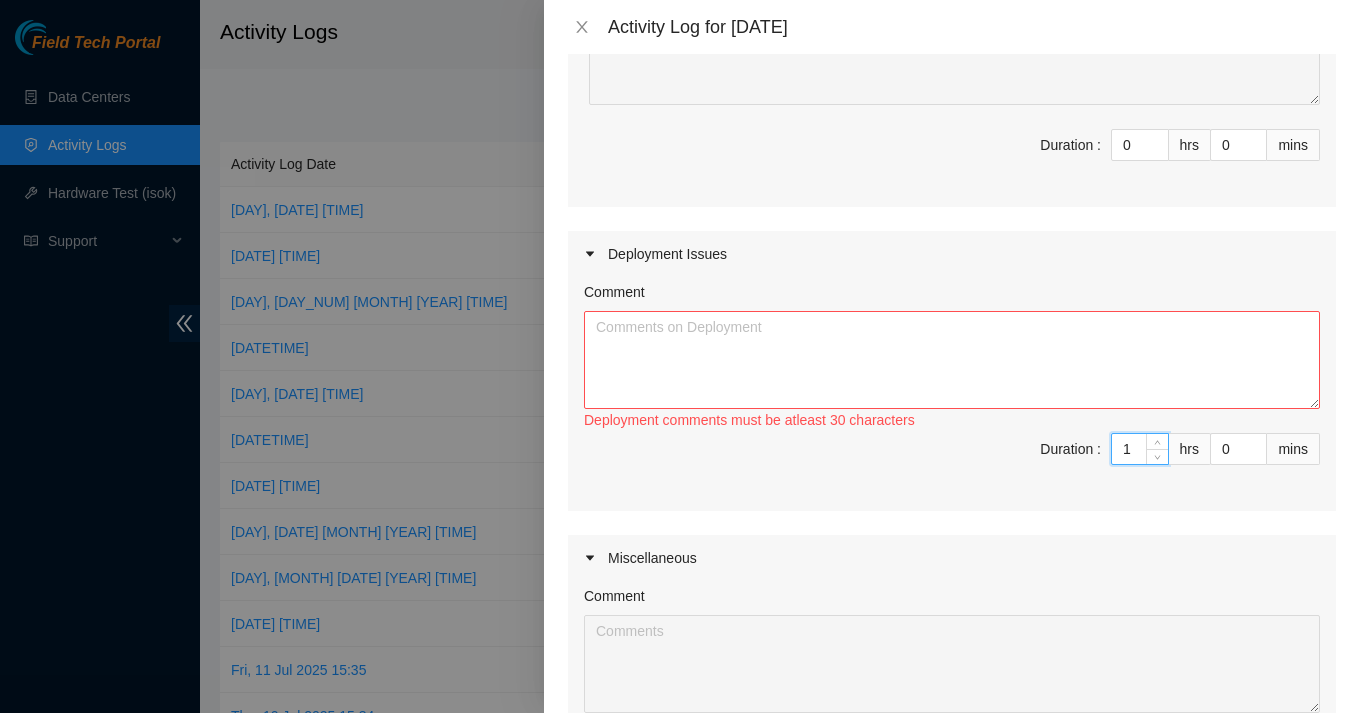 type on "10" 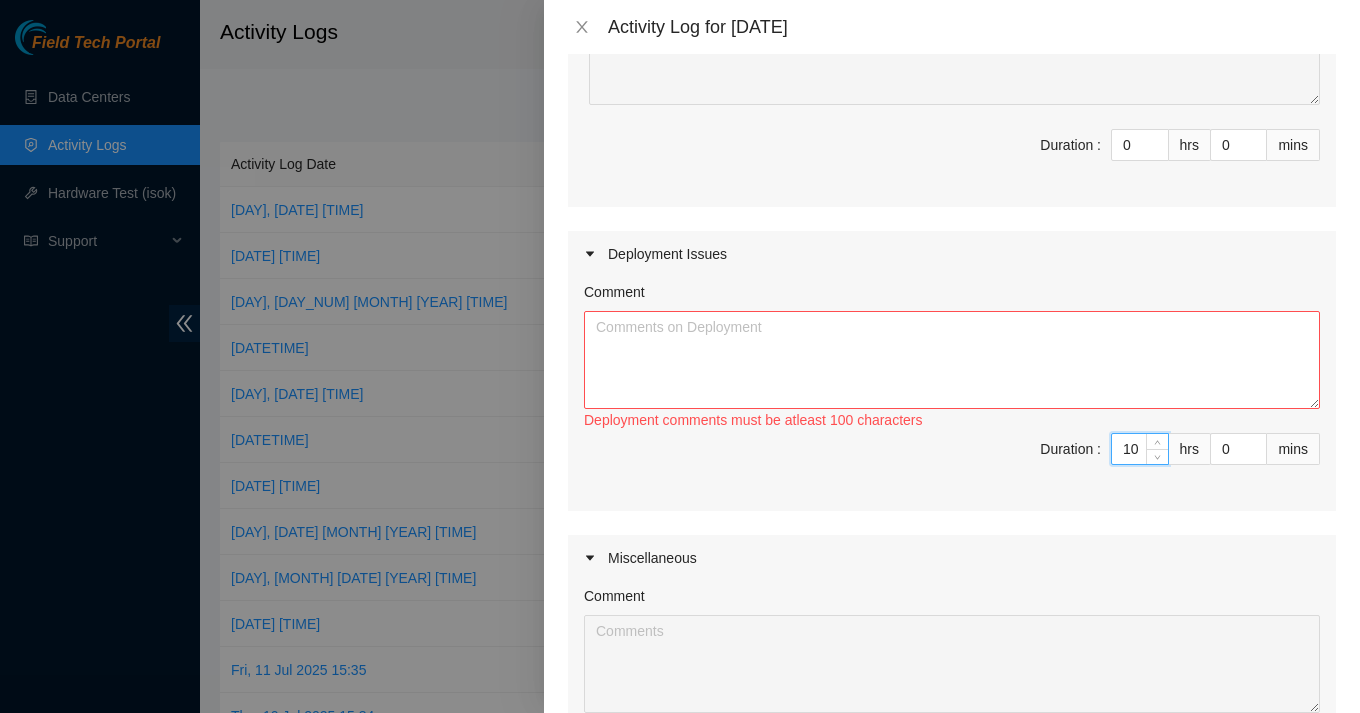 type on "10" 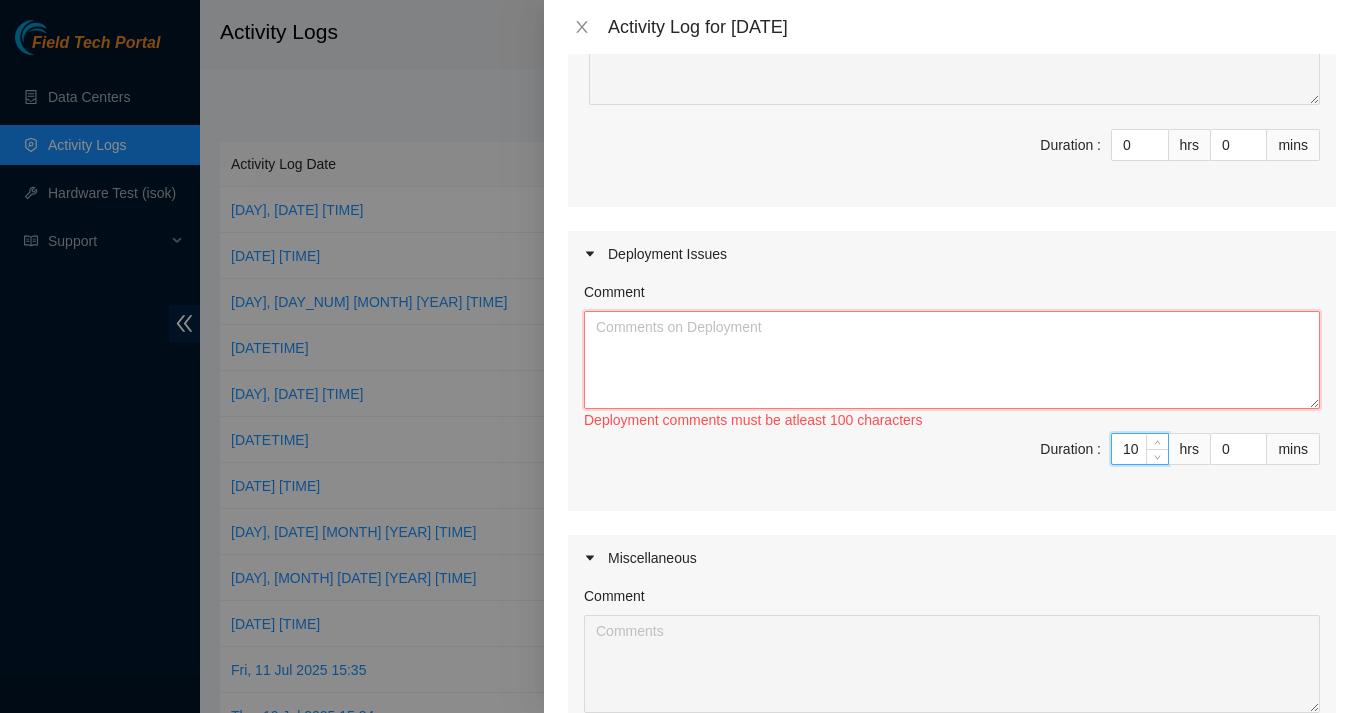 click on "Comment" at bounding box center (952, 360) 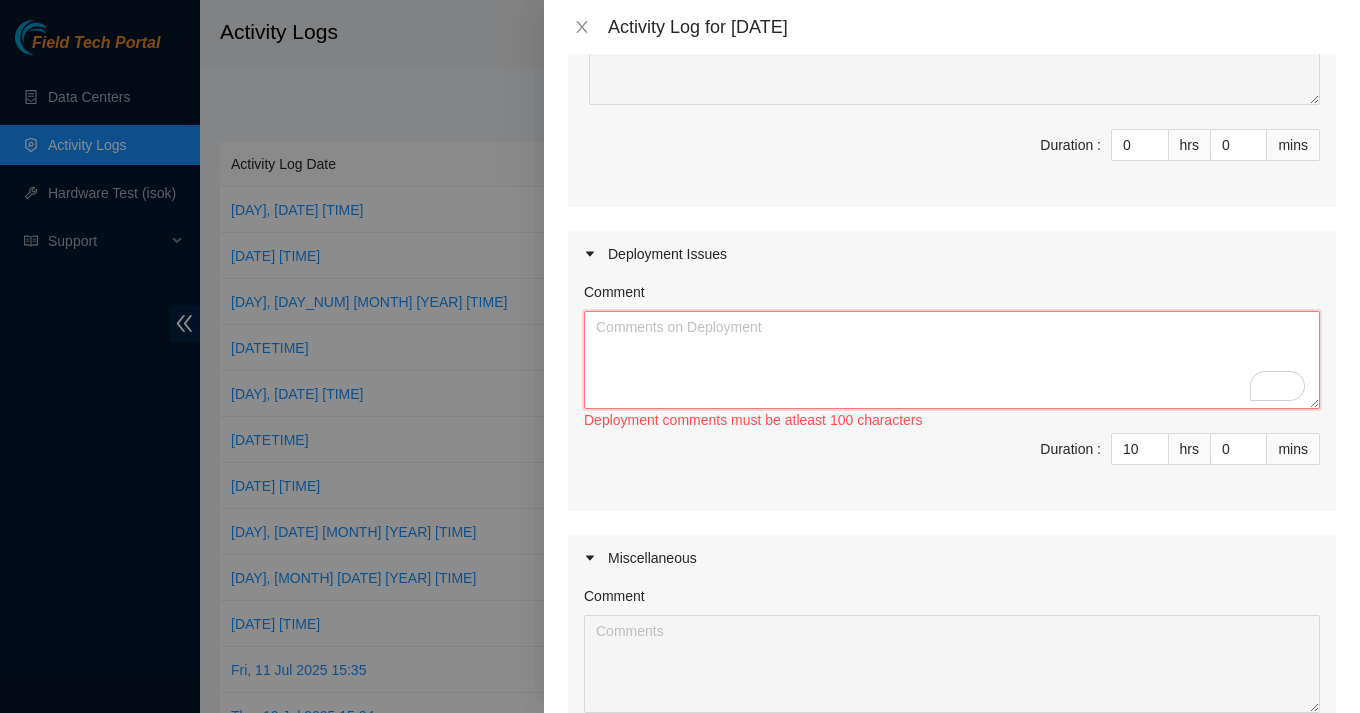 paste on "Worked with the team on deployments DP77020, DP77021, and DP77022. We unboxed and moved the equipment into position, recycled all cardboard packaging, and prepared the racks by adjusting the posts to fit the hardware." 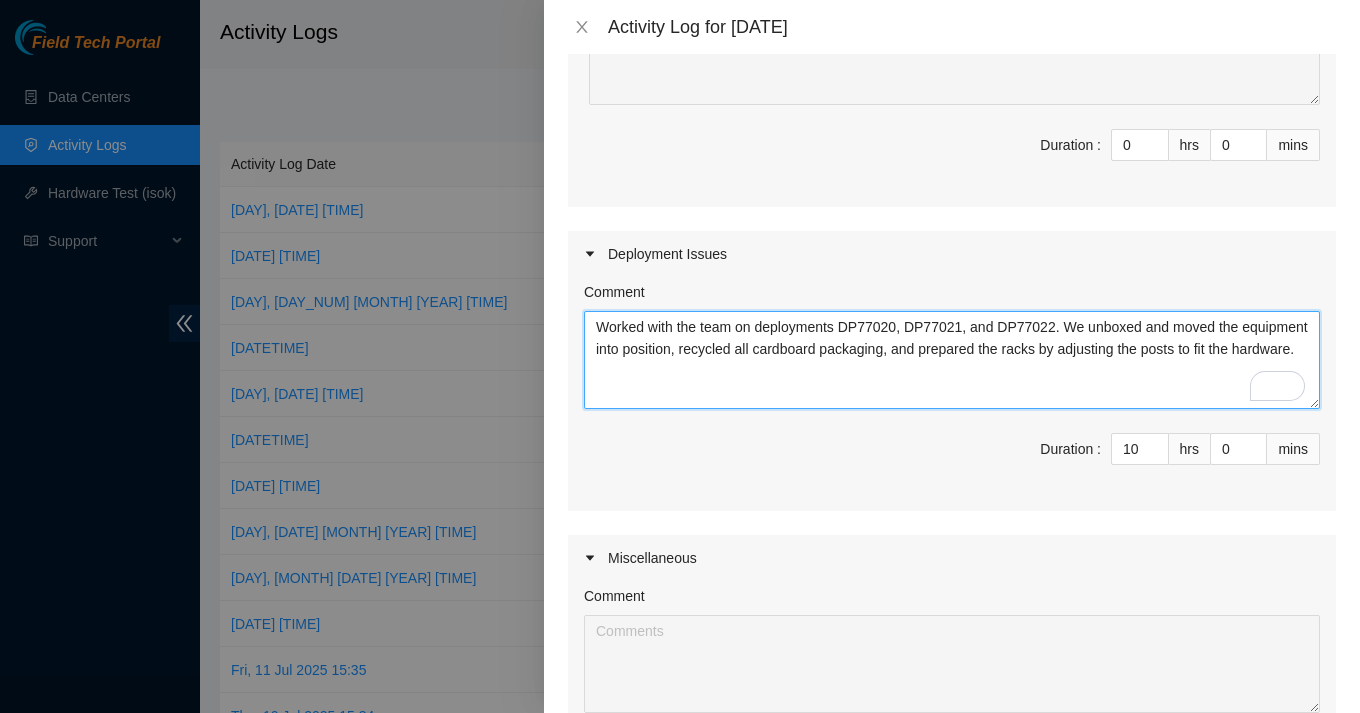 scroll, scrollTop: 309, scrollLeft: 0, axis: vertical 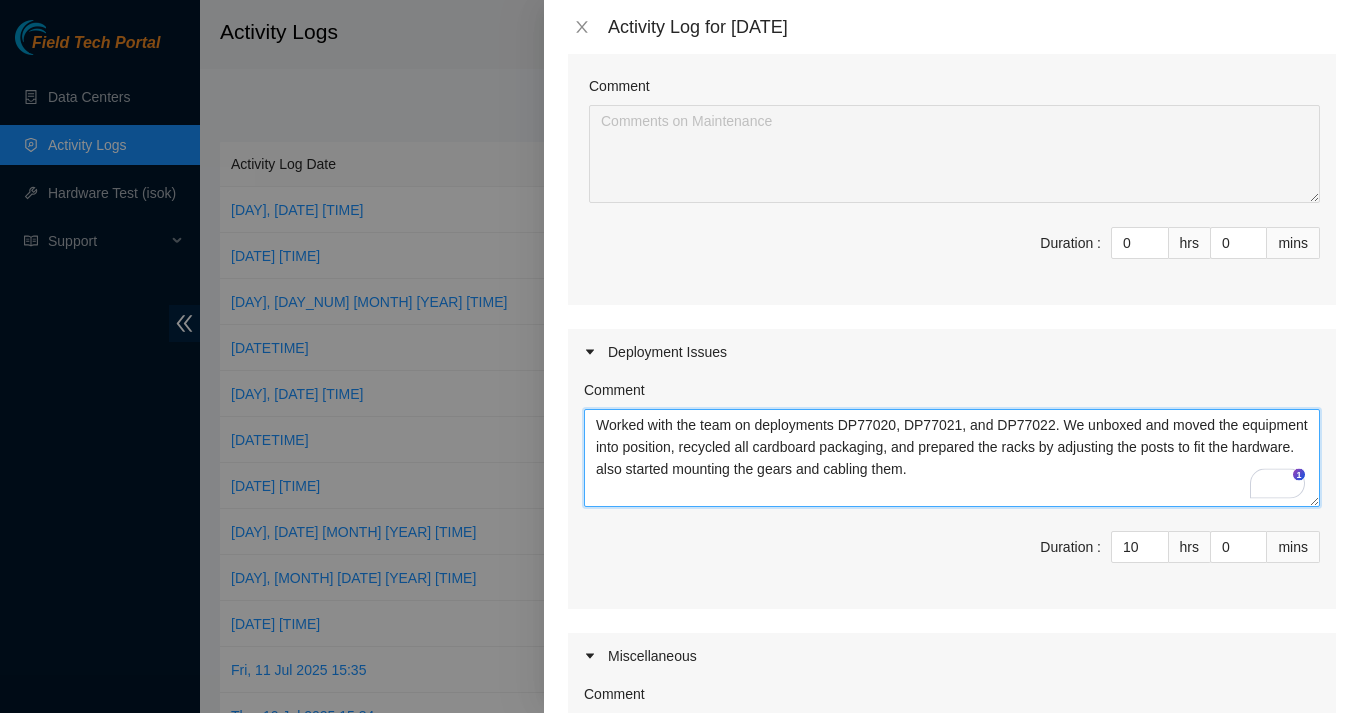 drag, startPoint x: 1029, startPoint y: 476, endPoint x: 557, endPoint y: 400, distance: 478.0795 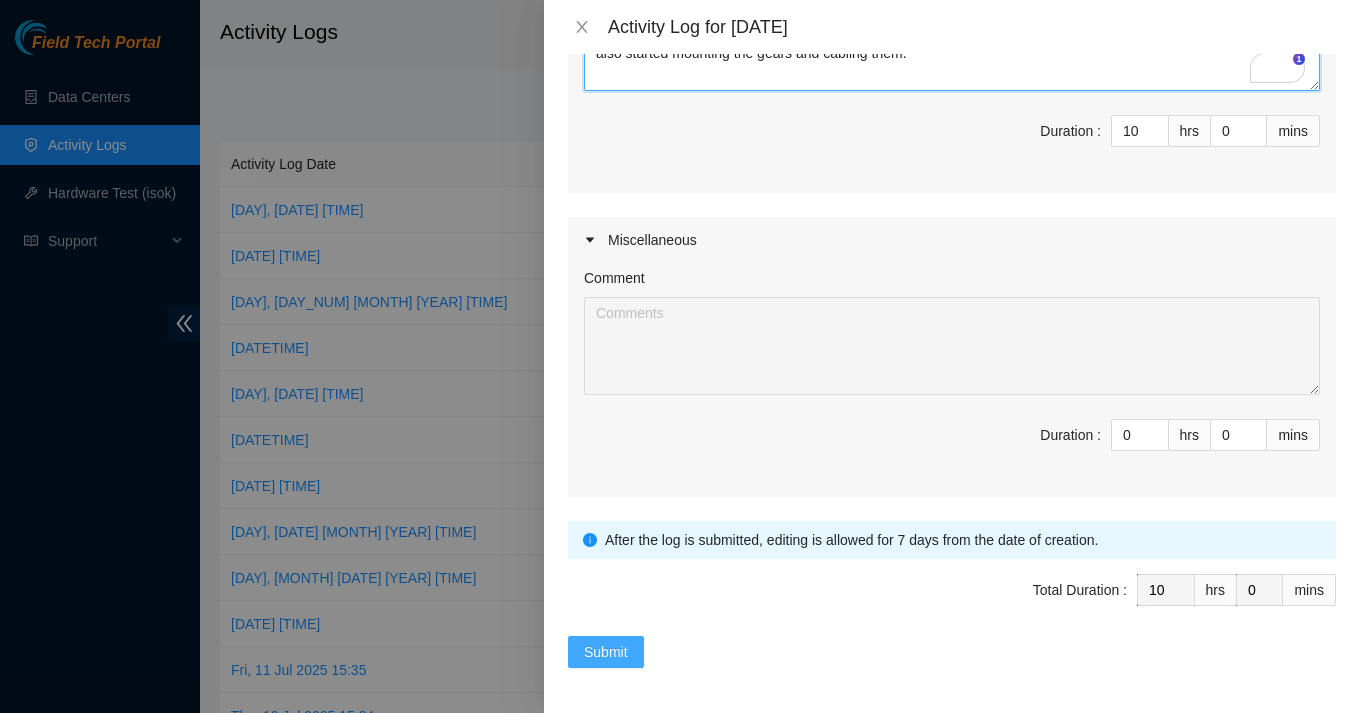 type on "Worked with the team on deployments DP77020, DP77021, and DP77022. We unboxed and moved the equipment into position, recycled all cardboard packaging, and prepared the racks by adjusting the posts to fit the hardware. also started mounting the gears and cabling them." 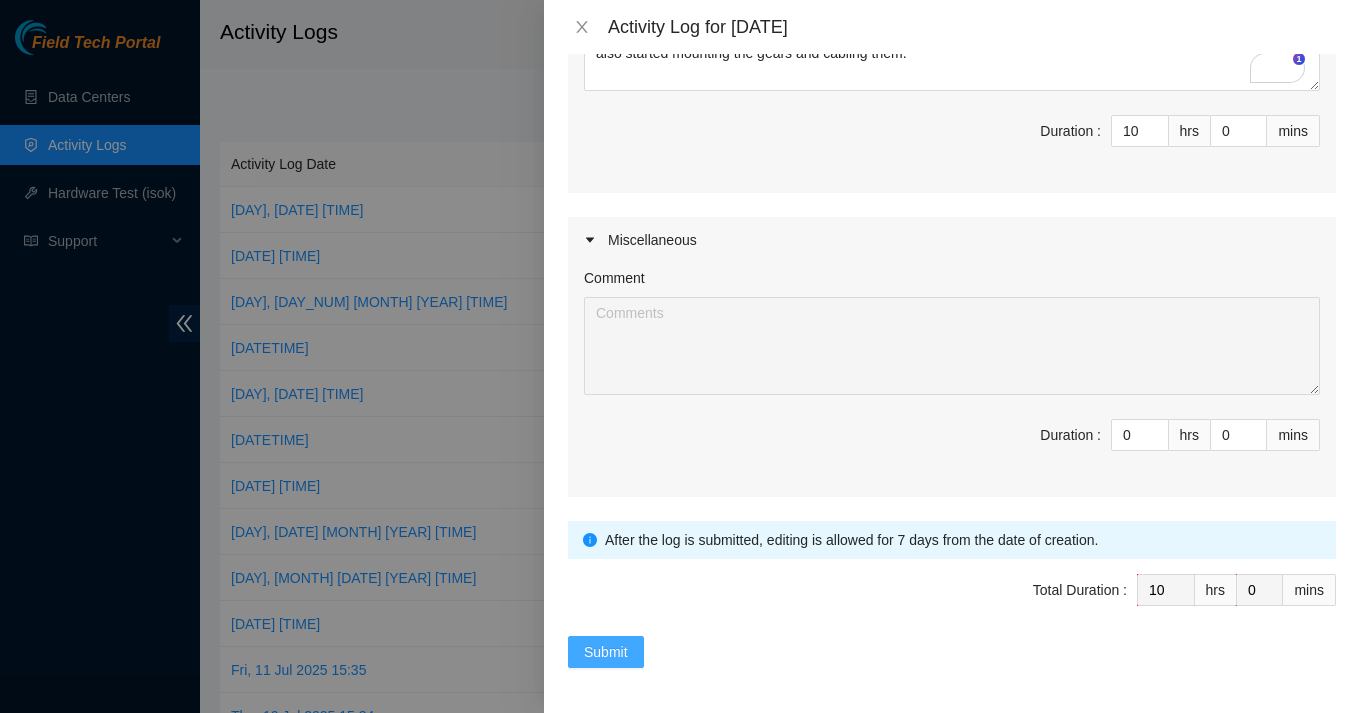 click on "Submit" at bounding box center (606, 652) 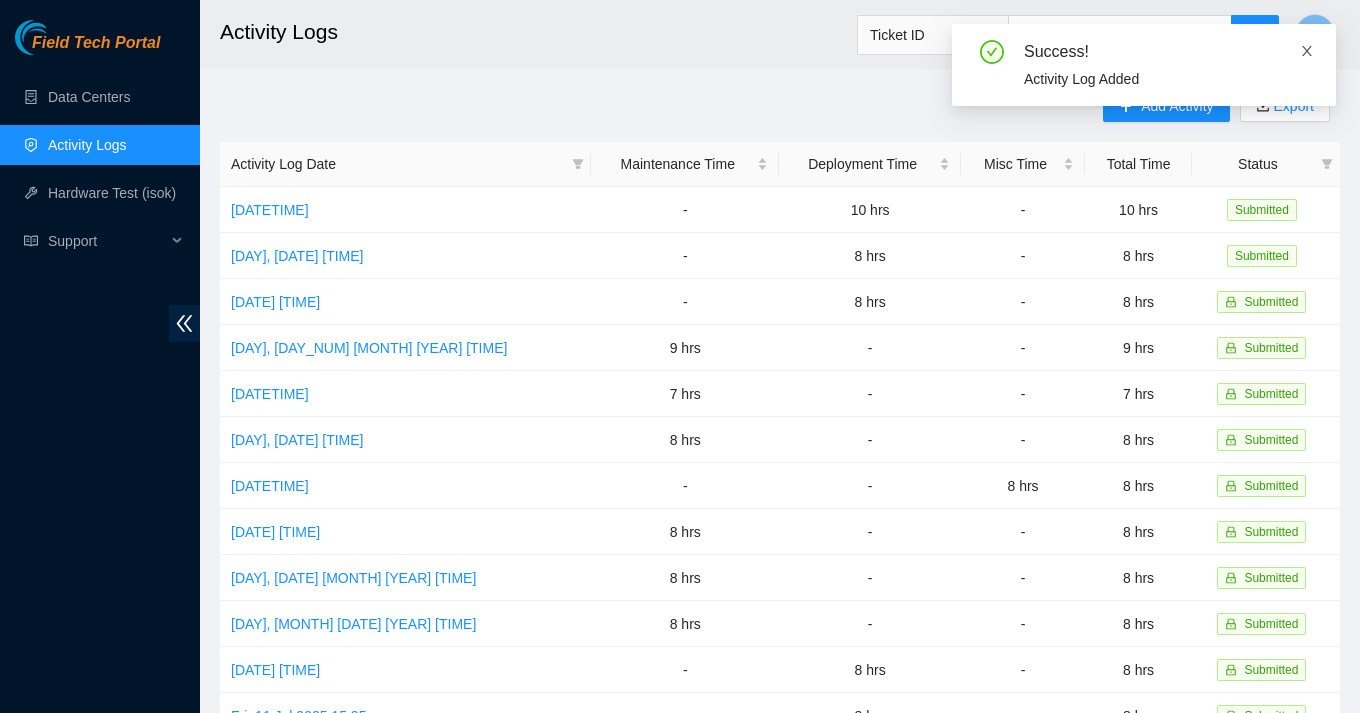 click 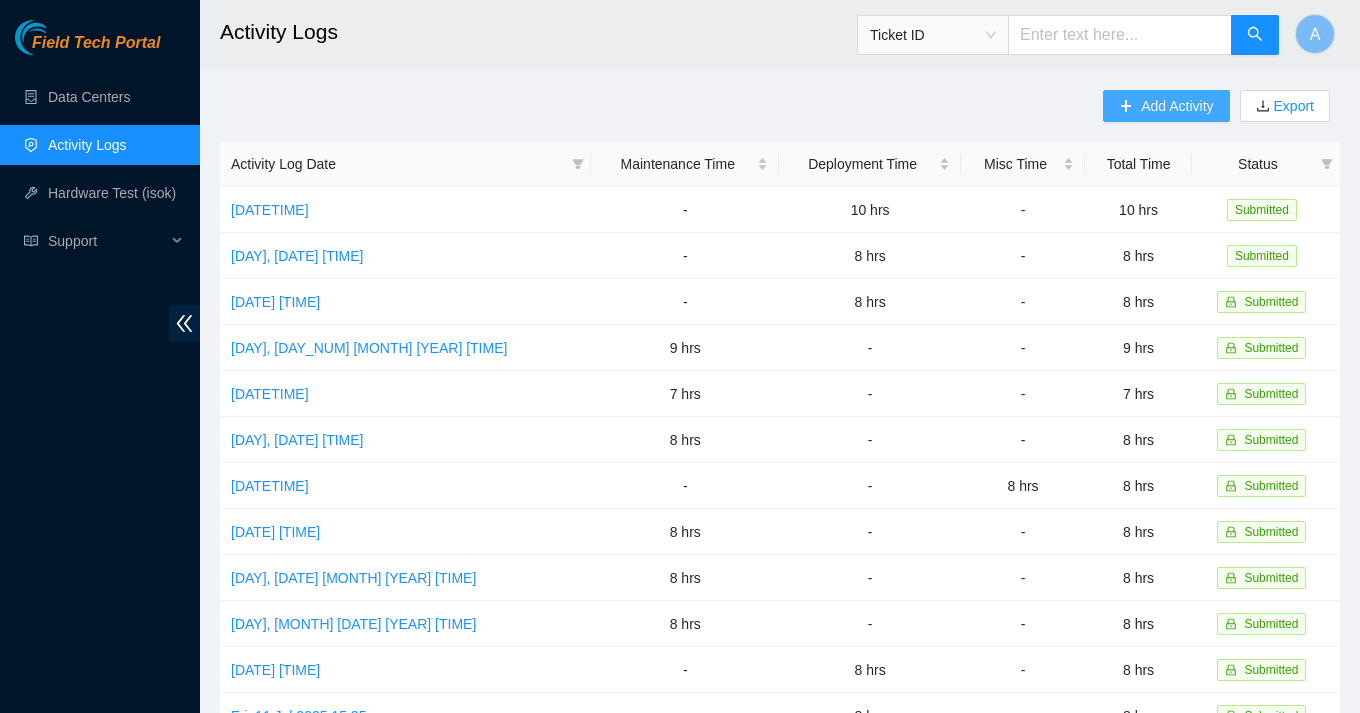 click on "Add Activity" at bounding box center [1166, 106] 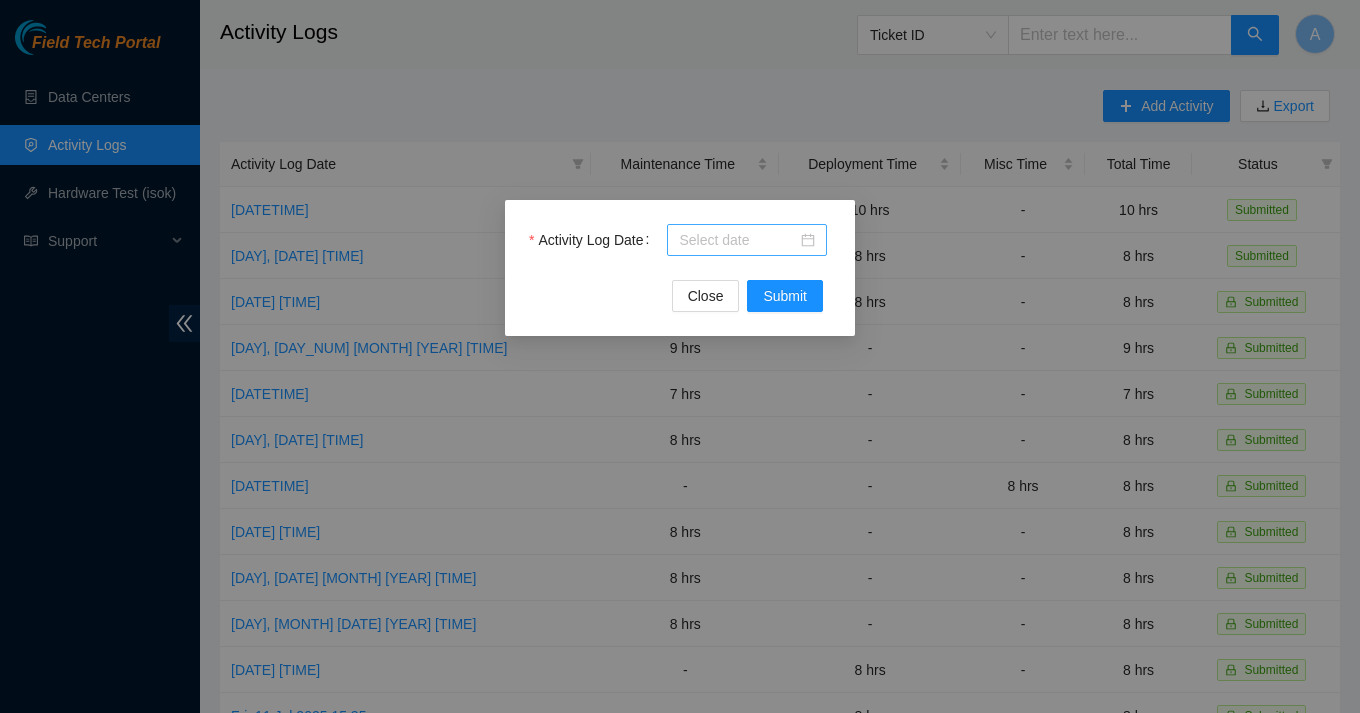 click at bounding box center (747, 240) 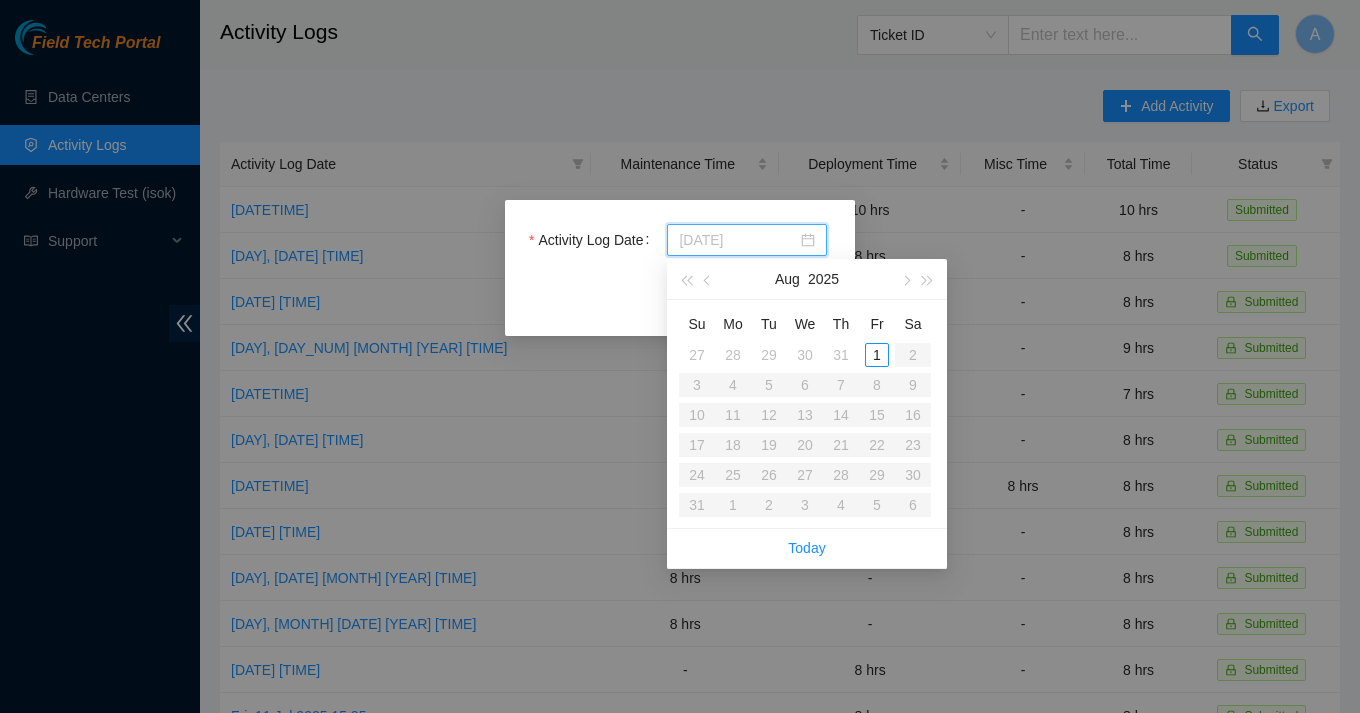 type on "[DATE]" 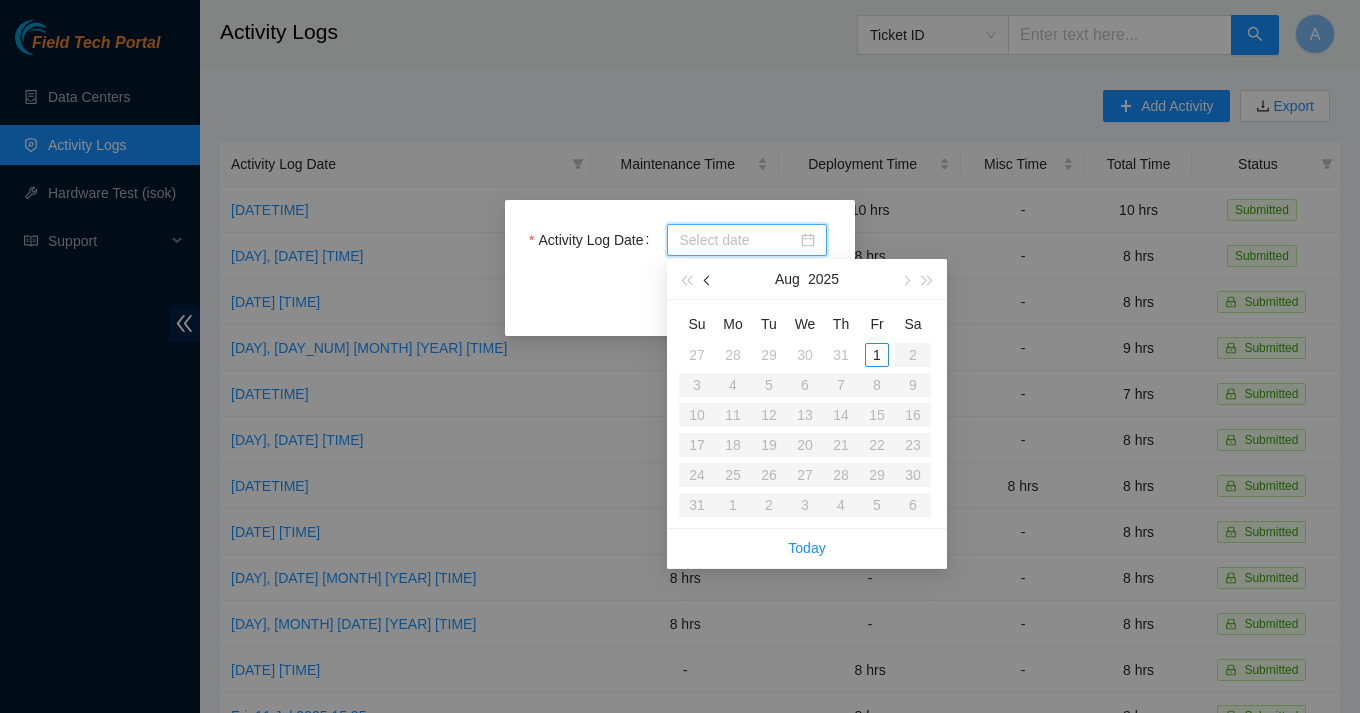 click at bounding box center (708, 279) 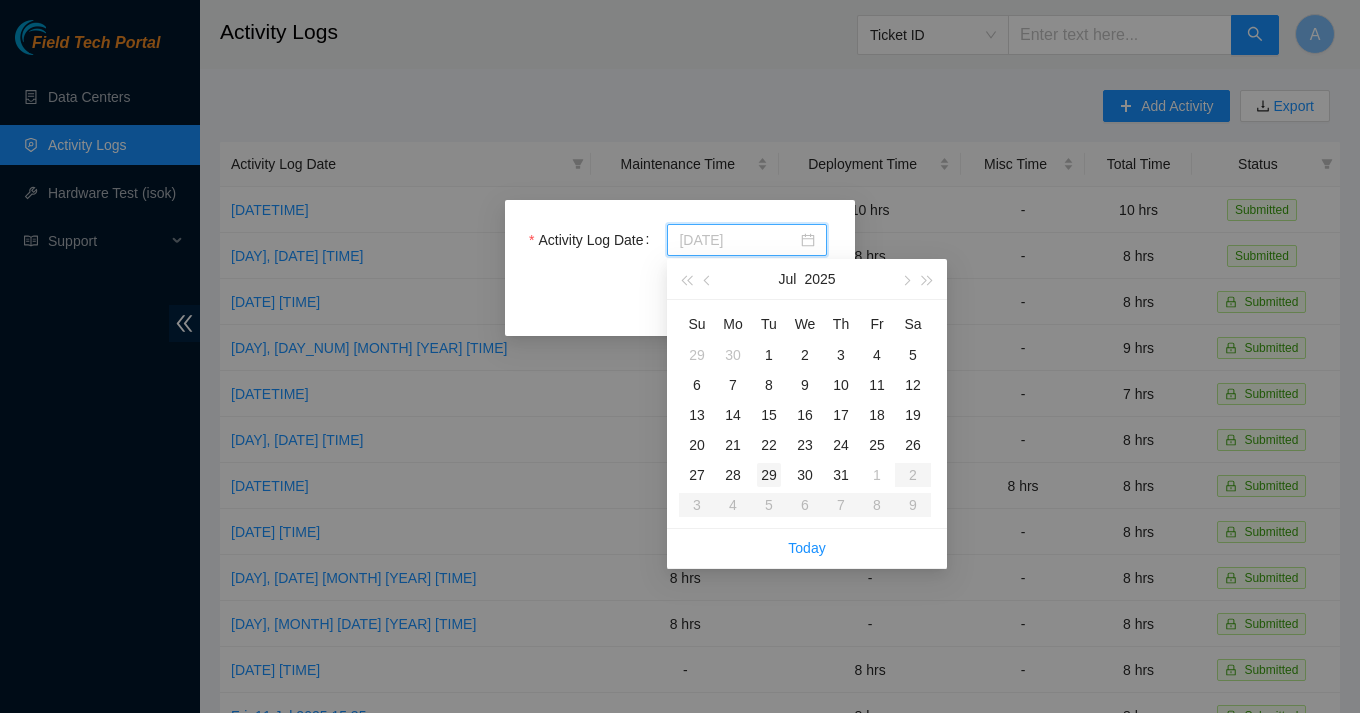 type on "[DATE]" 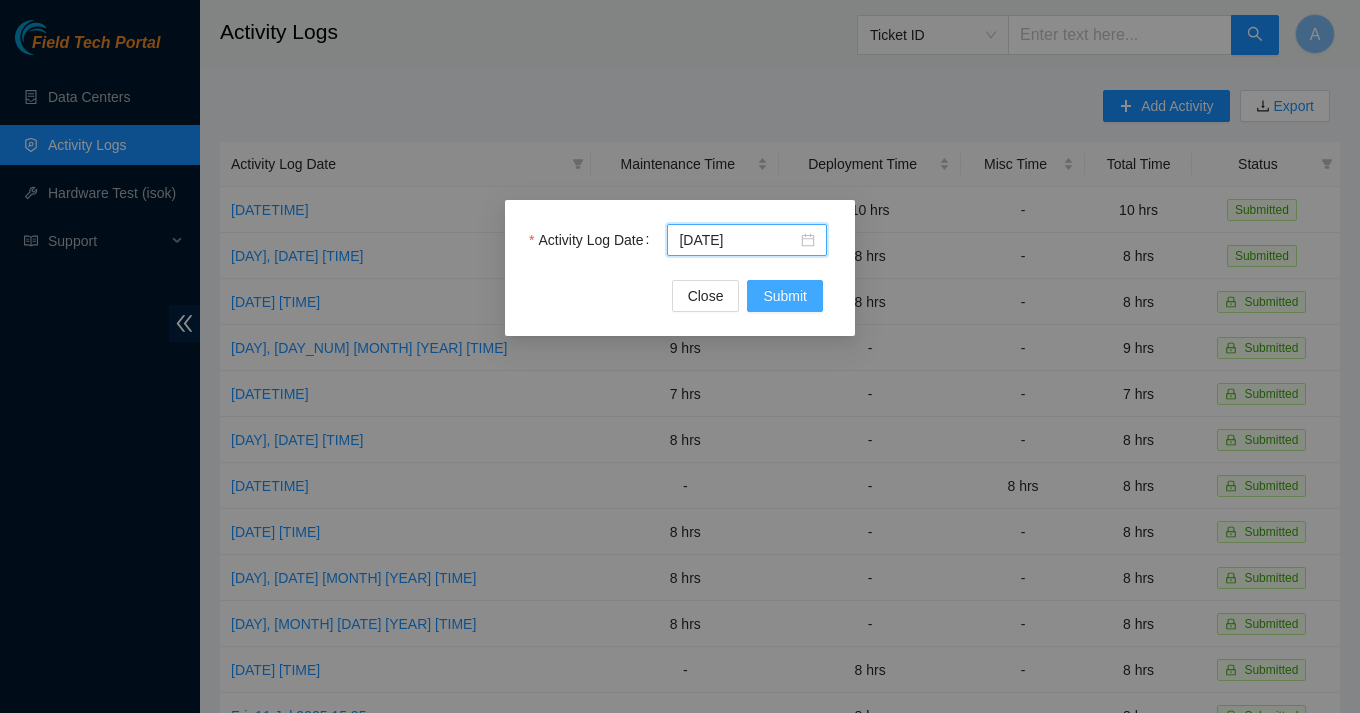 click on "Submit" at bounding box center (785, 296) 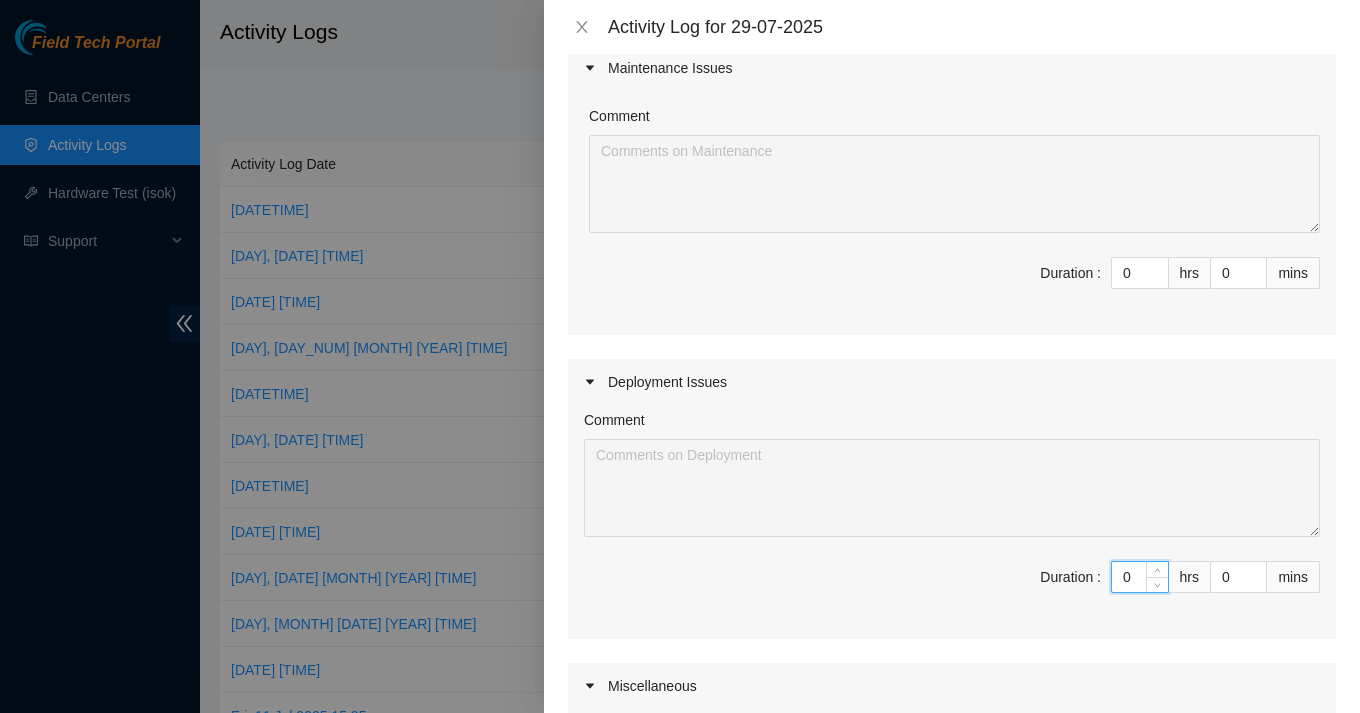 drag, startPoint x: 1136, startPoint y: 578, endPoint x: 1045, endPoint y: 566, distance: 91.787796 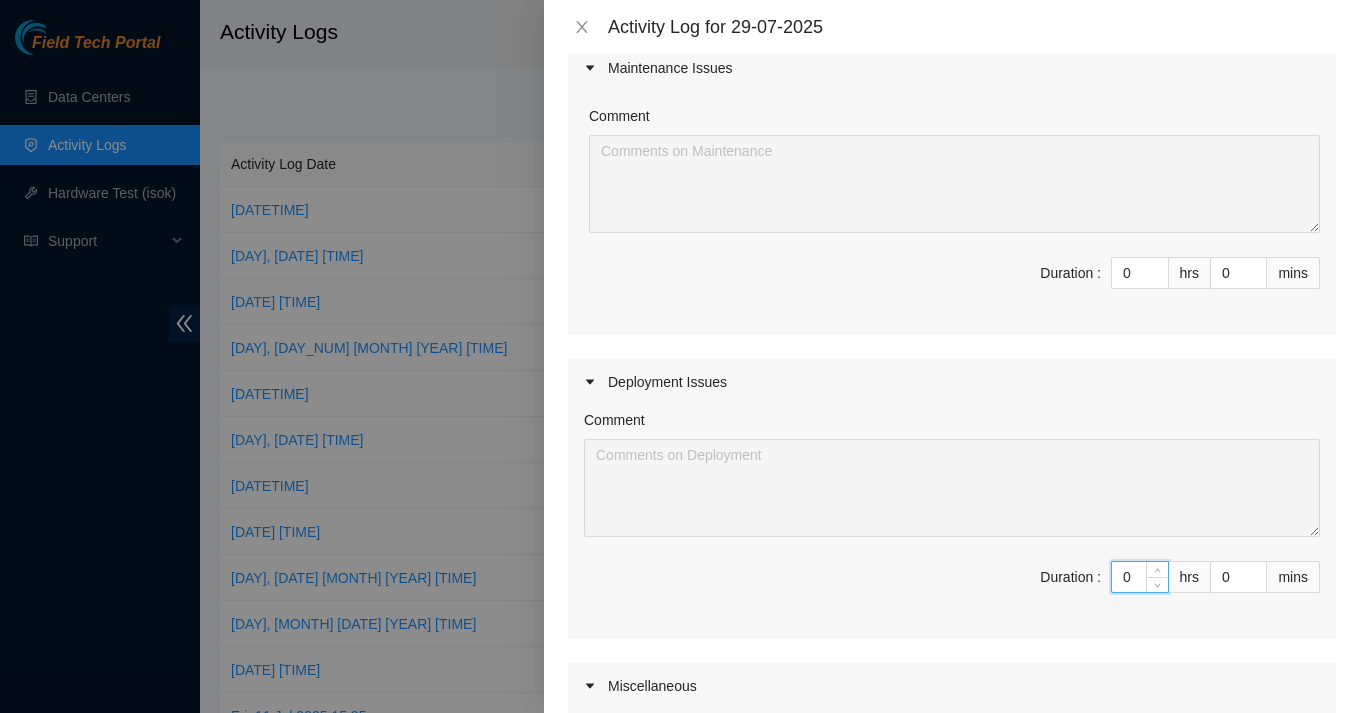 click on "Duration : 0 hrs 0 mins" at bounding box center (952, 589) 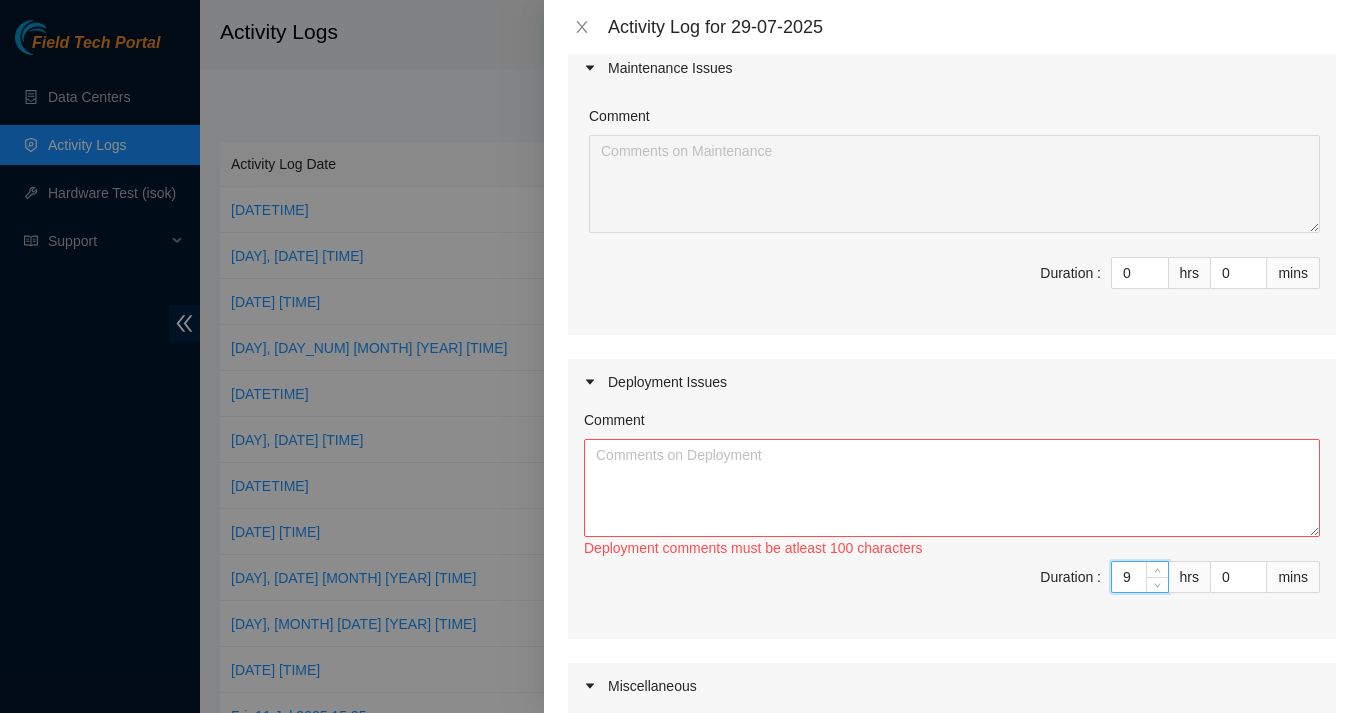 type on "9" 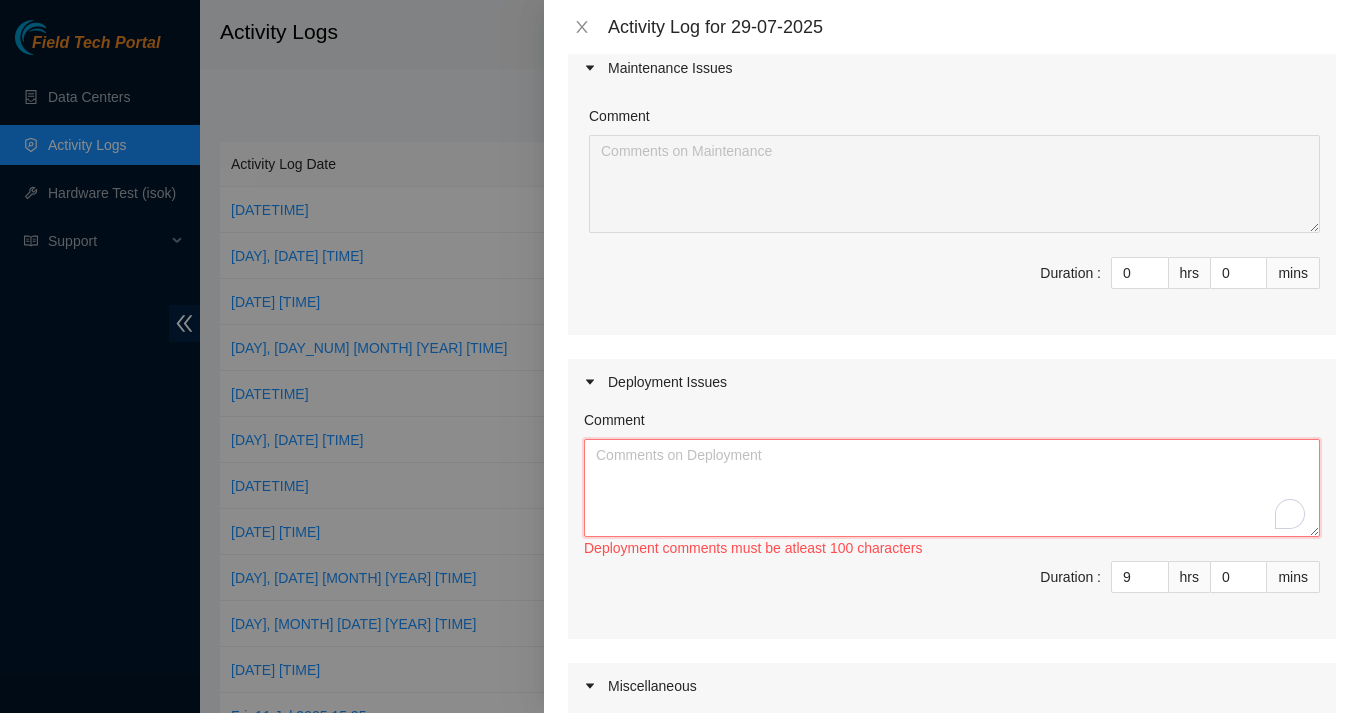click on "Comment" at bounding box center (952, 488) 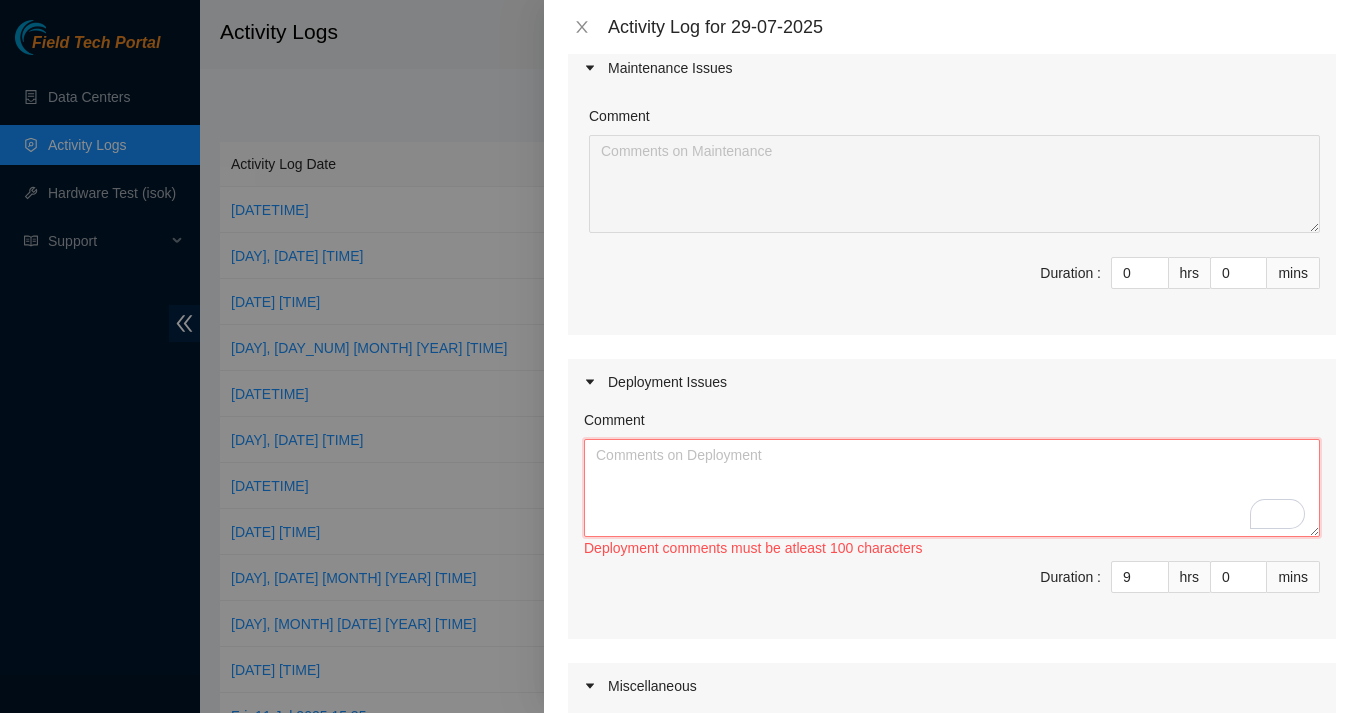 paste on "Worked with the team on deployments DP77020, DP77021, and DP77022. We unboxed and moved the equipment into position, recycled all cardboard packaging, and prepared the racks by adjusting the posts to fit the hardware. also started mounting the gears and cabling them." 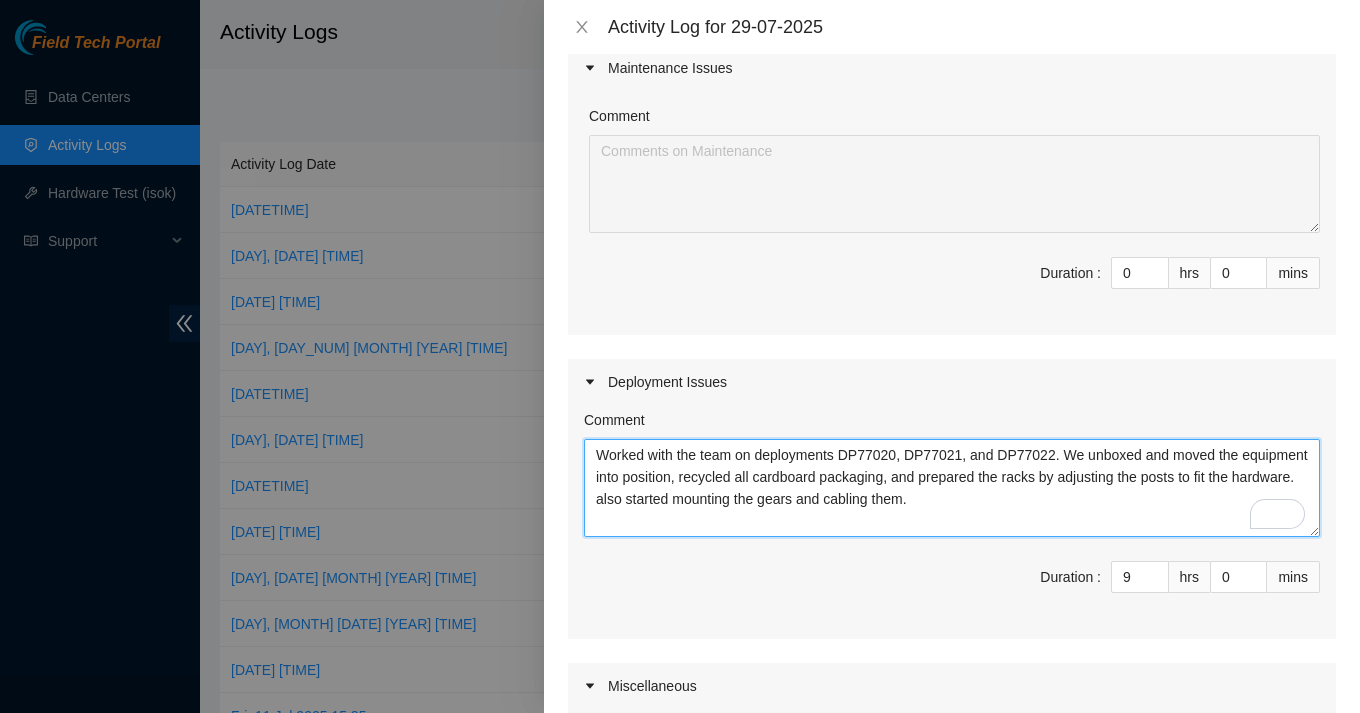 scroll, scrollTop: 181, scrollLeft: 0, axis: vertical 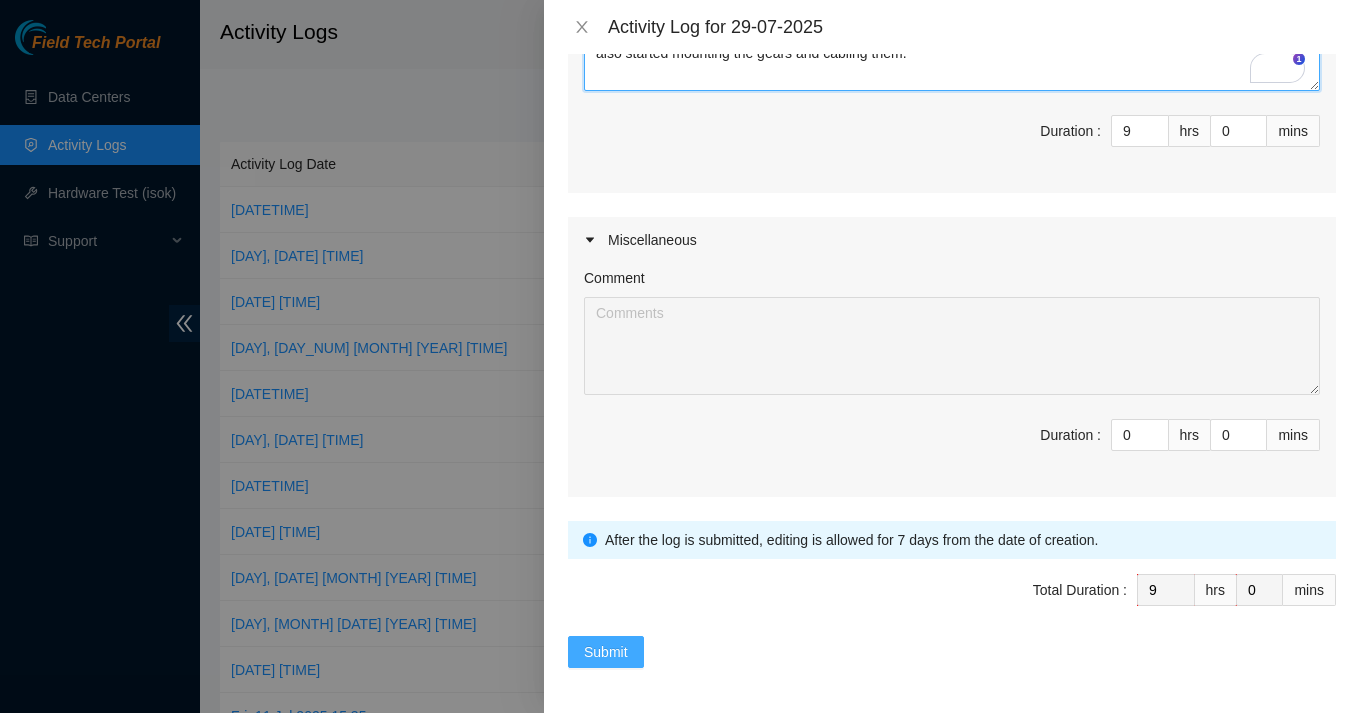 type on "Worked with the team on deployments DP77020, DP77021, and DP77022. We unboxed and moved the equipment into position, recycled all cardboard packaging, and prepared the racks by adjusting the posts to fit the hardware. also started mounting the gears and cabling them." 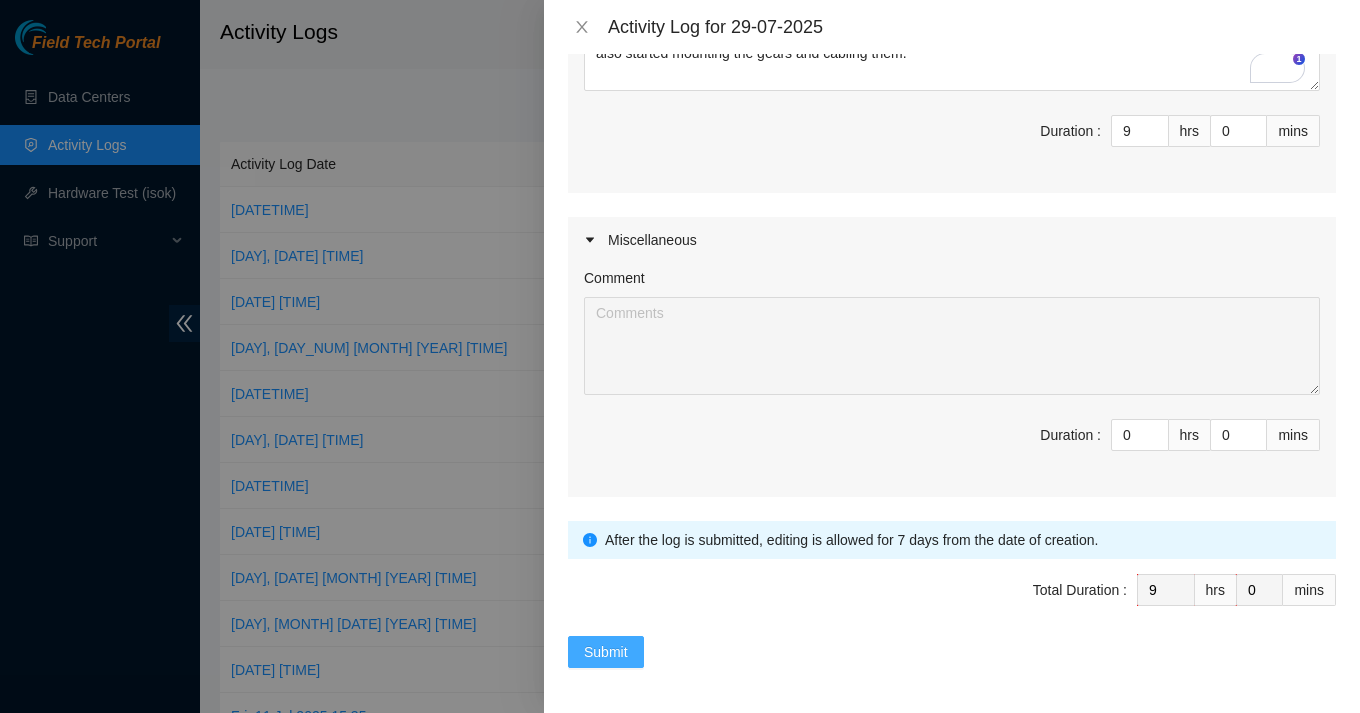 click on "Submit" at bounding box center (606, 652) 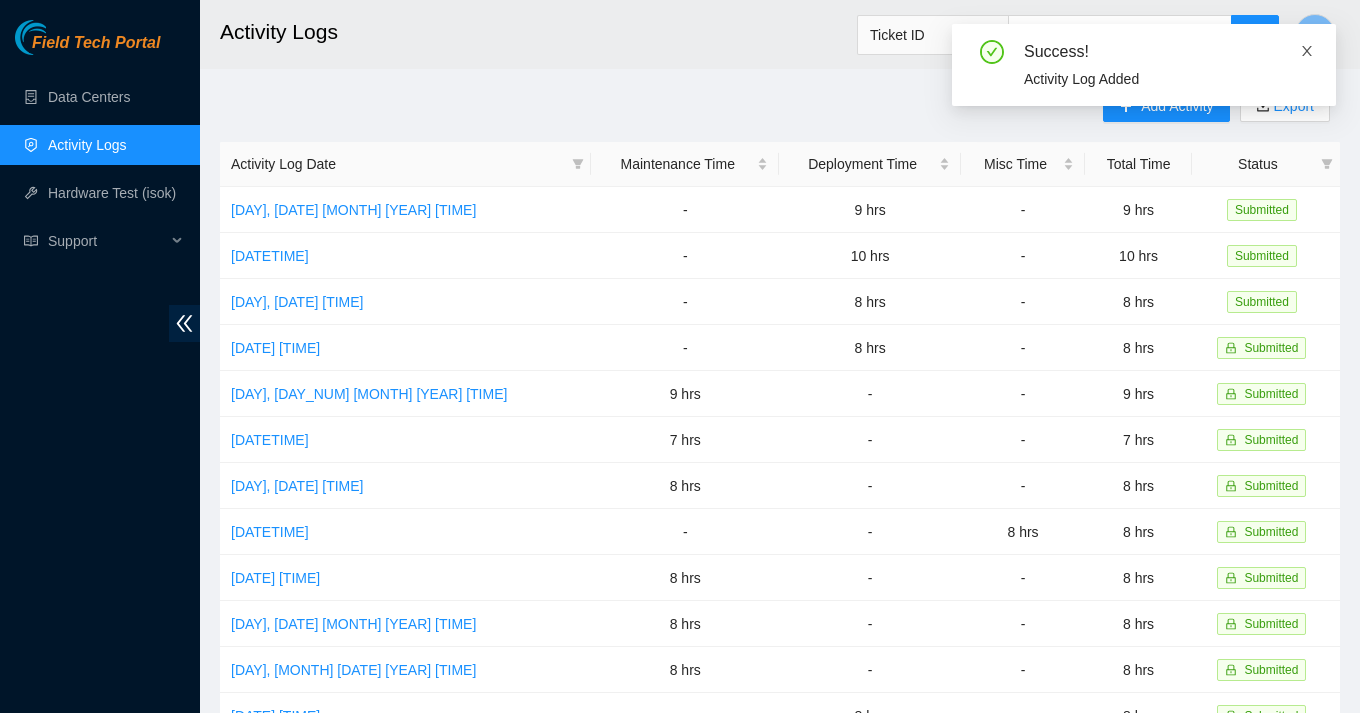 click 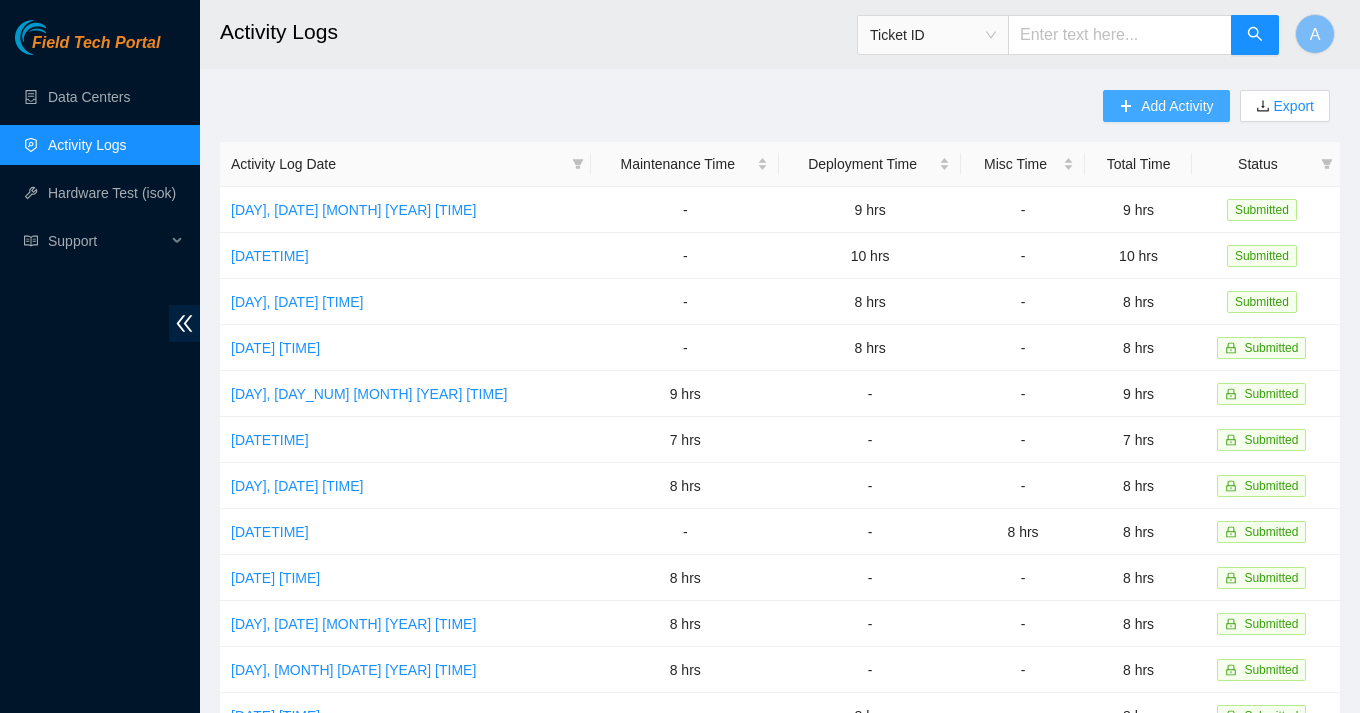 click on "Add Activity" at bounding box center (1166, 106) 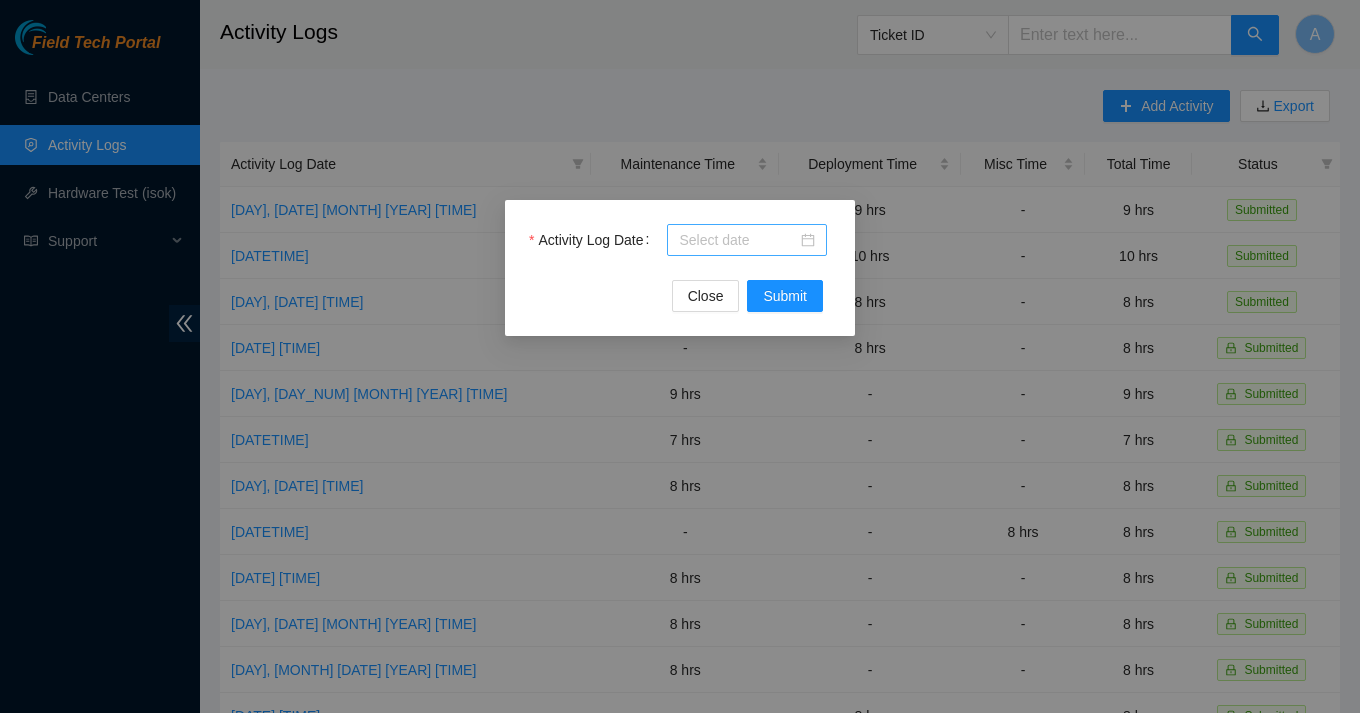click at bounding box center [747, 240] 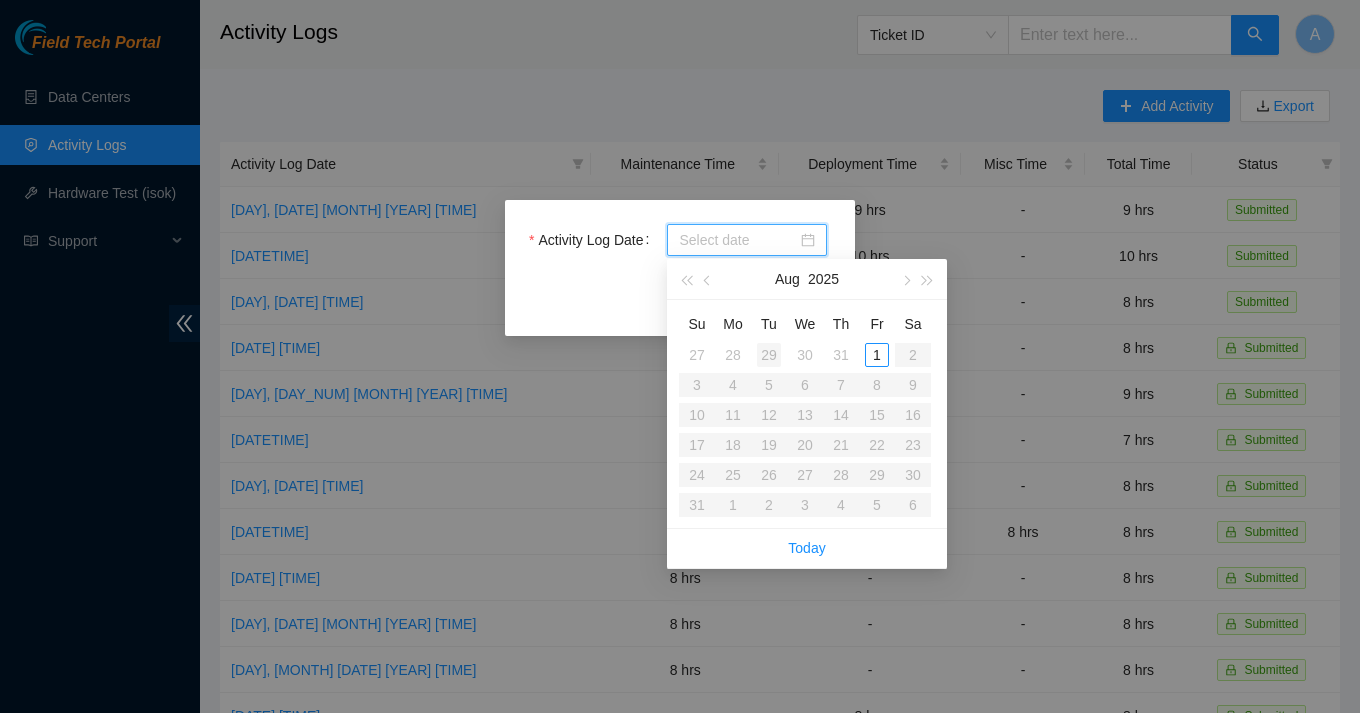 type on "[DATE]" 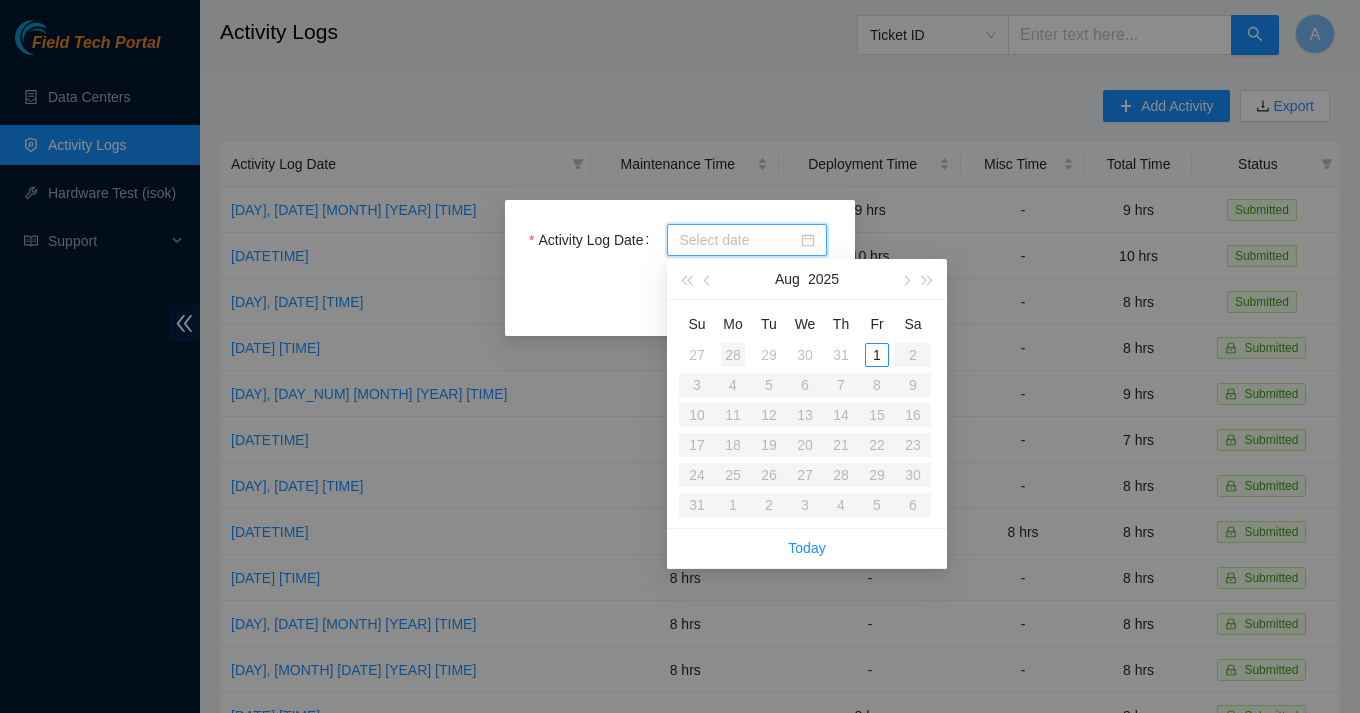 type on "[DATE]" 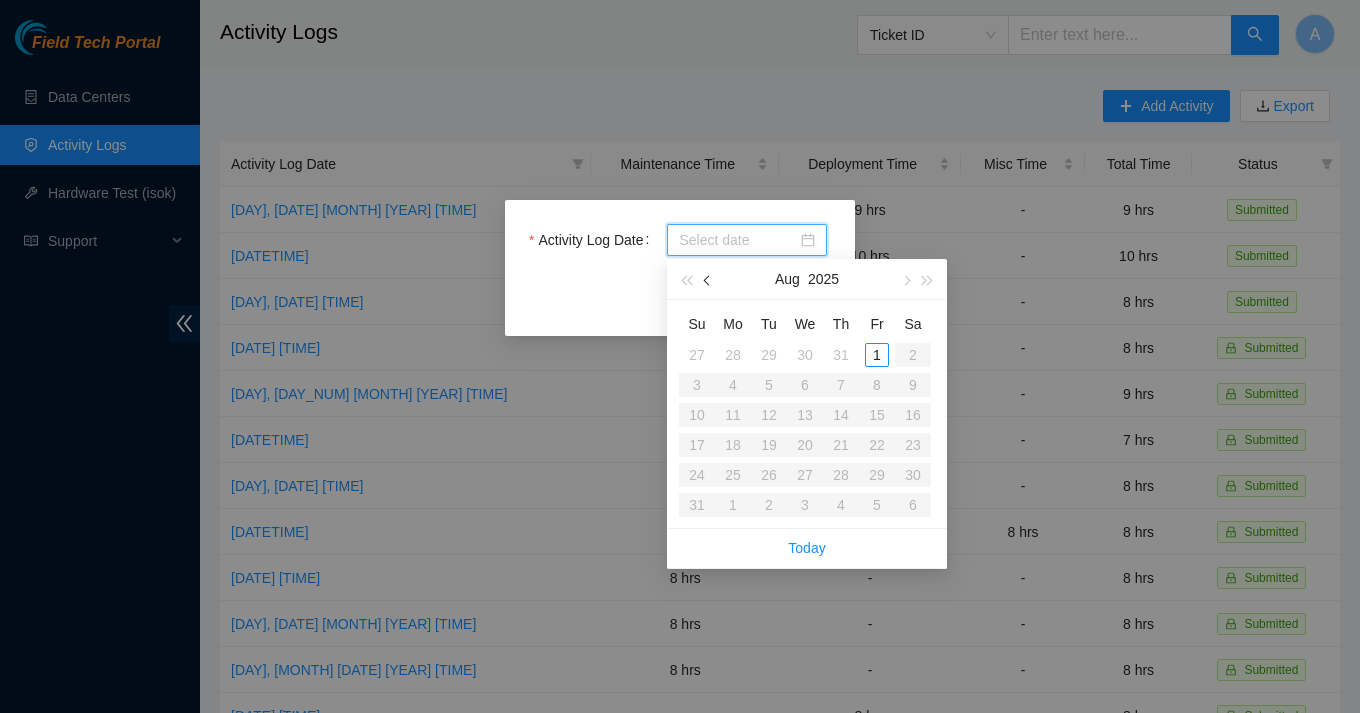 click at bounding box center (709, 281) 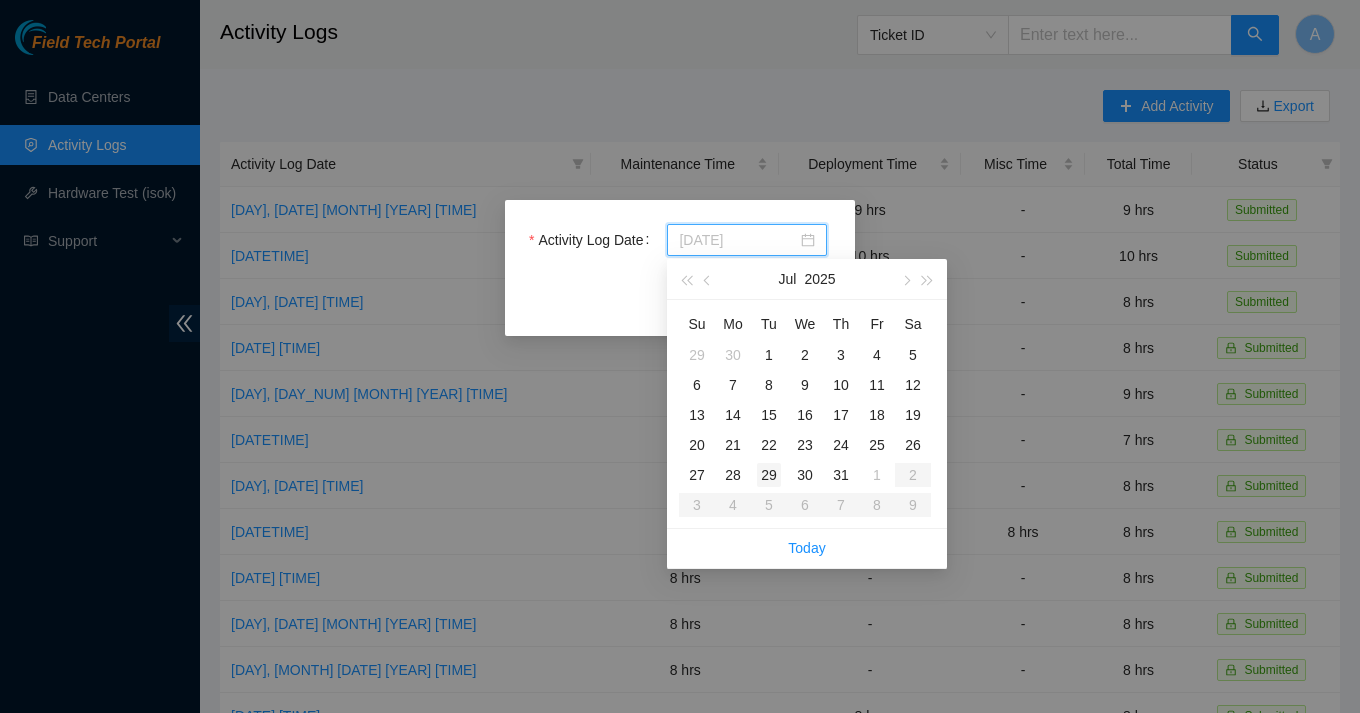 type on "[DATE]" 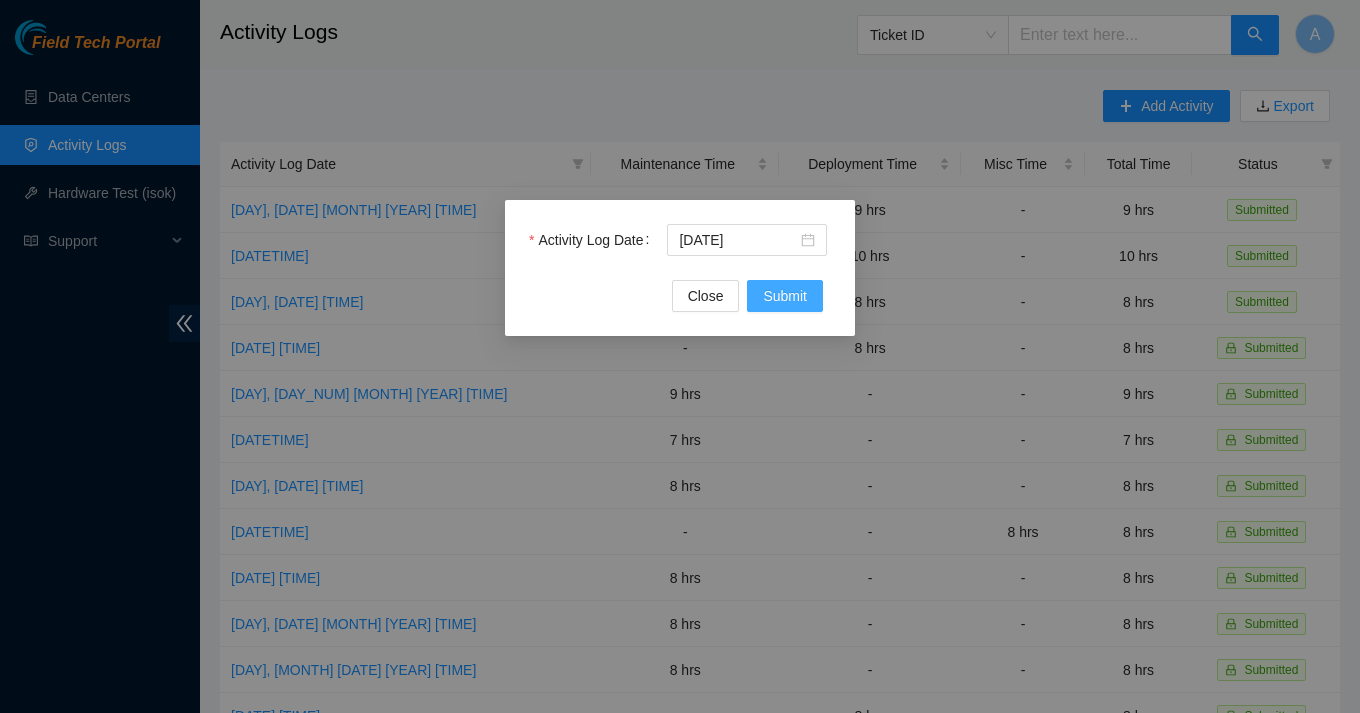 click on "Submit" at bounding box center [785, 296] 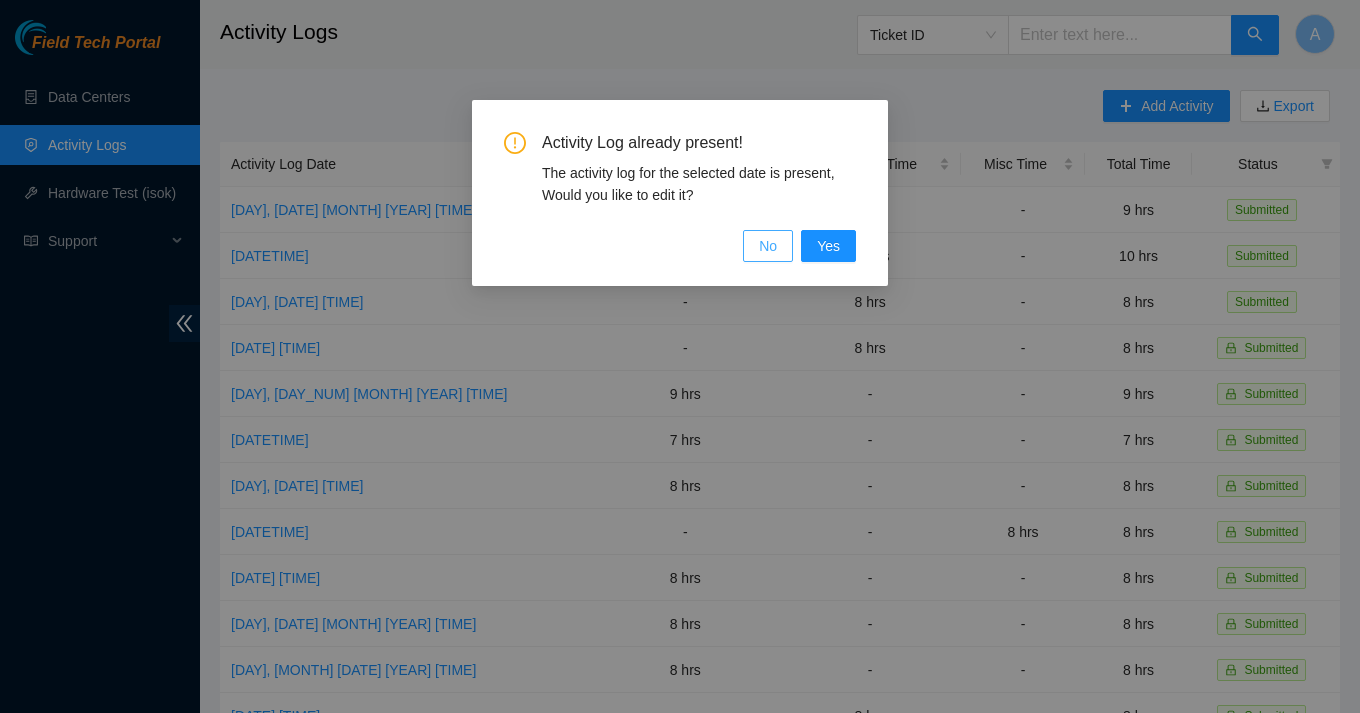 click on "No" at bounding box center (768, 246) 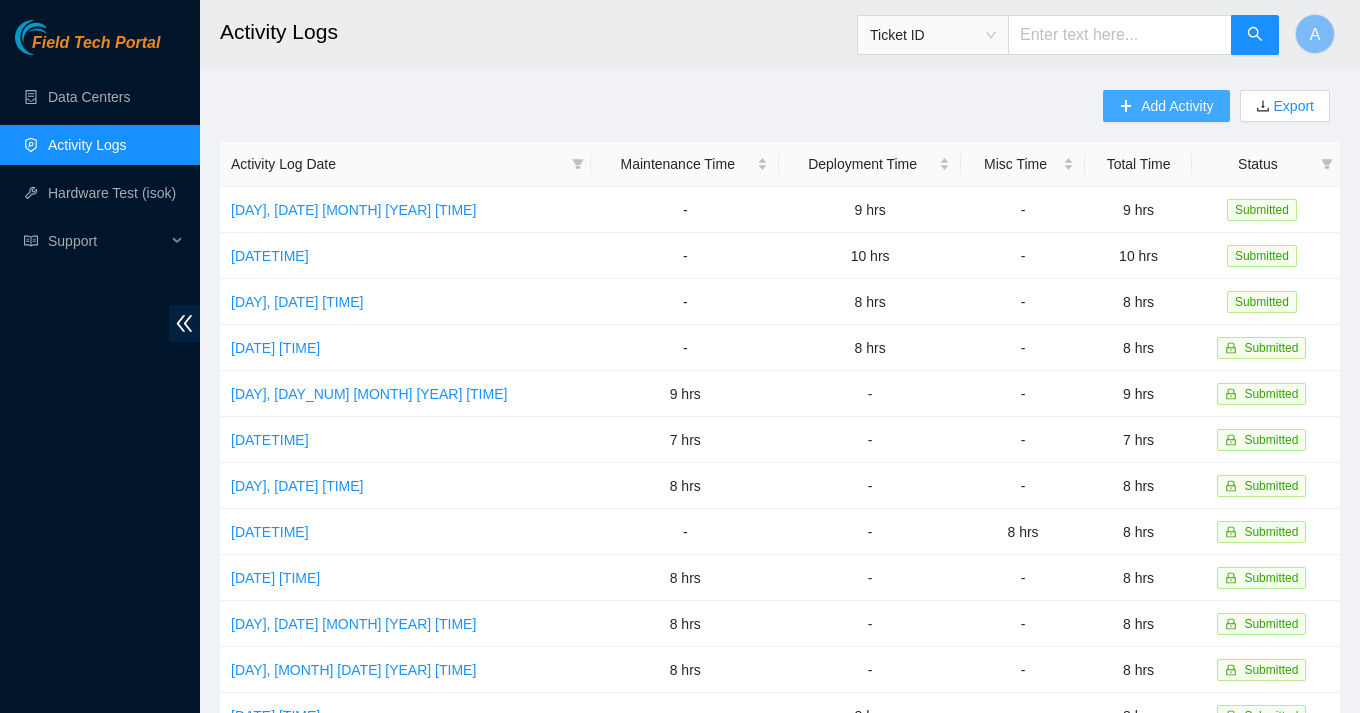 click on "Add Activity" at bounding box center (1166, 106) 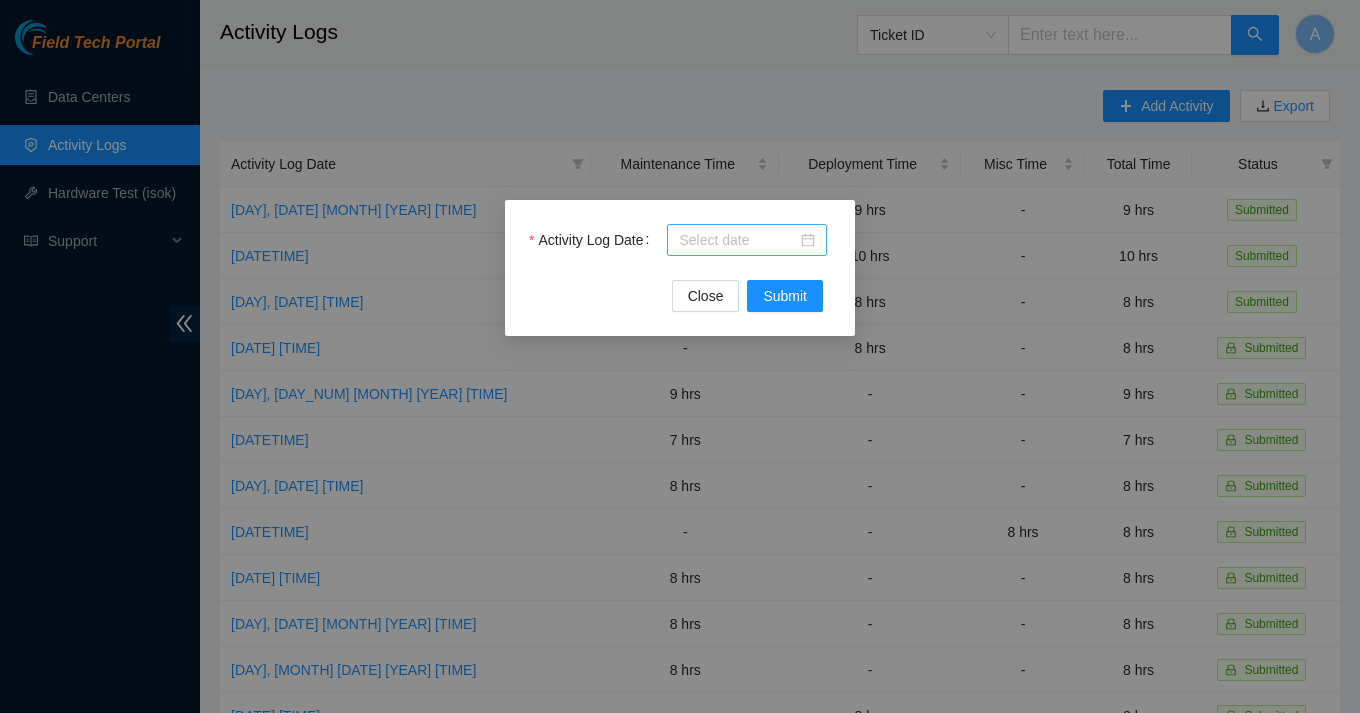 click at bounding box center (747, 240) 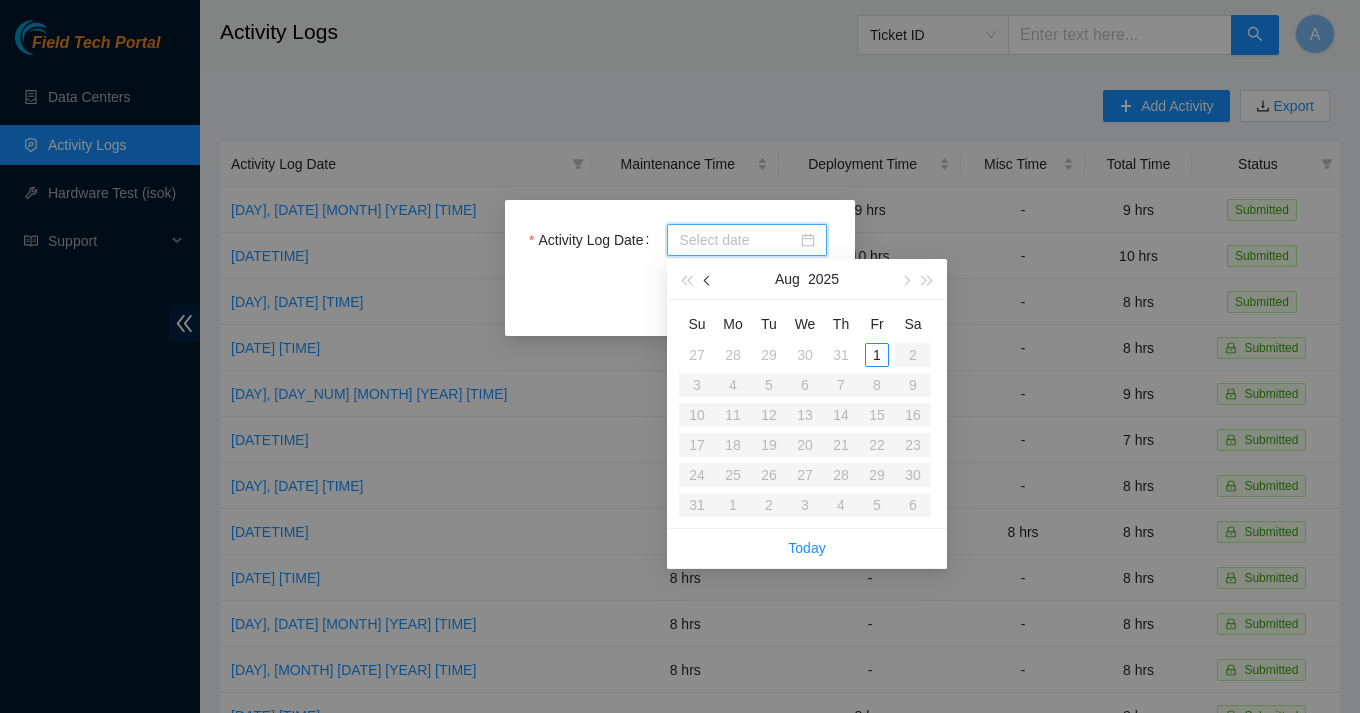 click at bounding box center [708, 279] 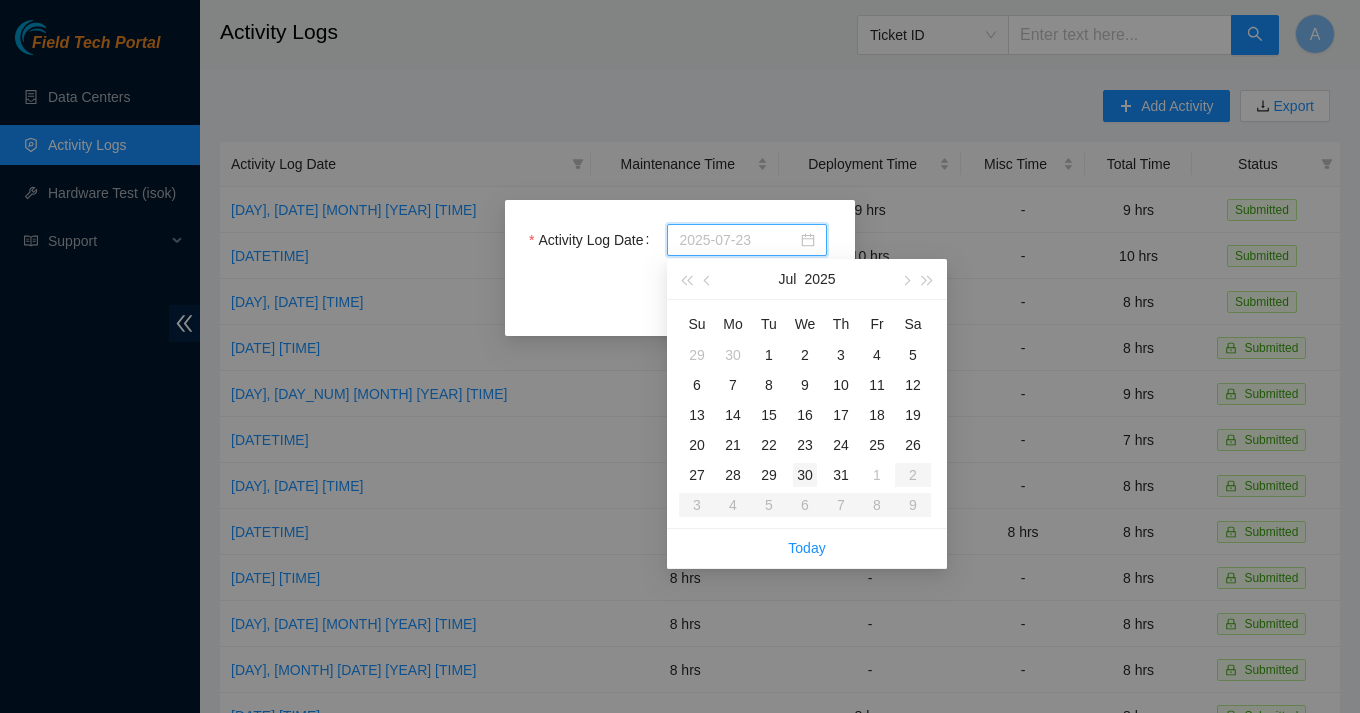 type on "[DATE]" 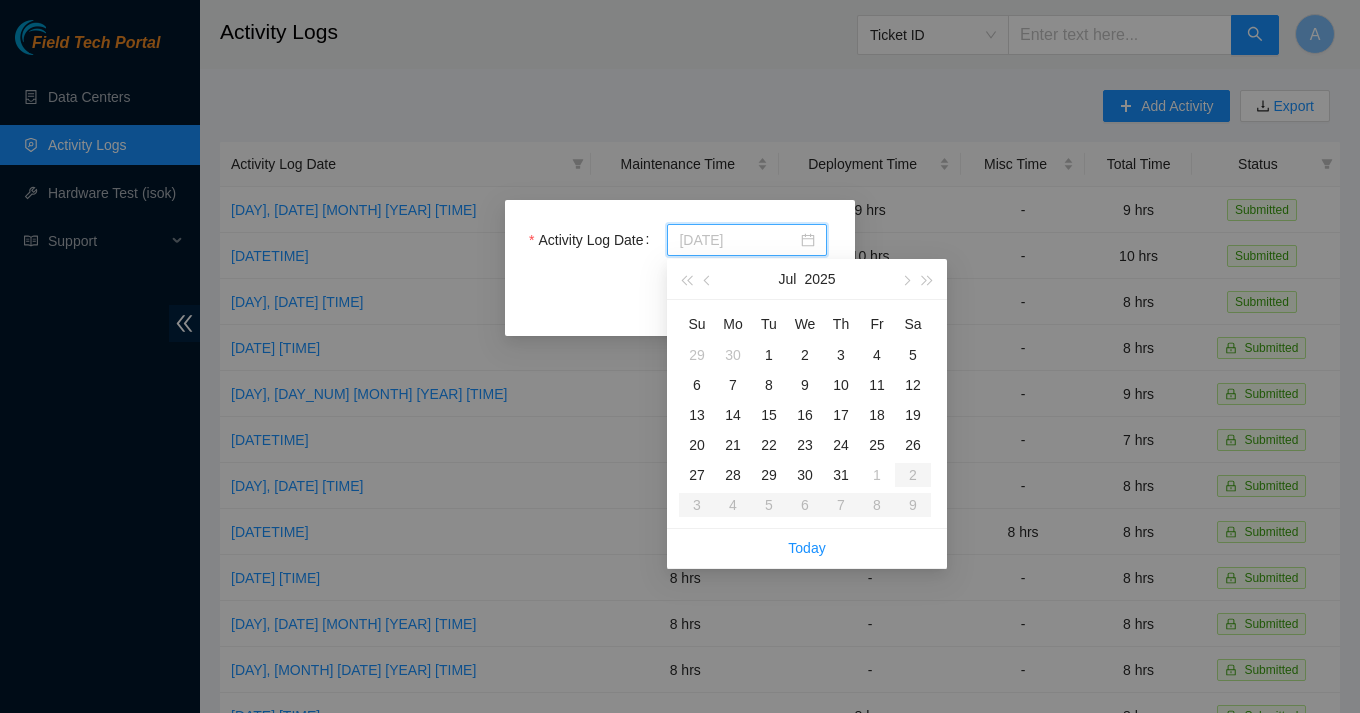 type on "[DATE]" 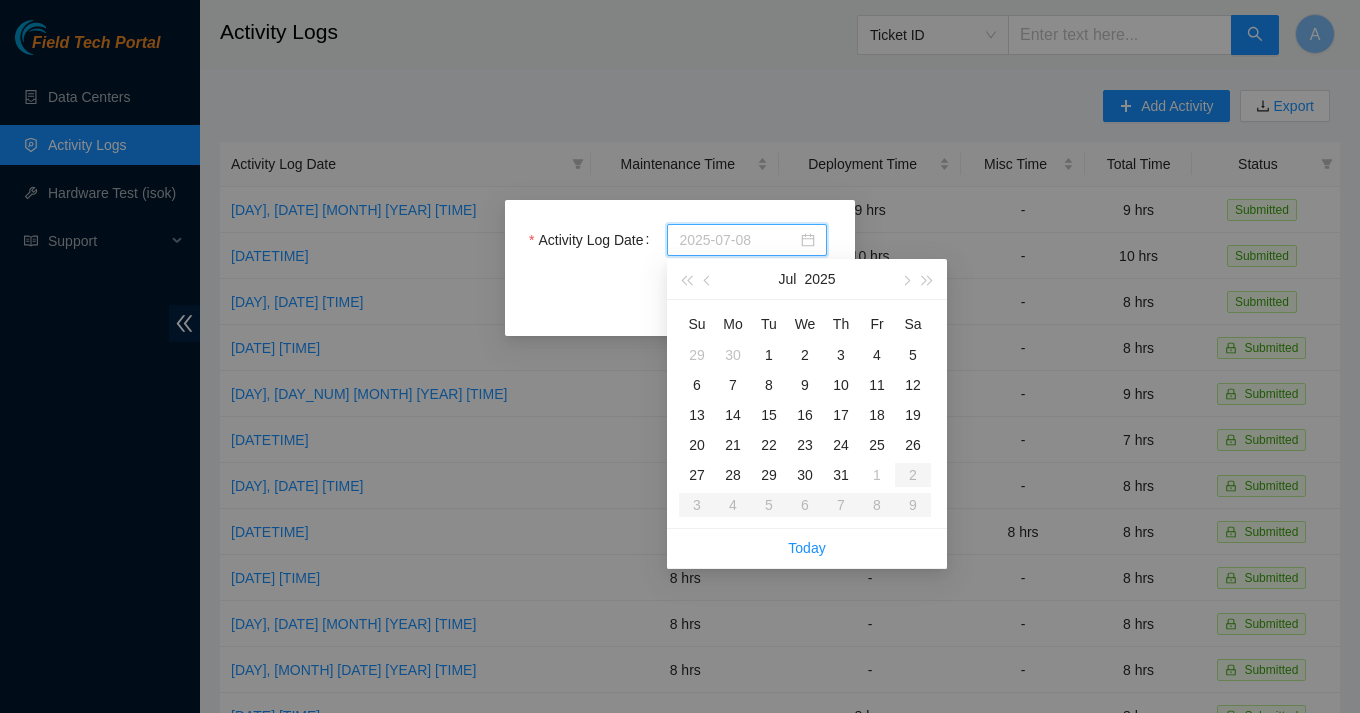 type on "2025-07-01" 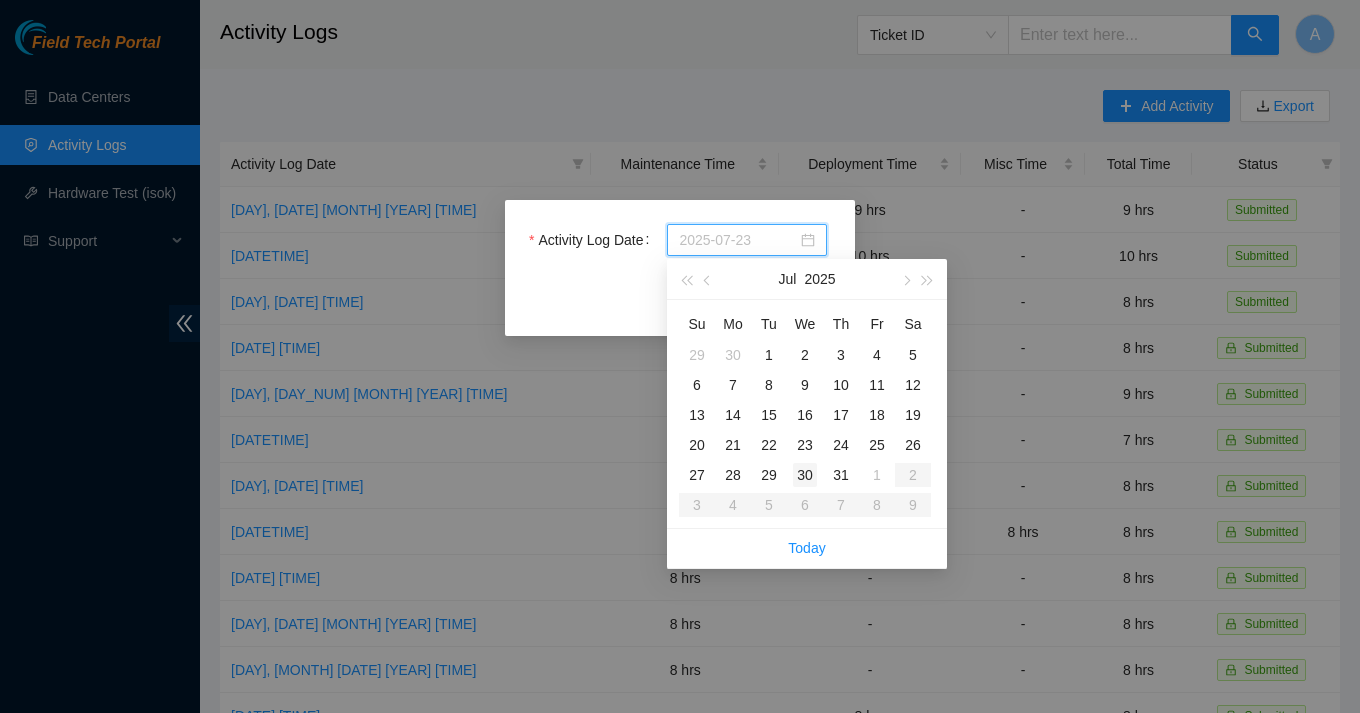 type on "[DATE]" 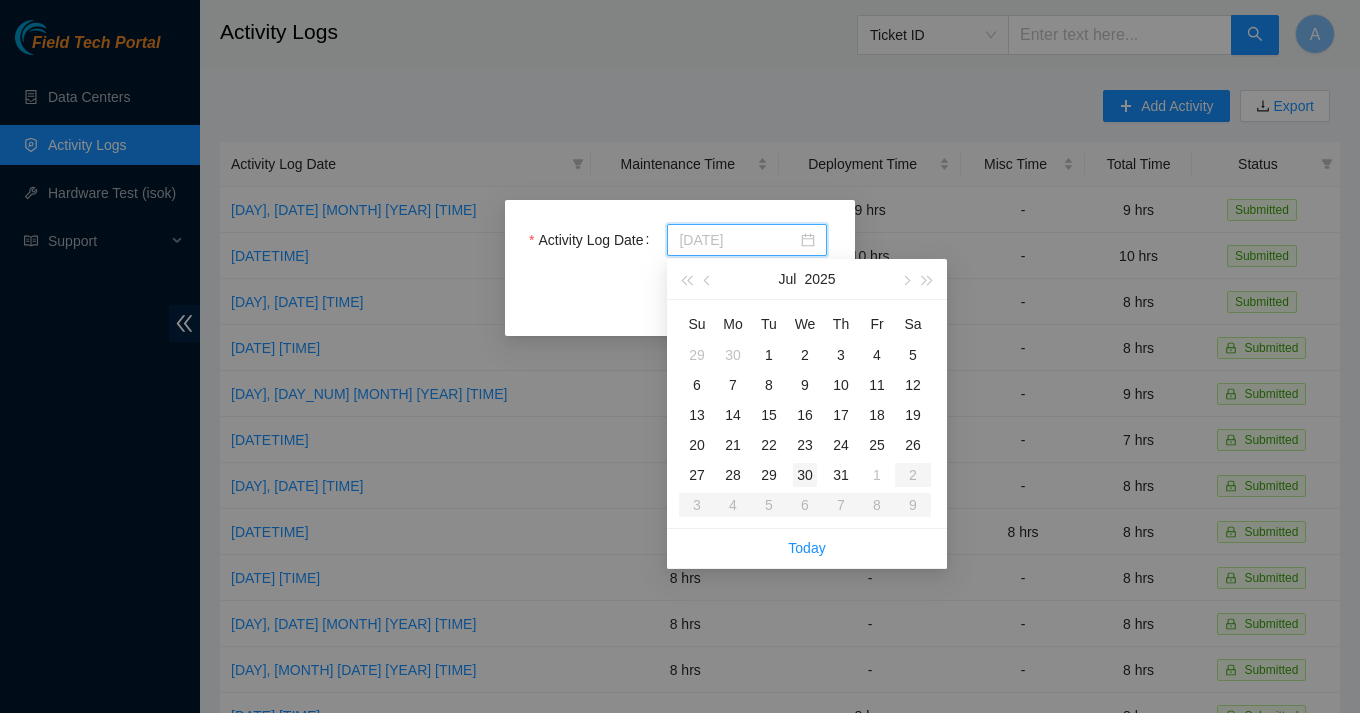 click on "30" at bounding box center [805, 475] 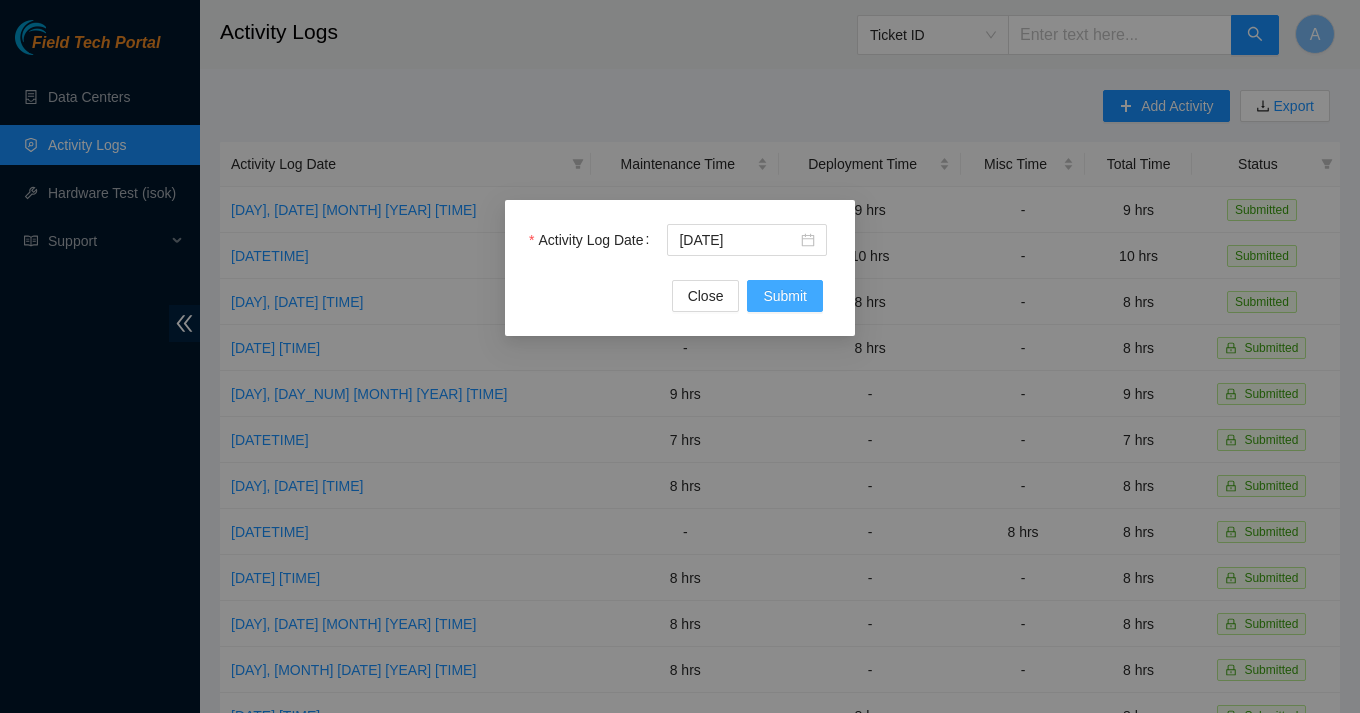 click on "Submit" at bounding box center [785, 296] 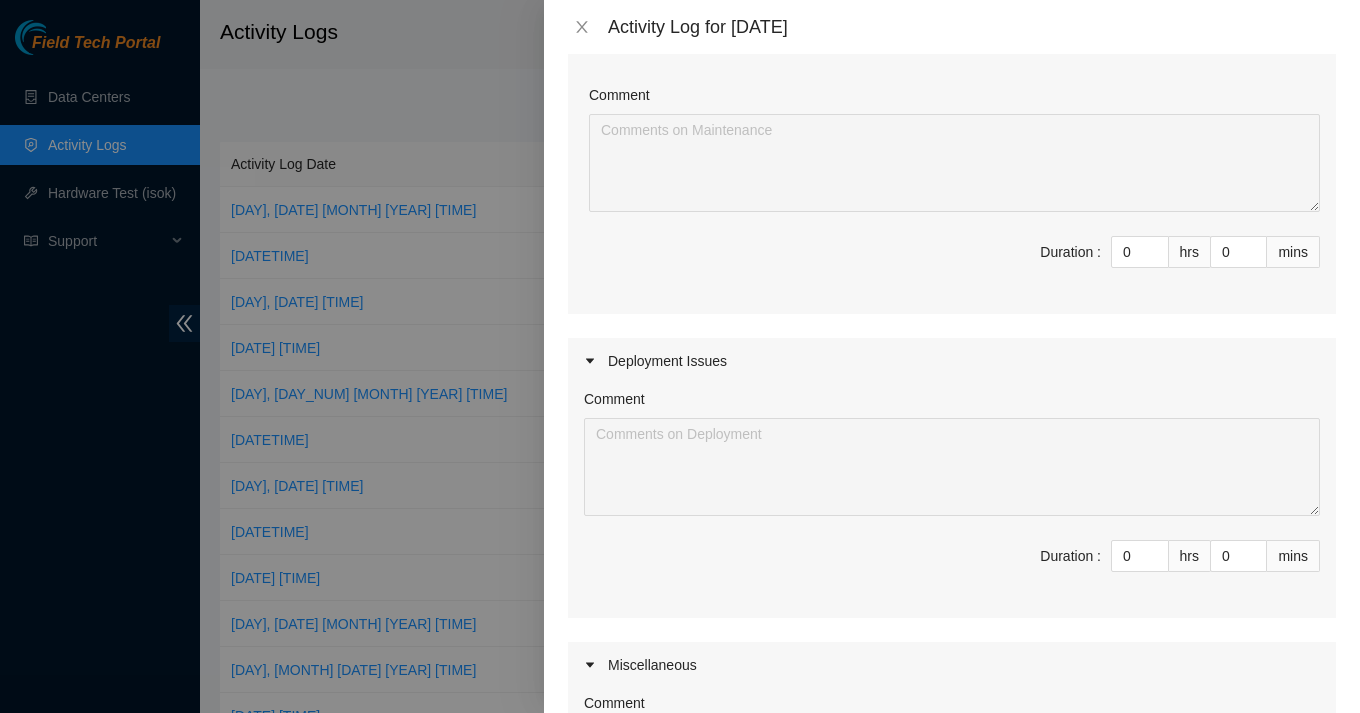 scroll, scrollTop: 210, scrollLeft: 0, axis: vertical 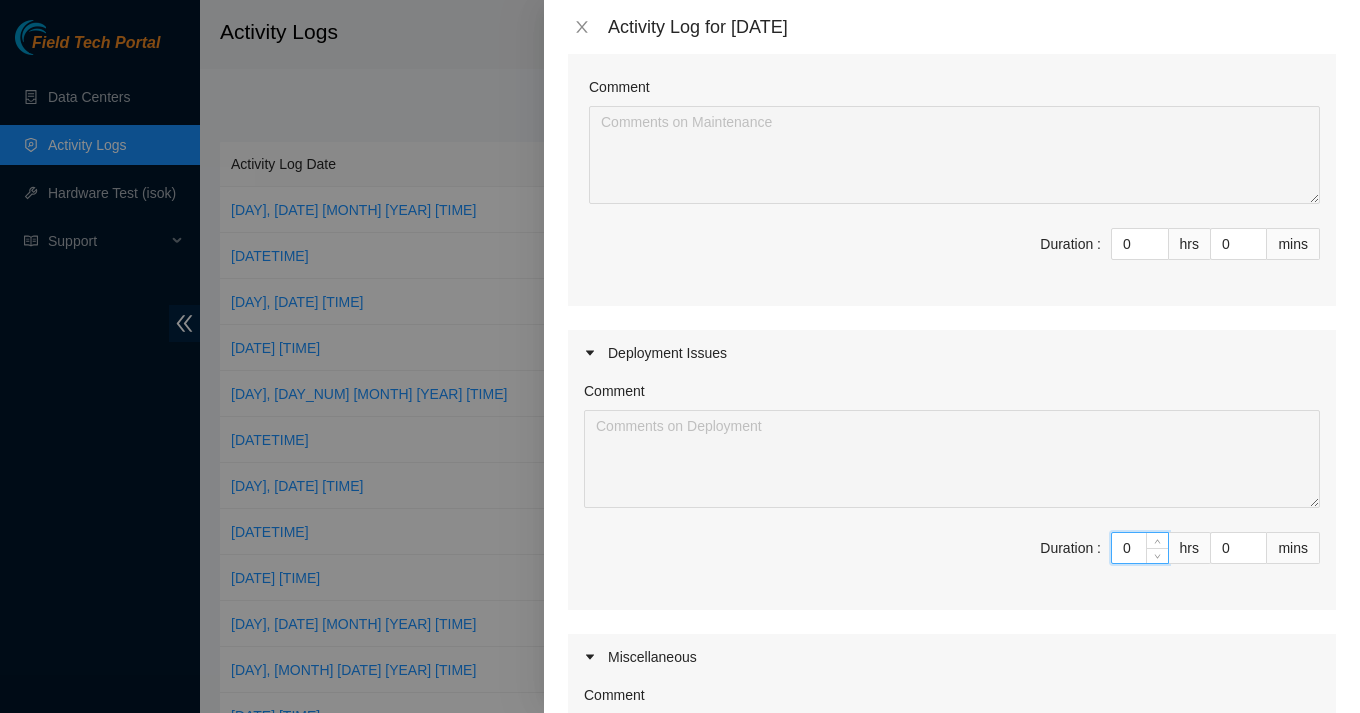 drag, startPoint x: 1136, startPoint y: 548, endPoint x: 1081, endPoint y: 548, distance: 55 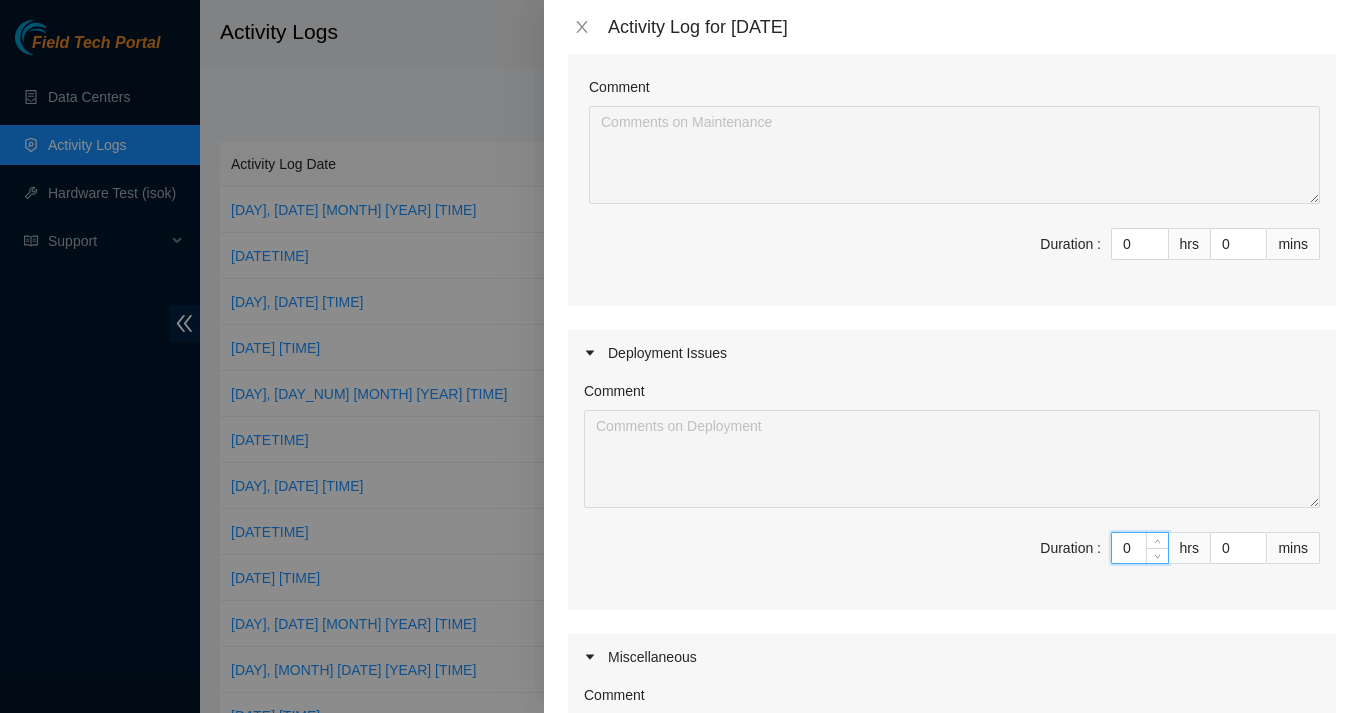 click on "Duration : 0 hrs 0 mins" at bounding box center [952, 560] 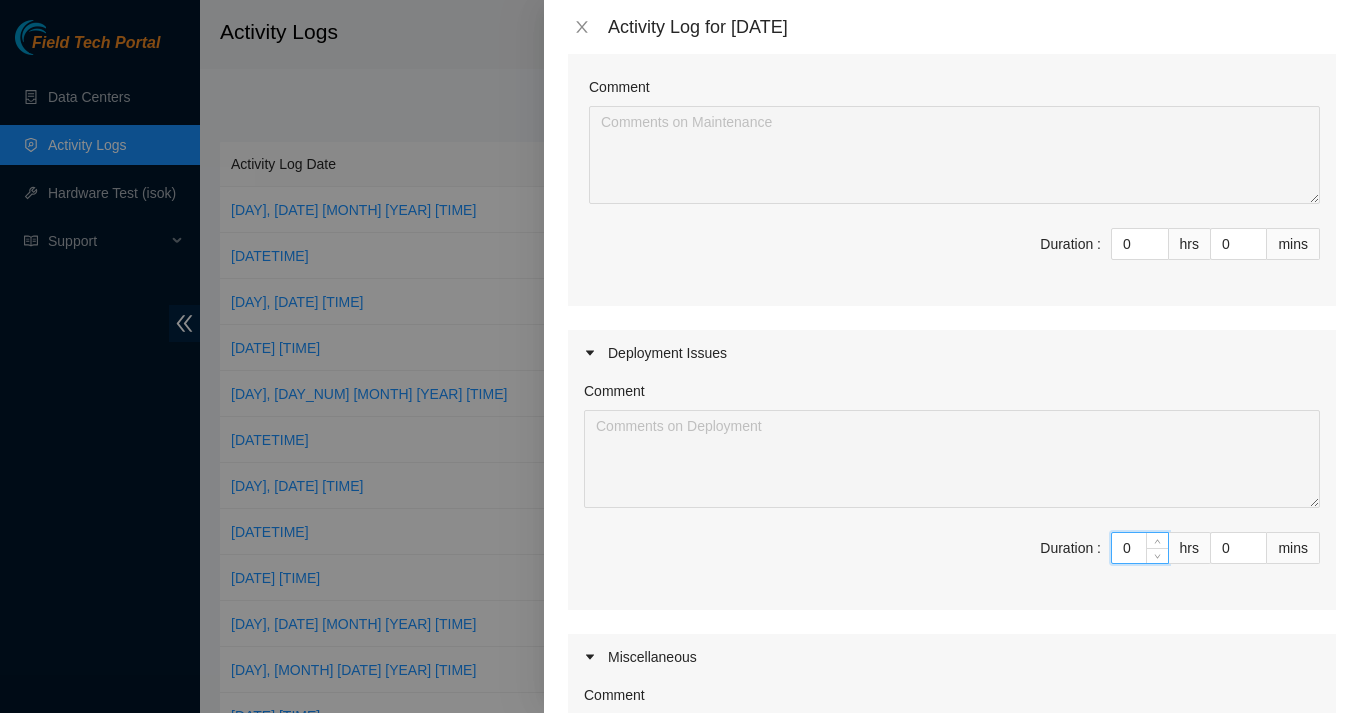 type on "1" 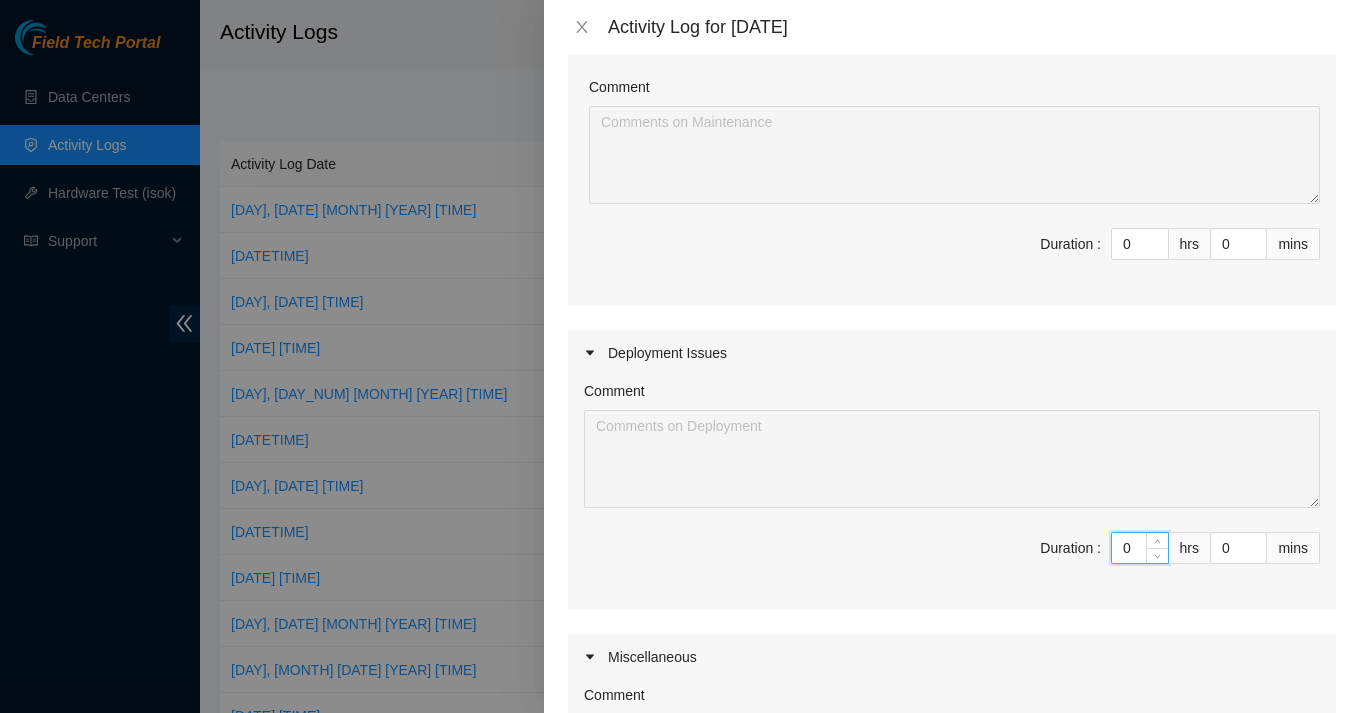 type on "1" 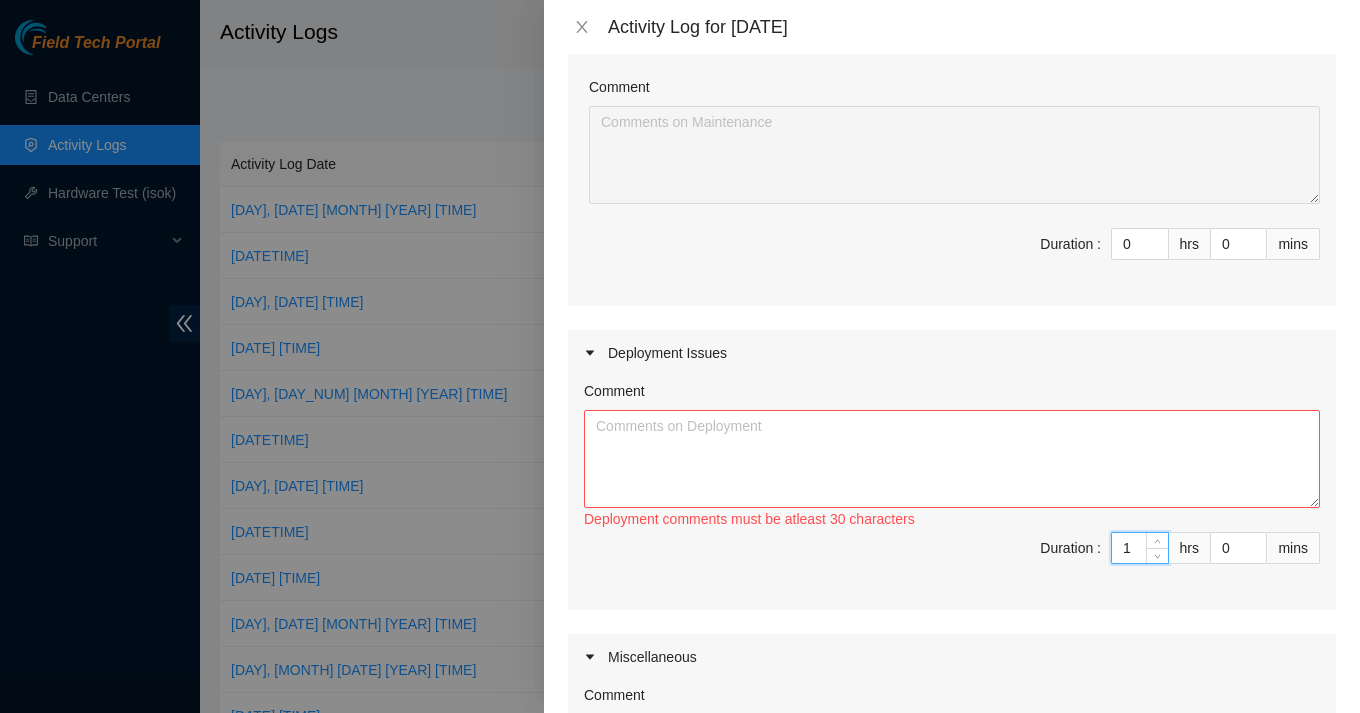 type on "10" 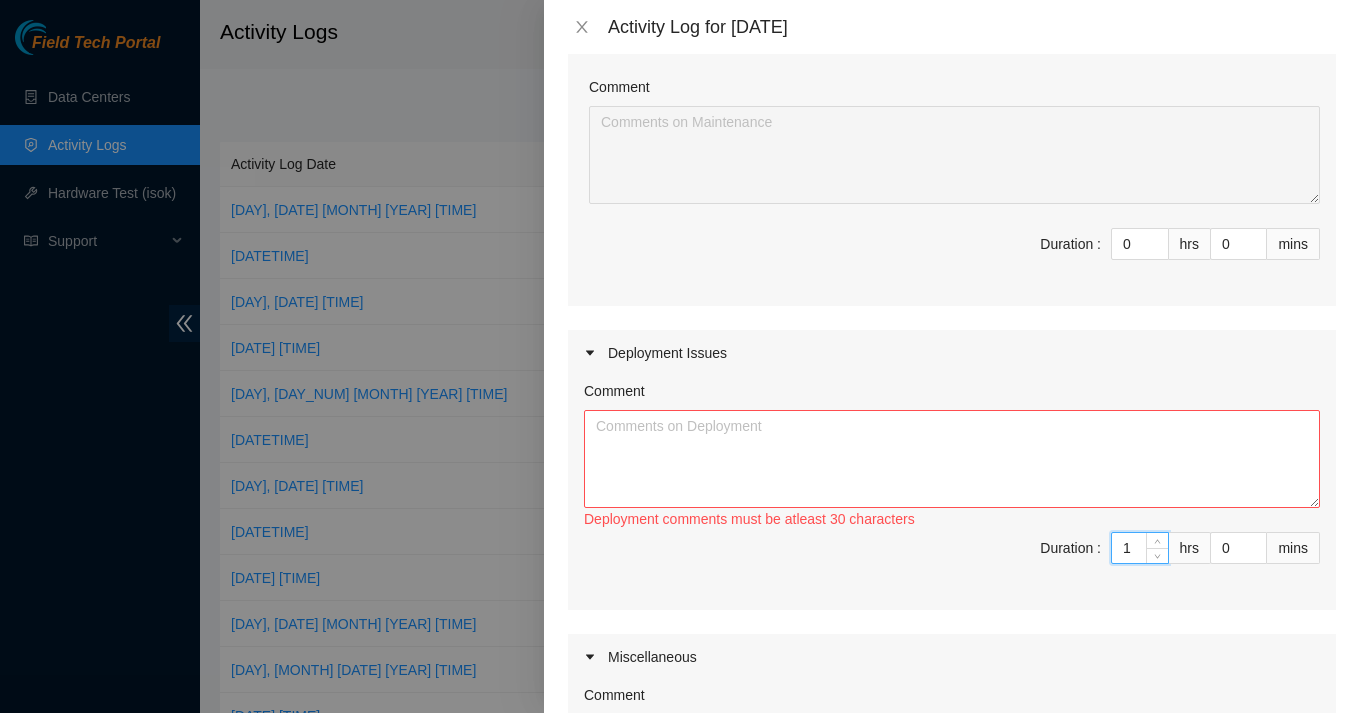 type on "10" 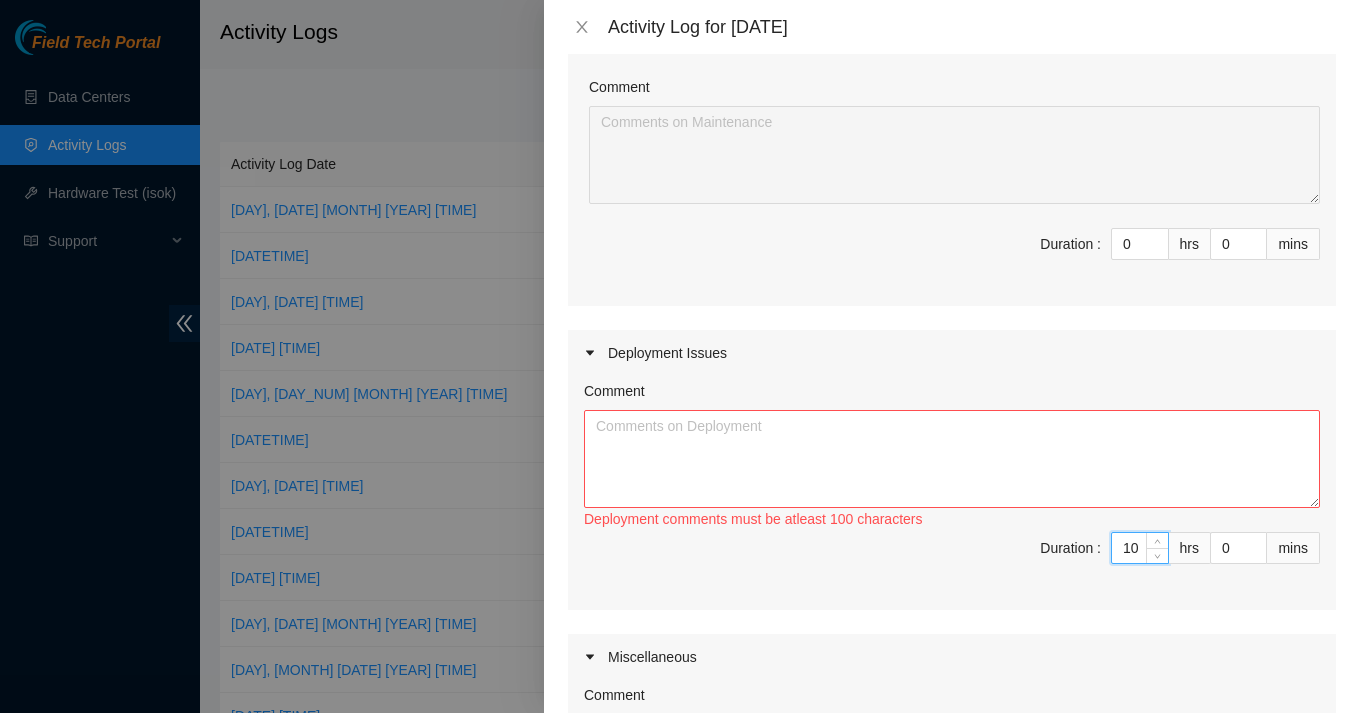 type on "10" 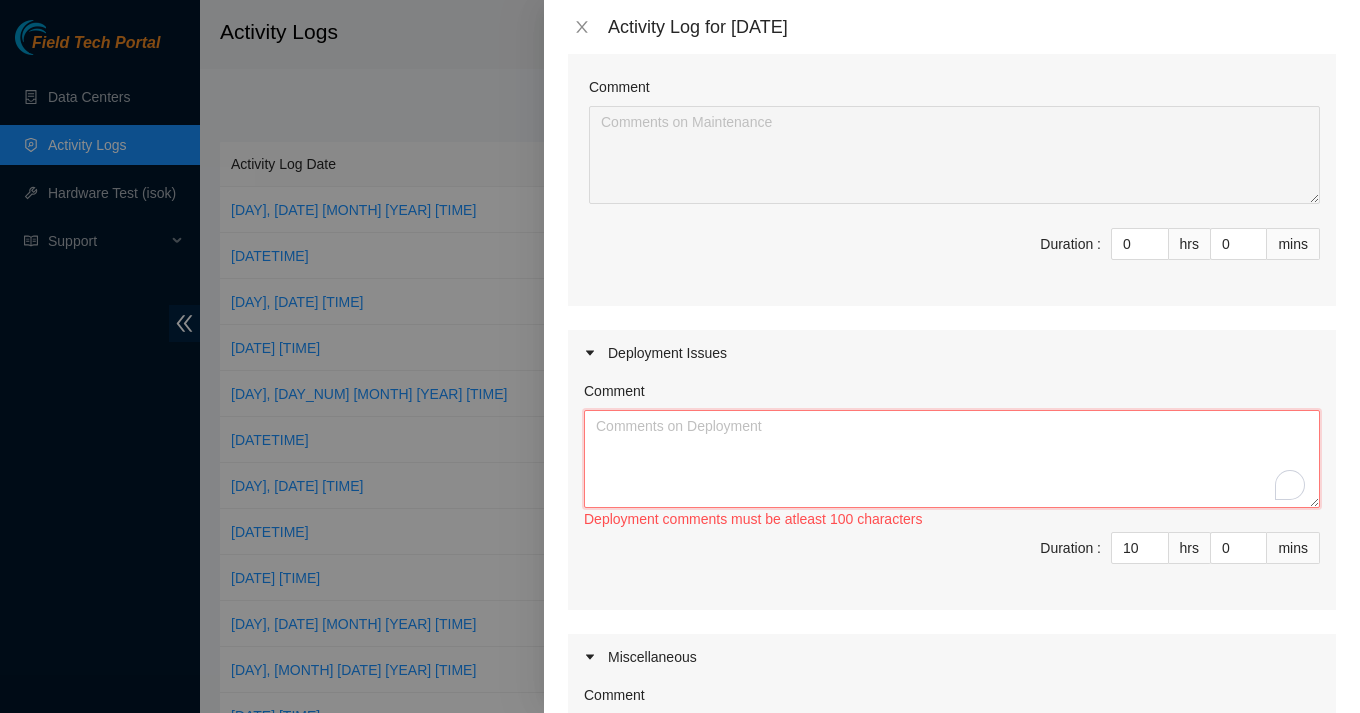 click on "Comment" at bounding box center [952, 459] 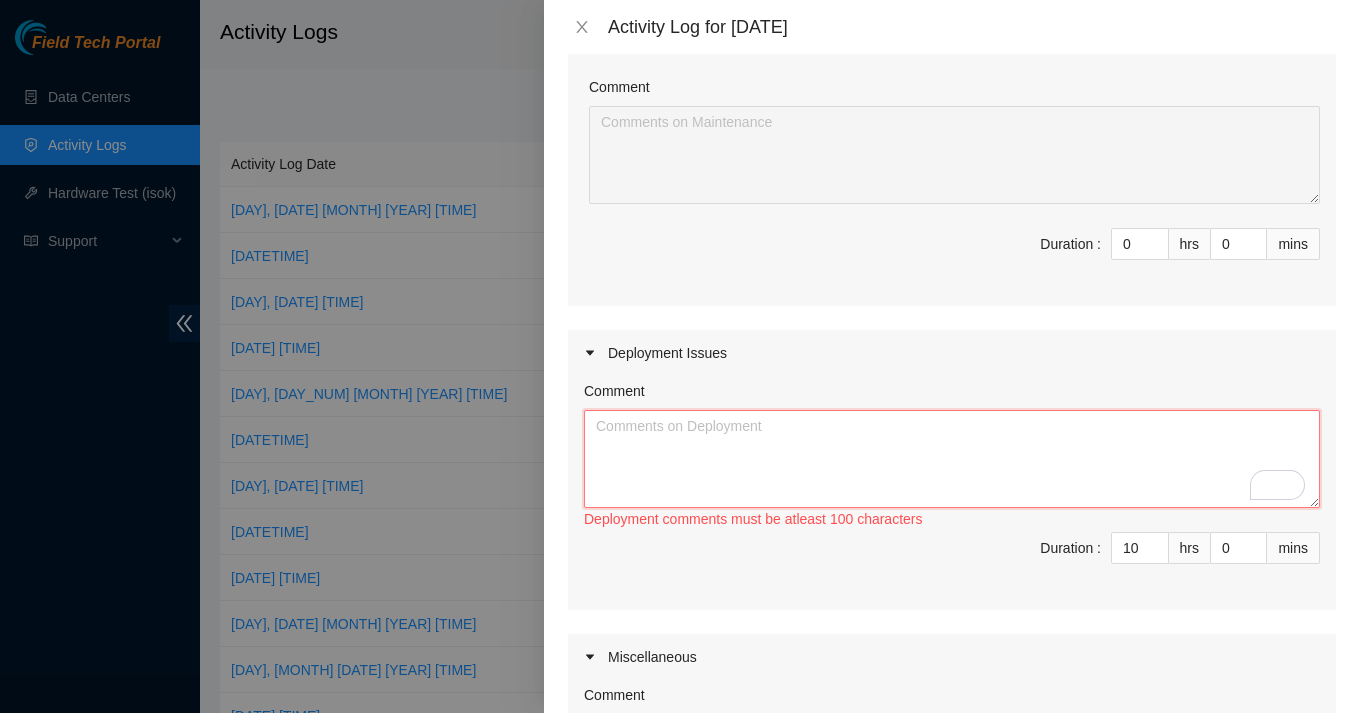 paste on "Worked with the team on deployments DP77020, DP77021, and DP77022. We unboxed and moved the equipment into position, recycled all cardboard packaging, and prepared the racks by adjusting the posts to fit the hardware. also started mounting the gears and cabling them." 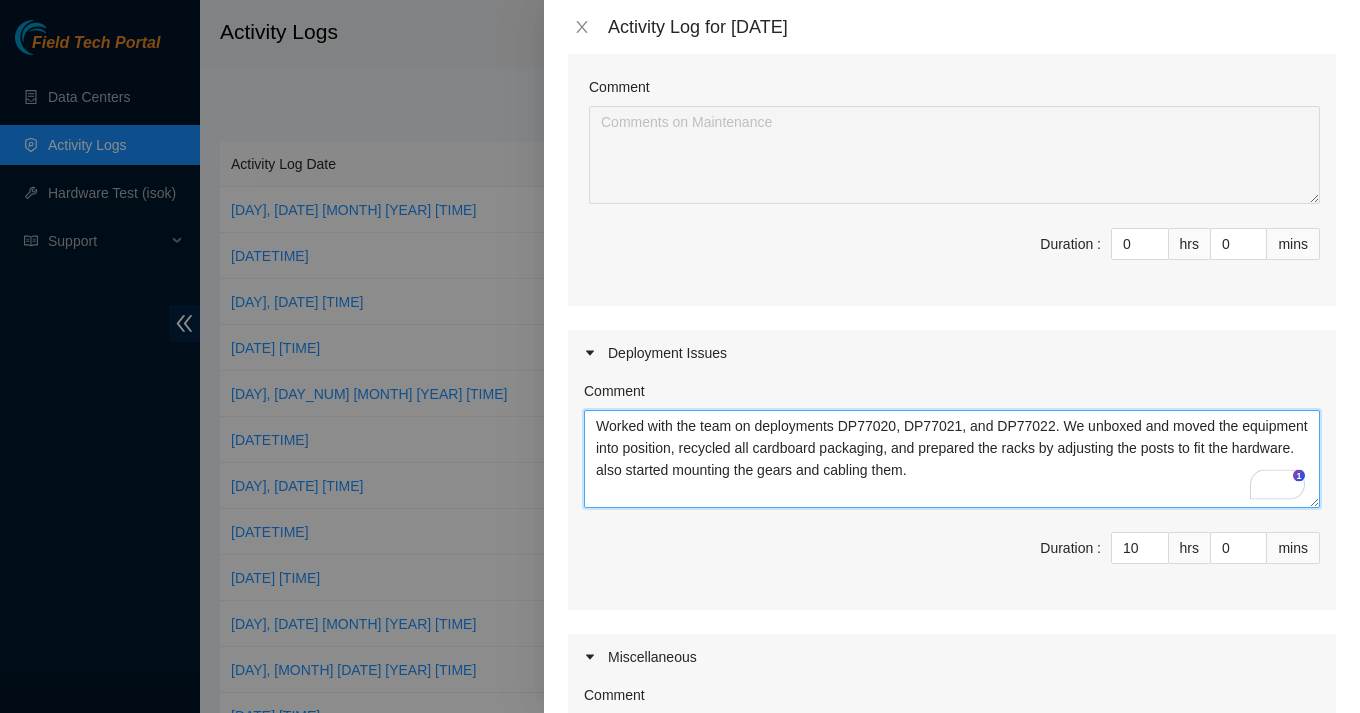 scroll, scrollTop: 210, scrollLeft: 0, axis: vertical 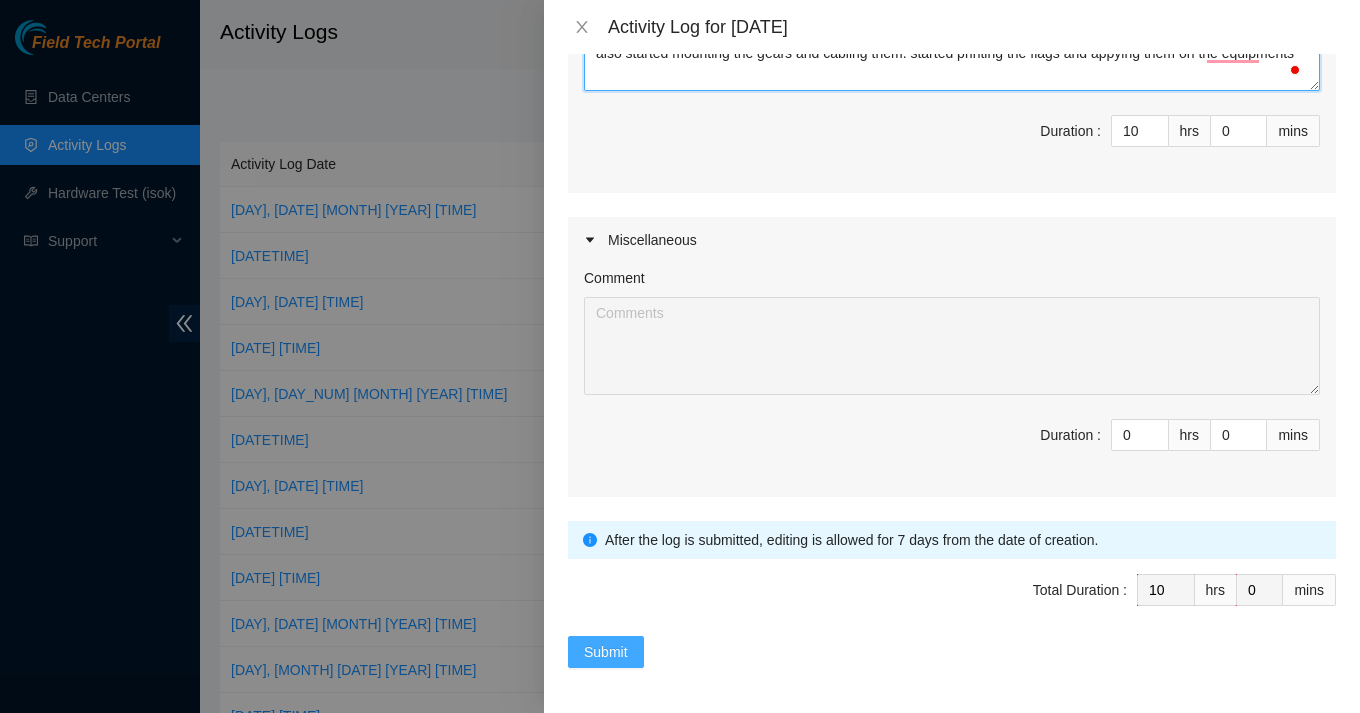 type on "Worked with the team on deployments DP77020, DP77021, and DP77022. We unboxed and moved the equipment into position, recycled all cardboard packaging, and prepared the racks by adjusting the posts to fit the hardware. also started mounting the gears and cabling them. started printing the flags and appying them on the equipments" 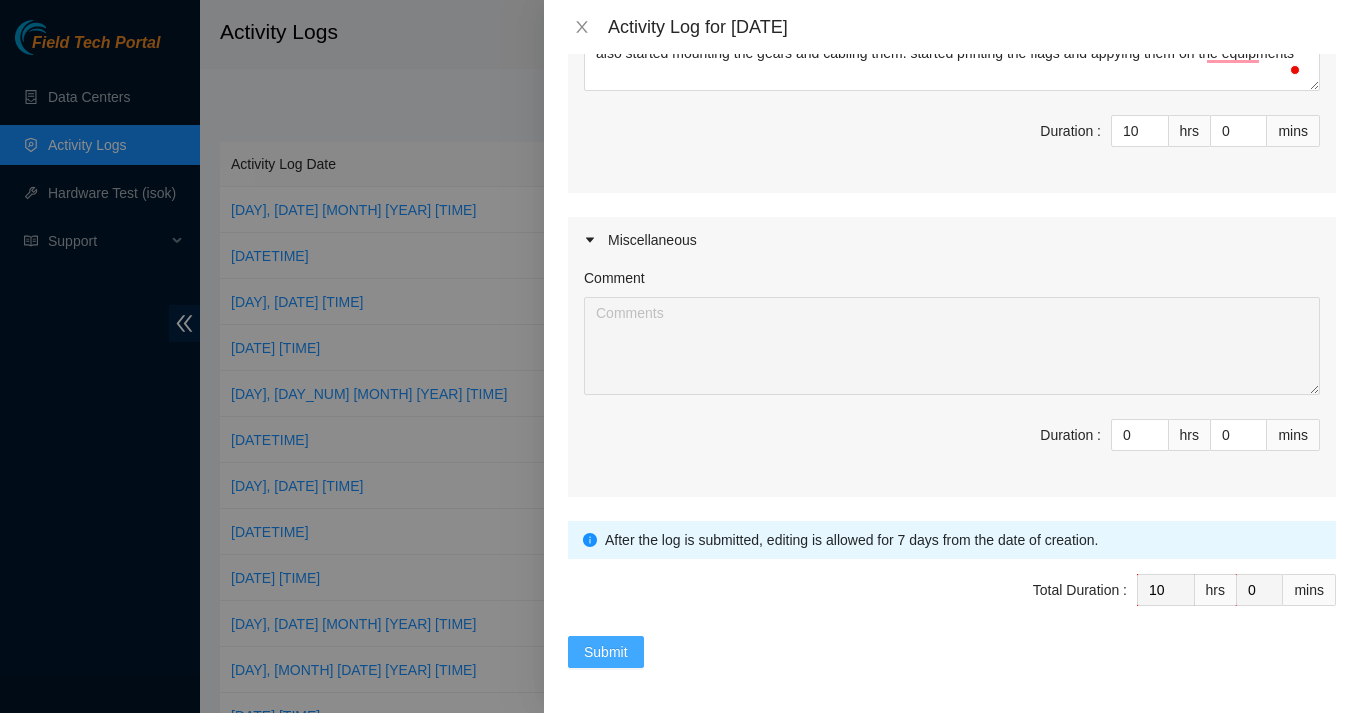 click on "Submit" at bounding box center [606, 652] 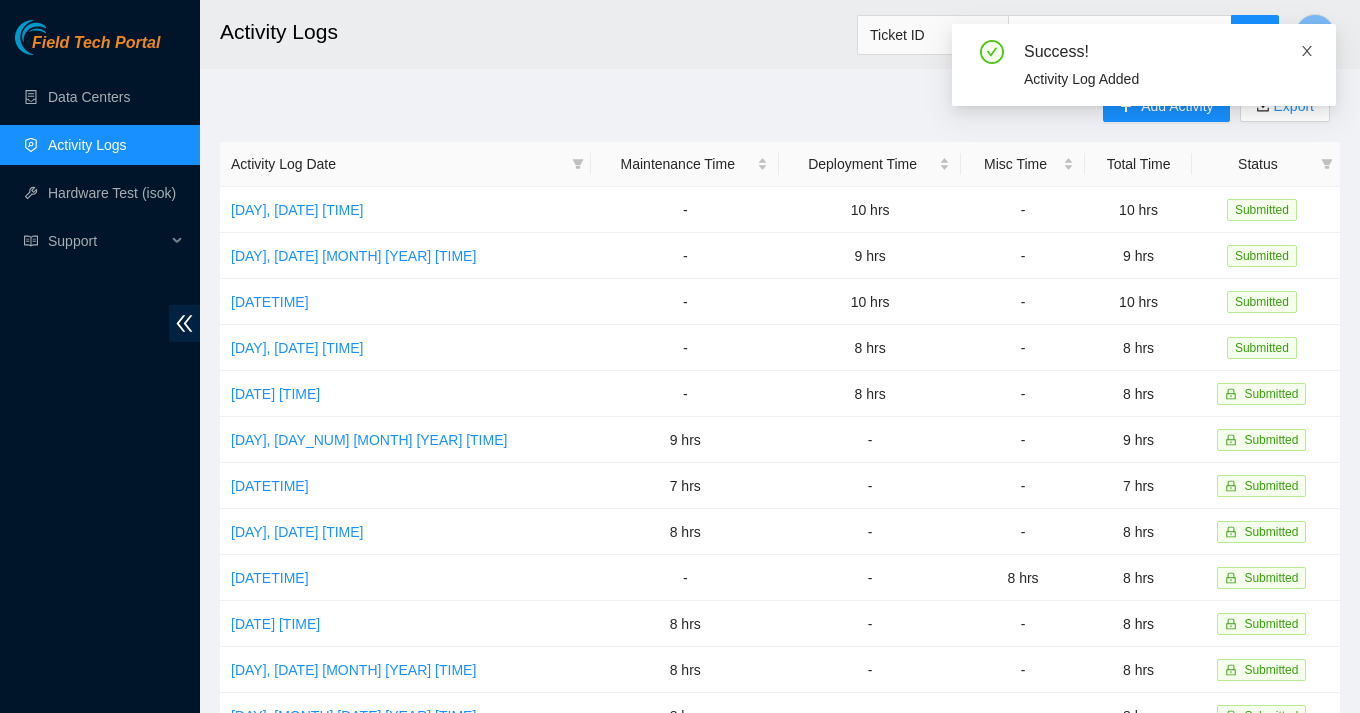 click 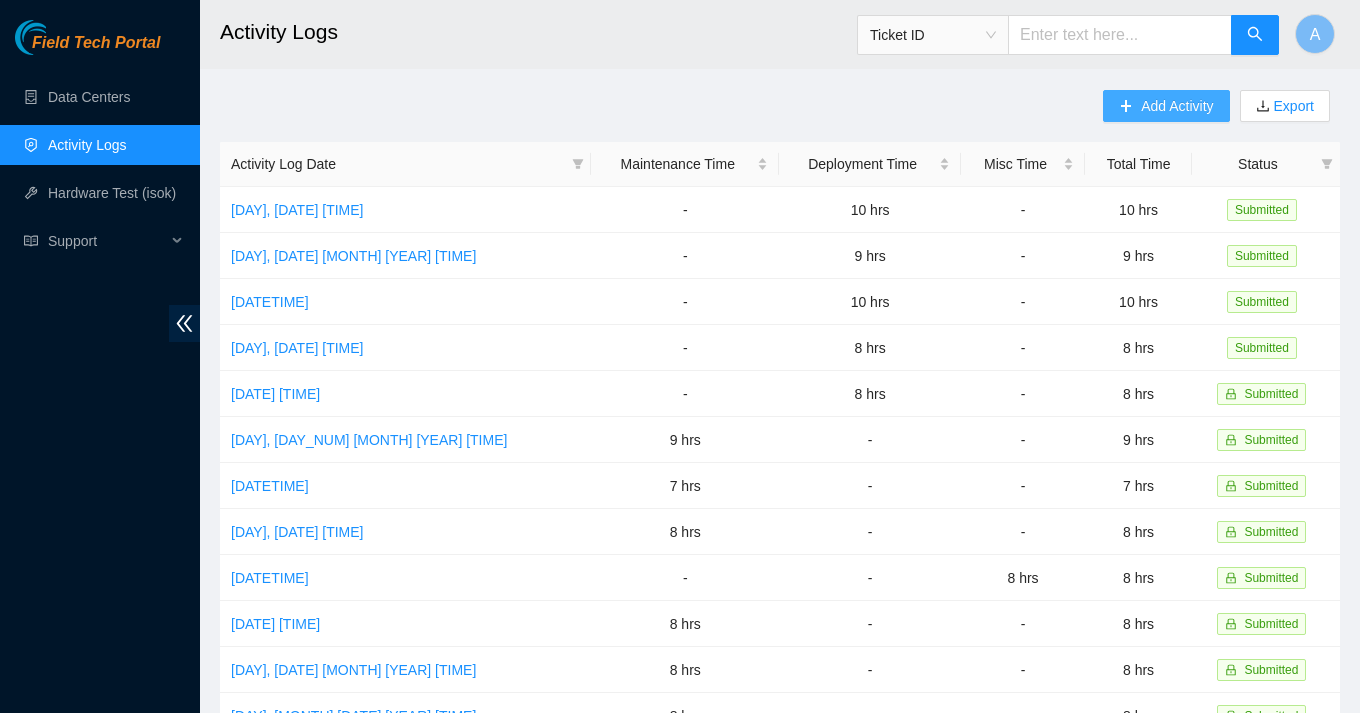 click on "Add Activity" at bounding box center (1166, 106) 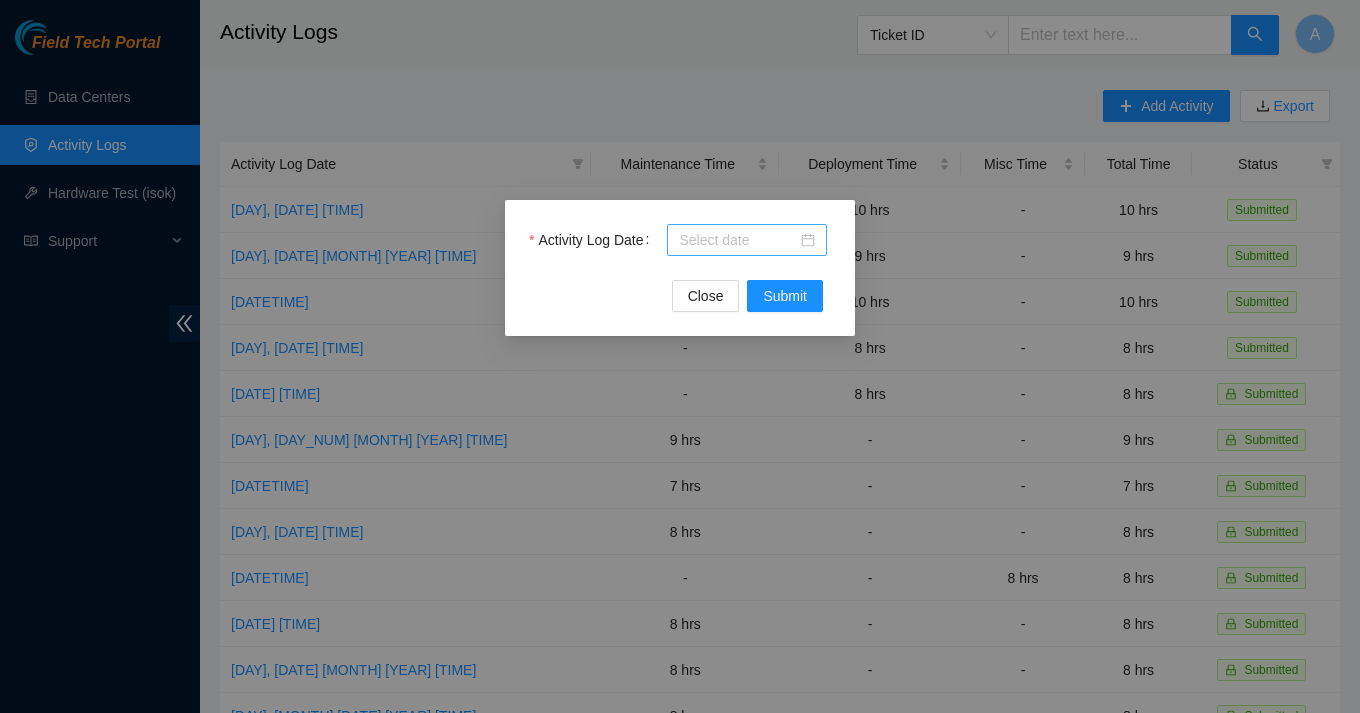 click at bounding box center (747, 240) 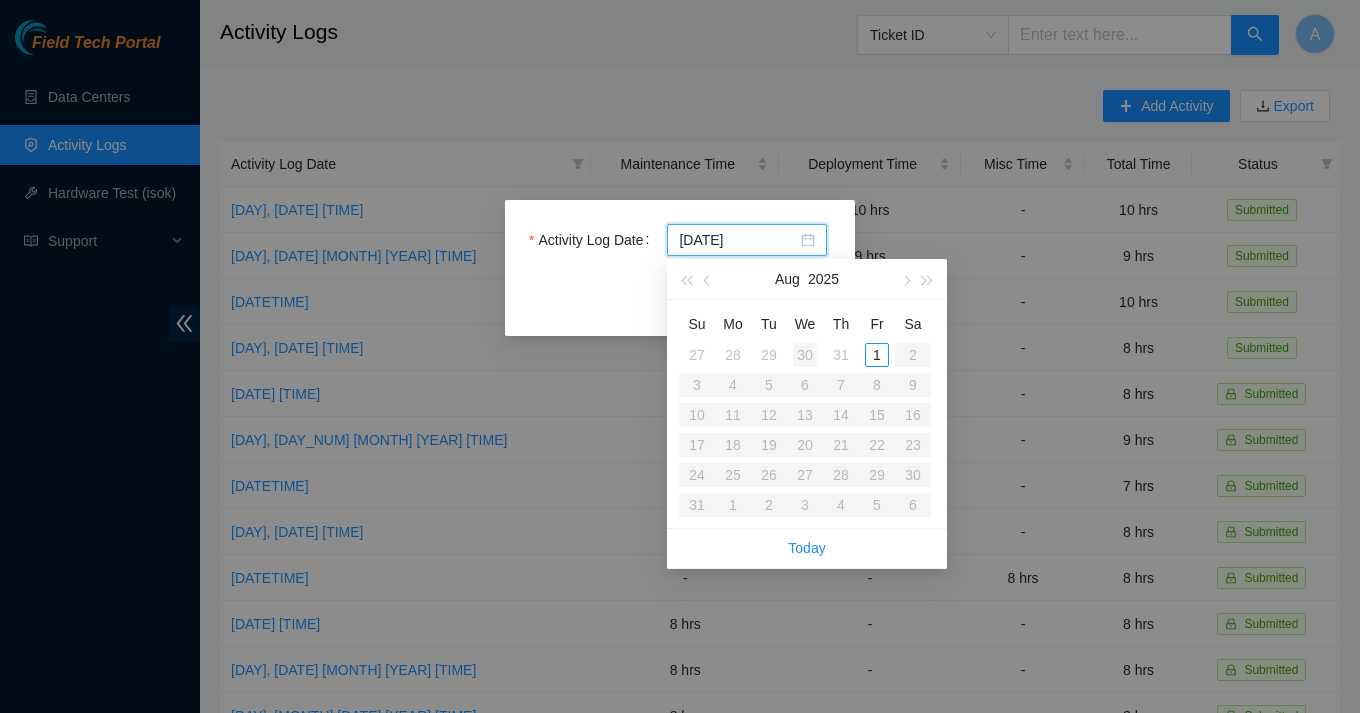 type on "[DATE]" 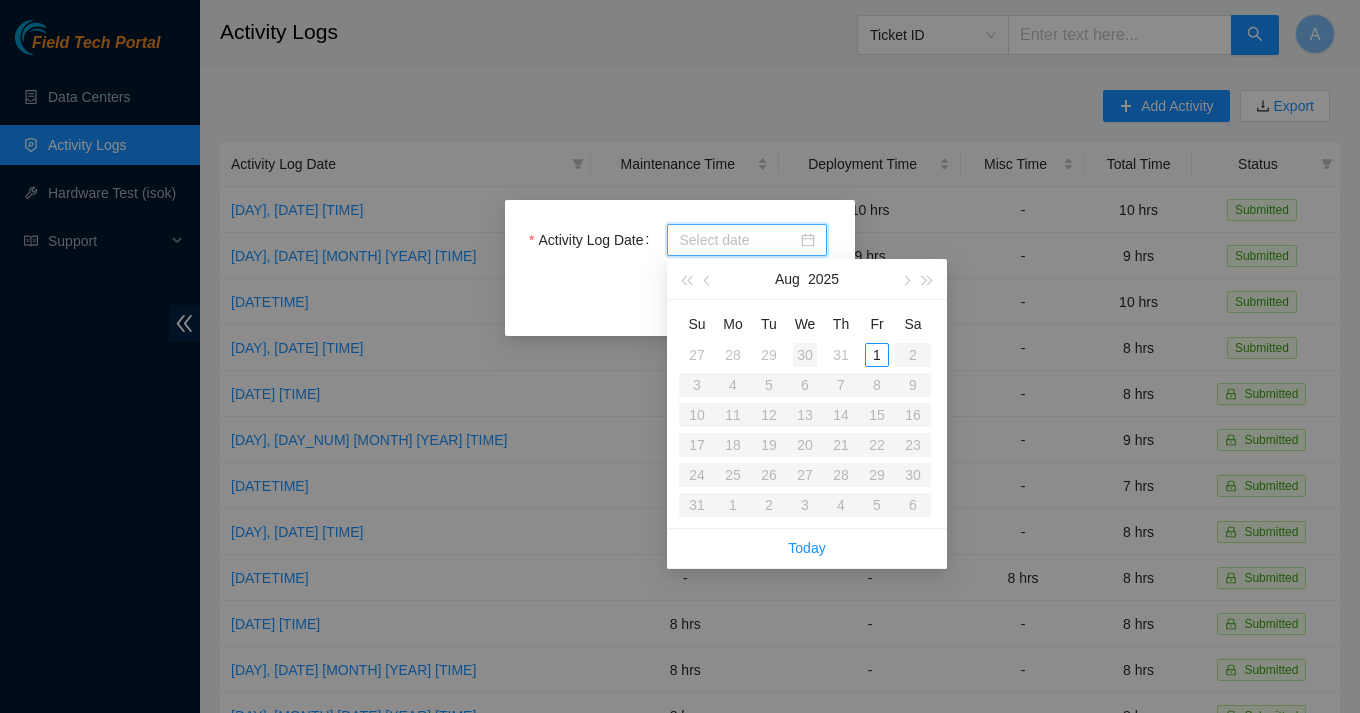 type on "[DATE]" 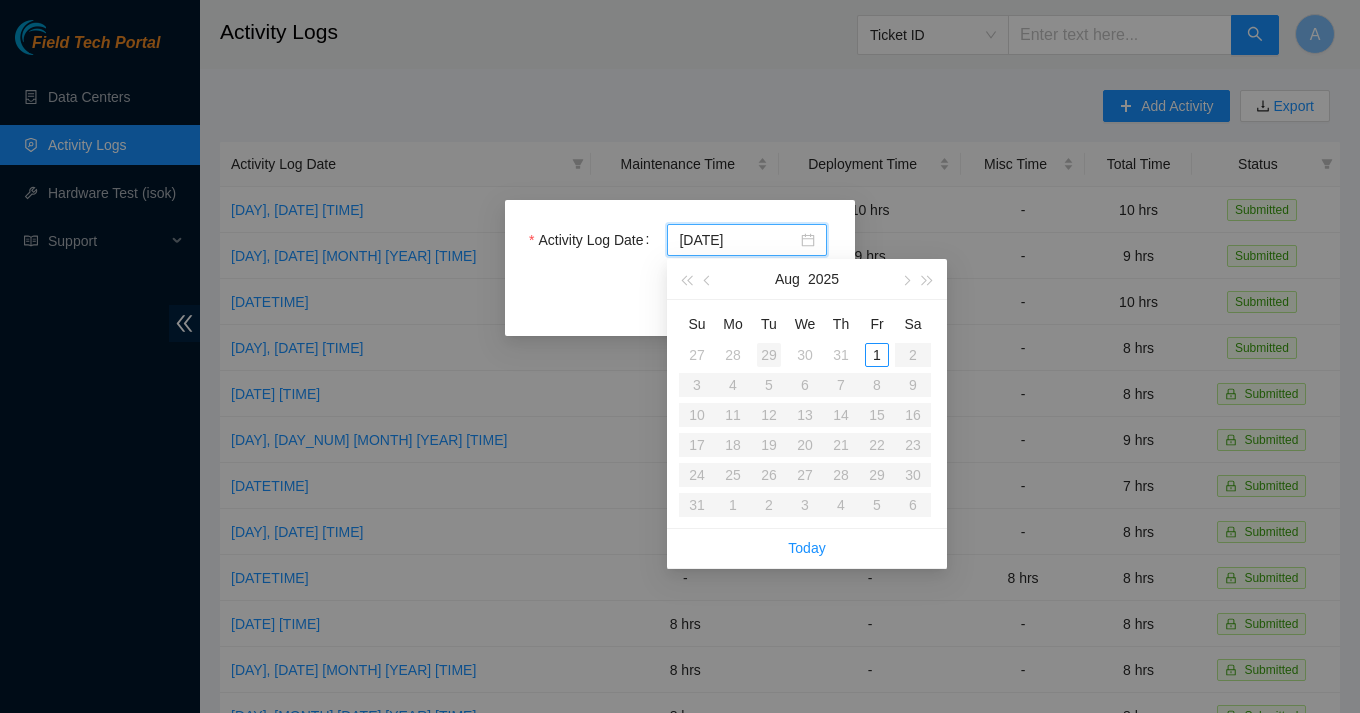 type on "[DATE]" 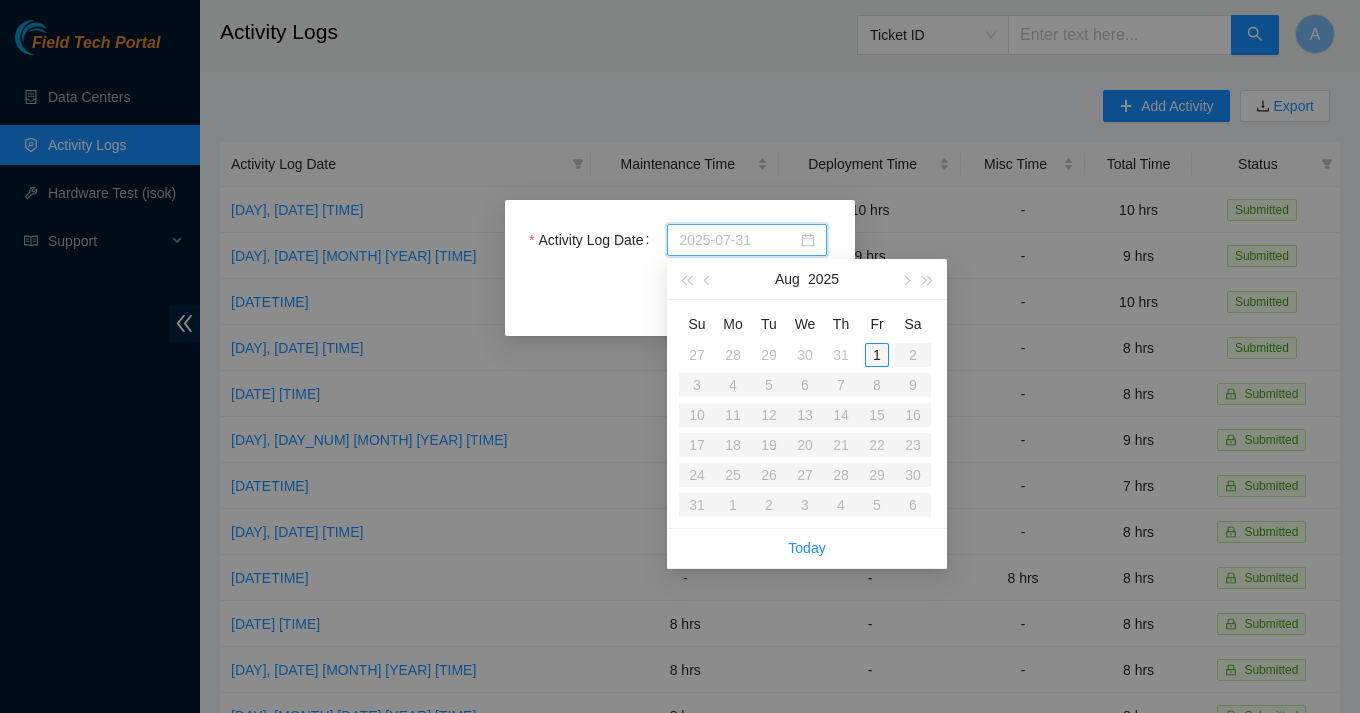 type on "[DATE]" 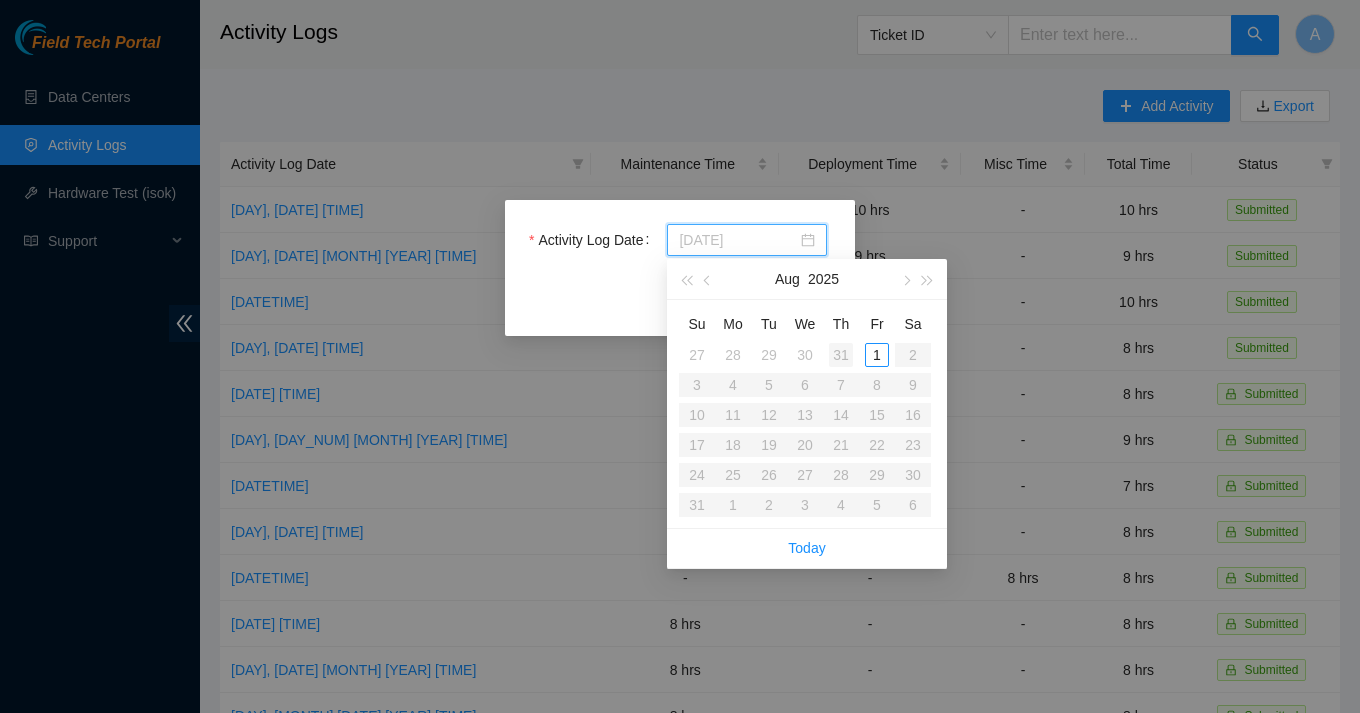 type on "2025-07-31" 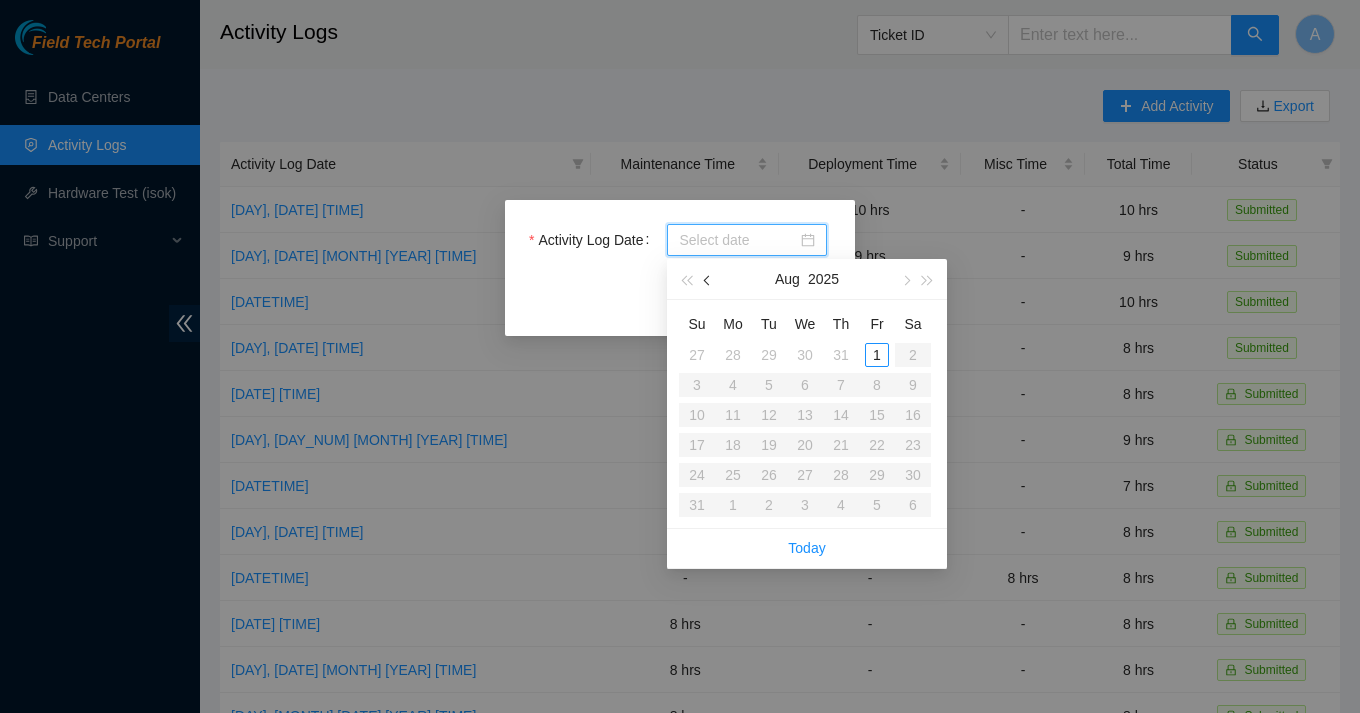 click at bounding box center (708, 279) 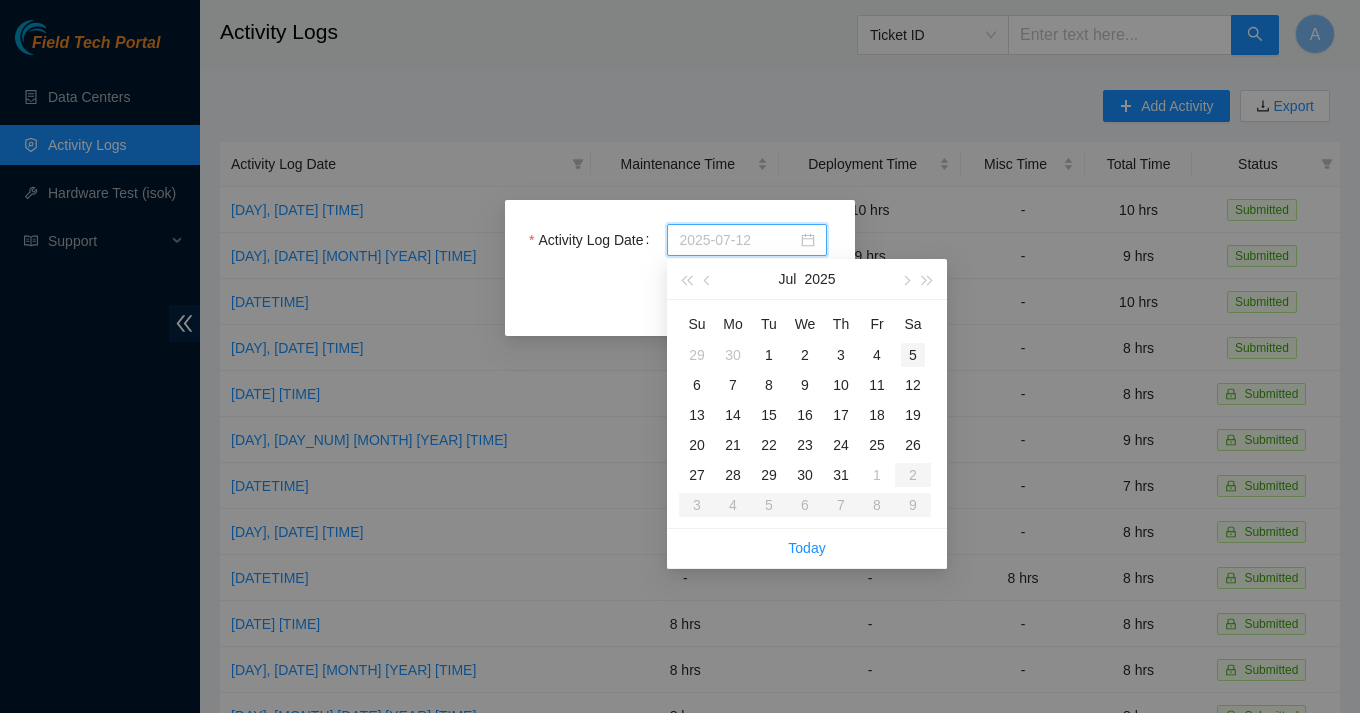 type on "2025-07-05" 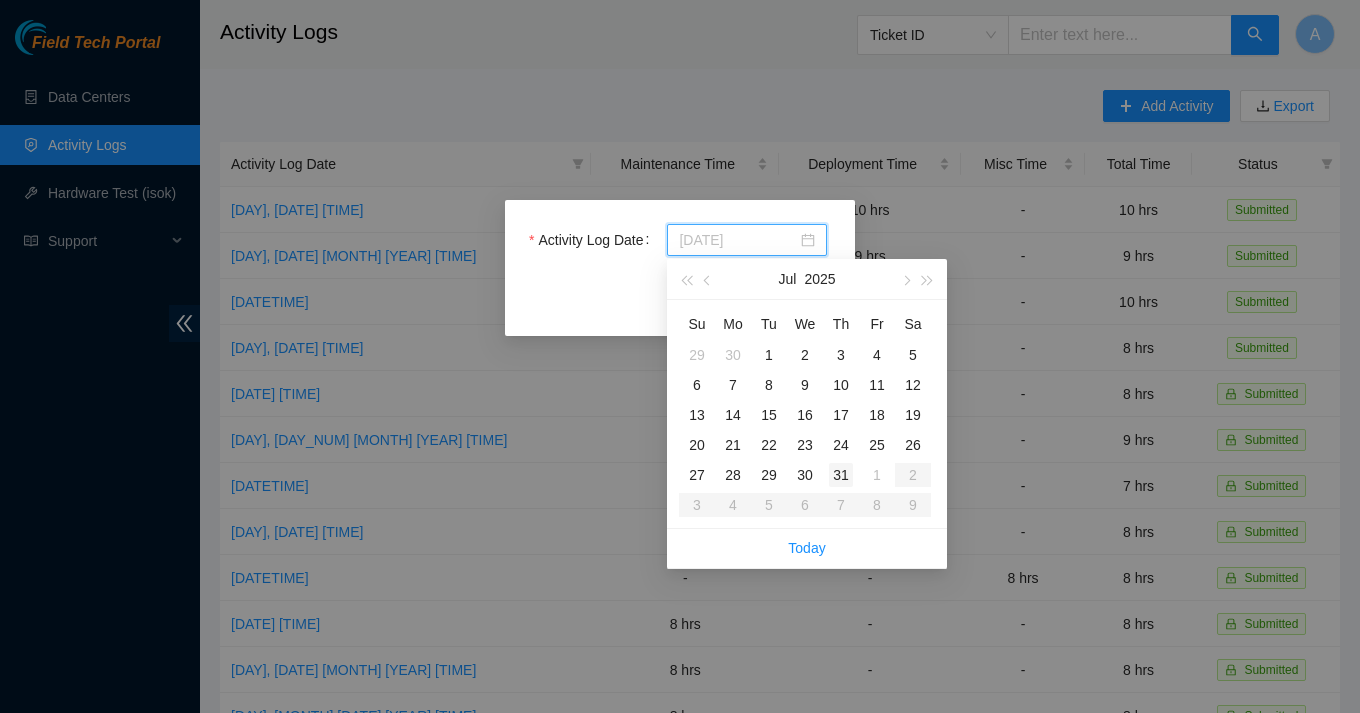 type on "2025-07-31" 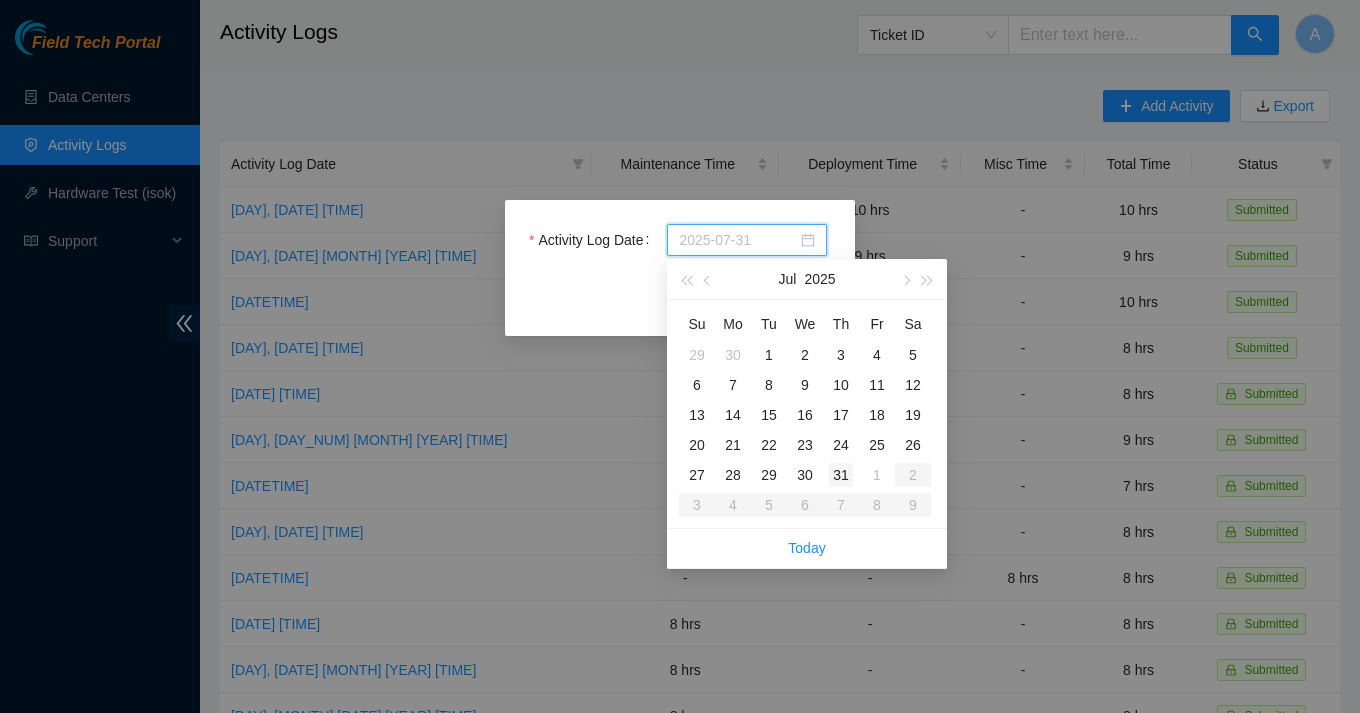 click on "31" at bounding box center (841, 475) 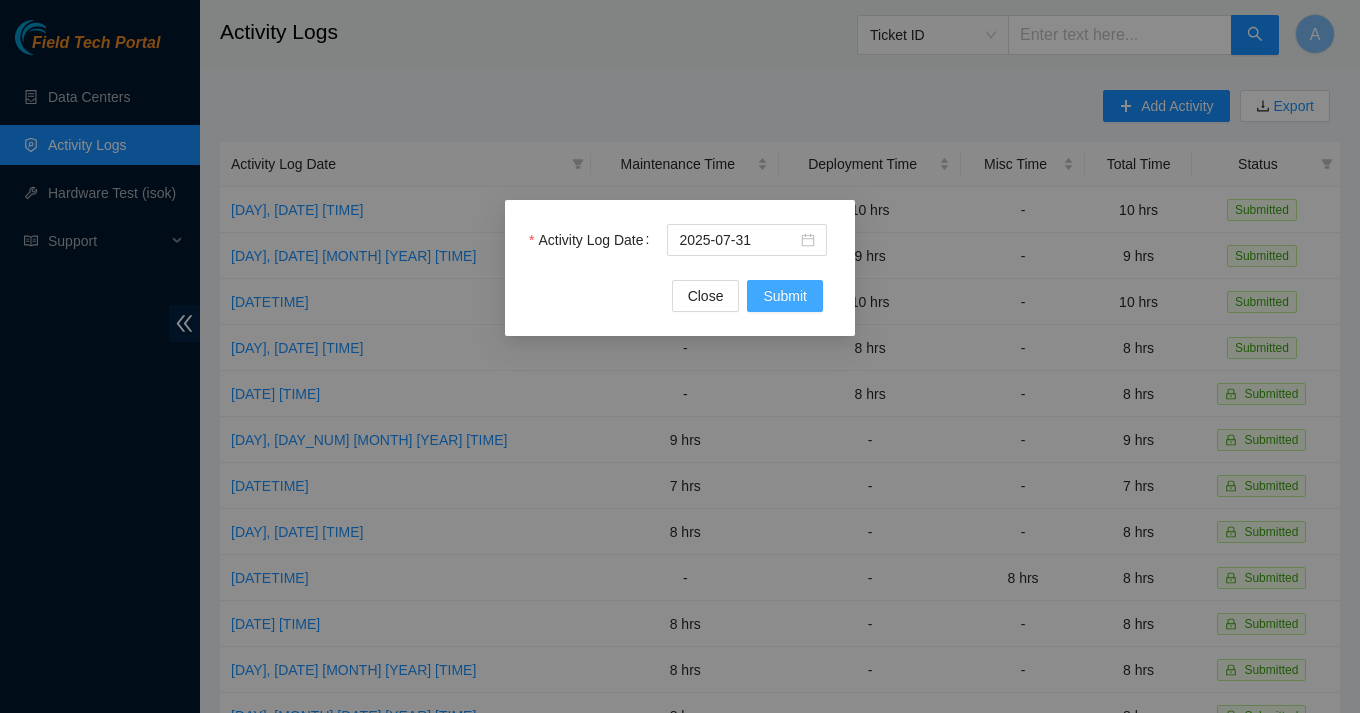 click on "Submit" at bounding box center [785, 296] 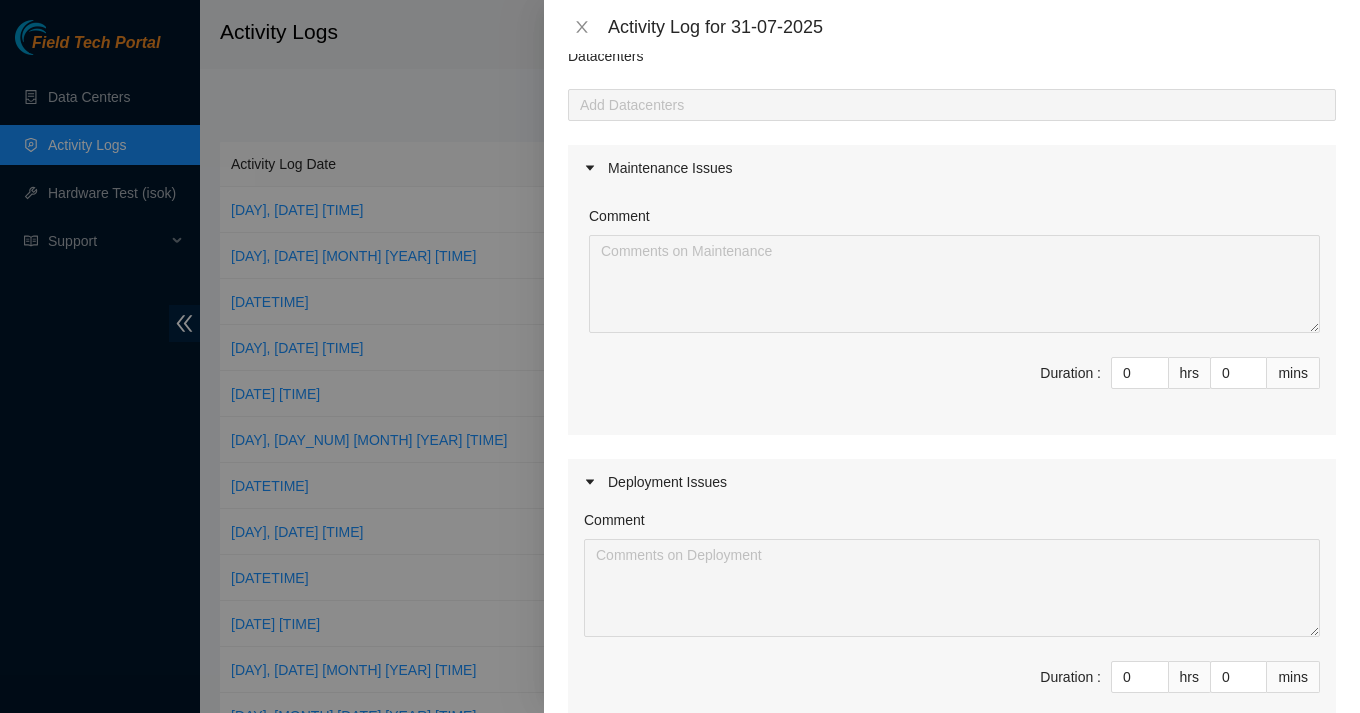 scroll, scrollTop: 91, scrollLeft: 0, axis: vertical 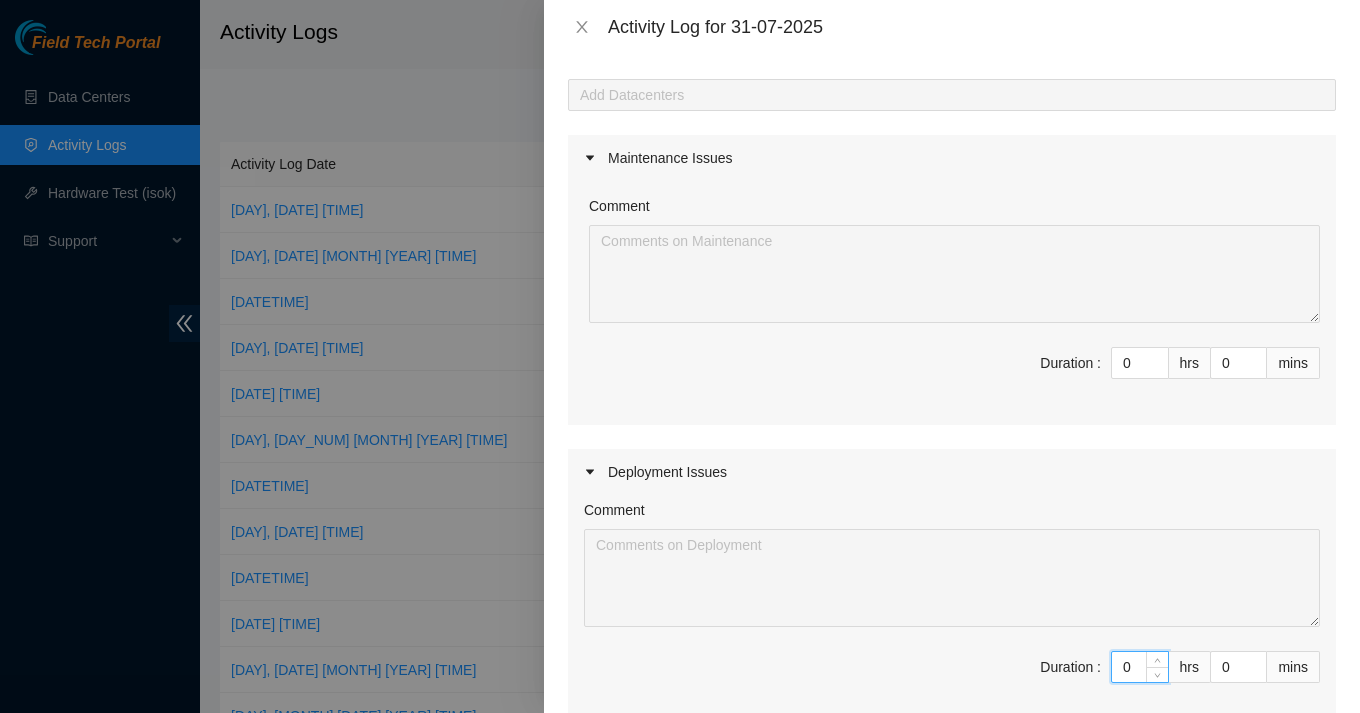 drag, startPoint x: 1130, startPoint y: 660, endPoint x: 1105, endPoint y: 660, distance: 25 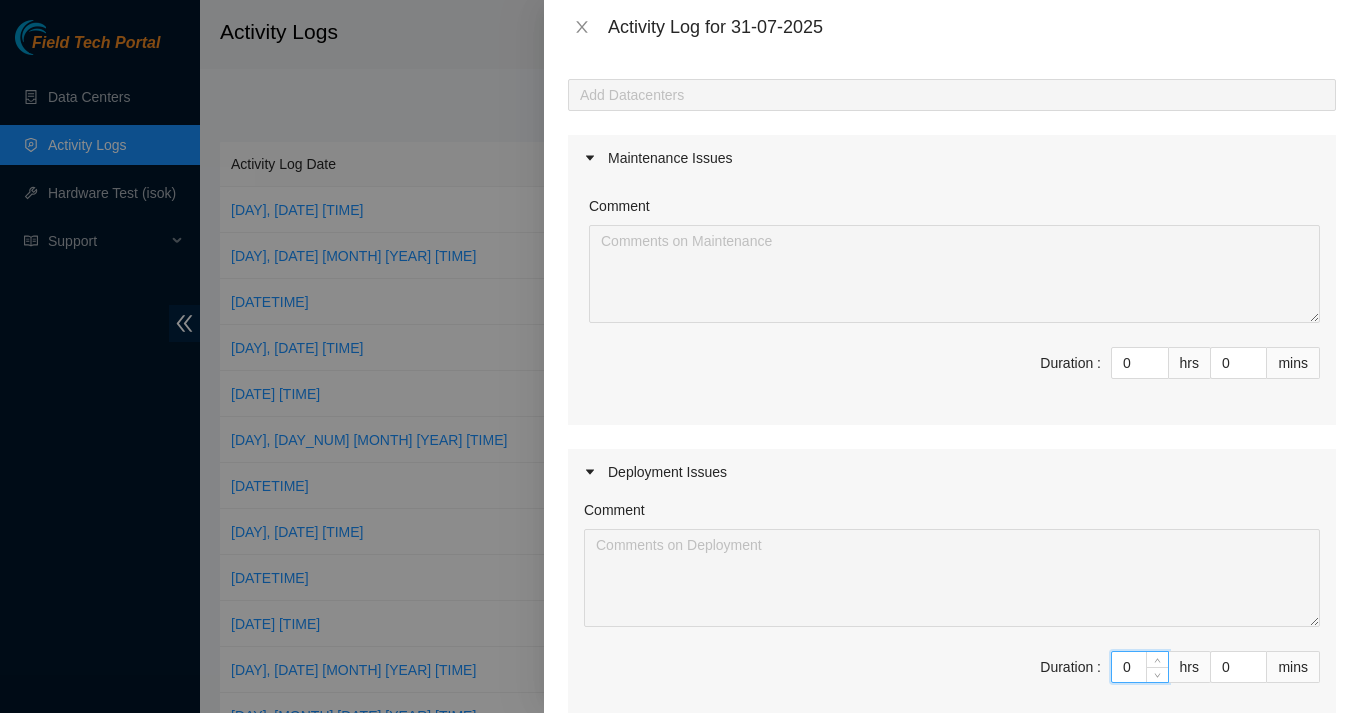 click on "Duration : 0 hrs 0 mins" at bounding box center [952, 679] 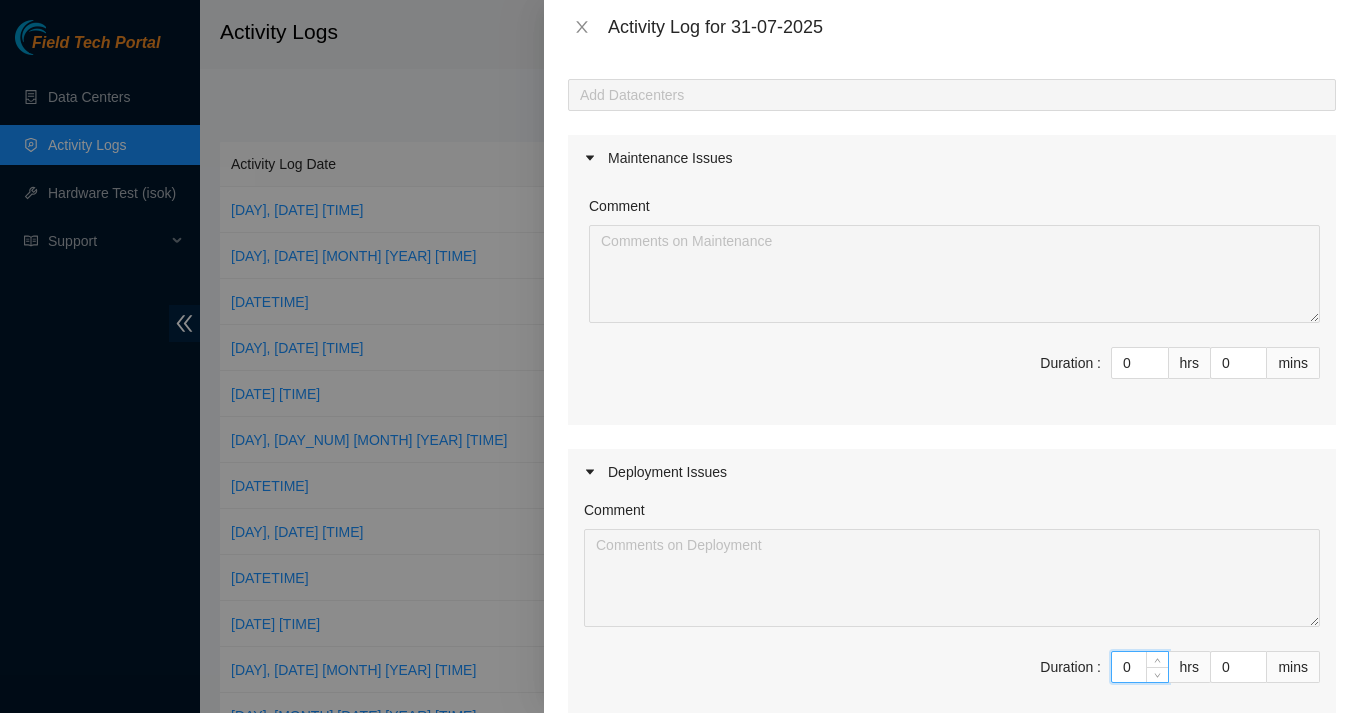 type on "8" 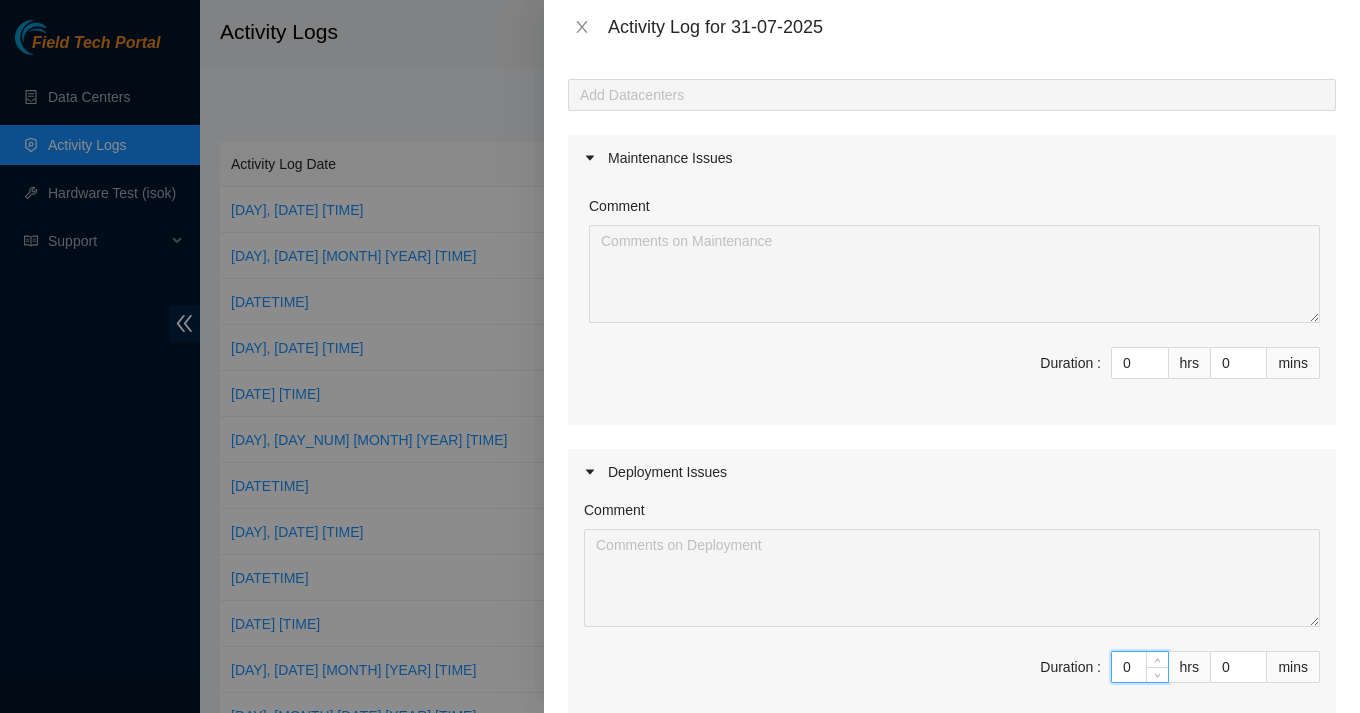 type on "8" 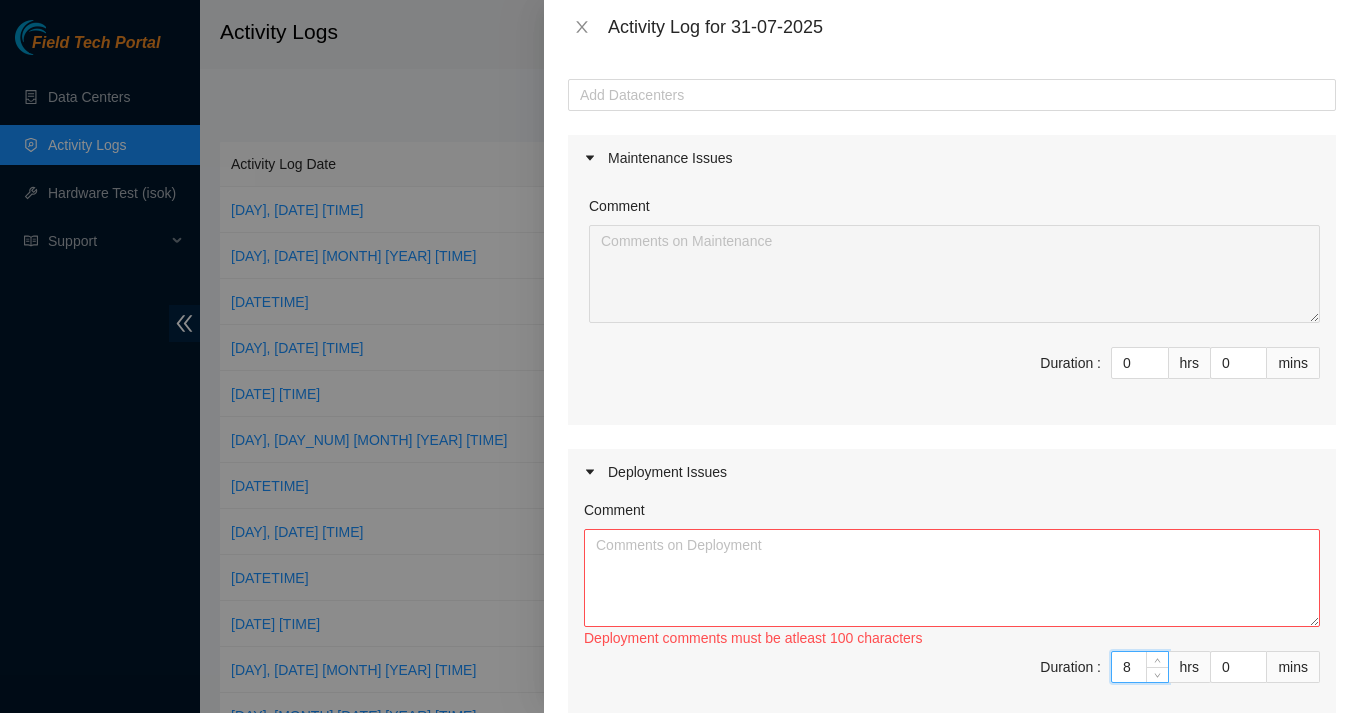 type on "8" 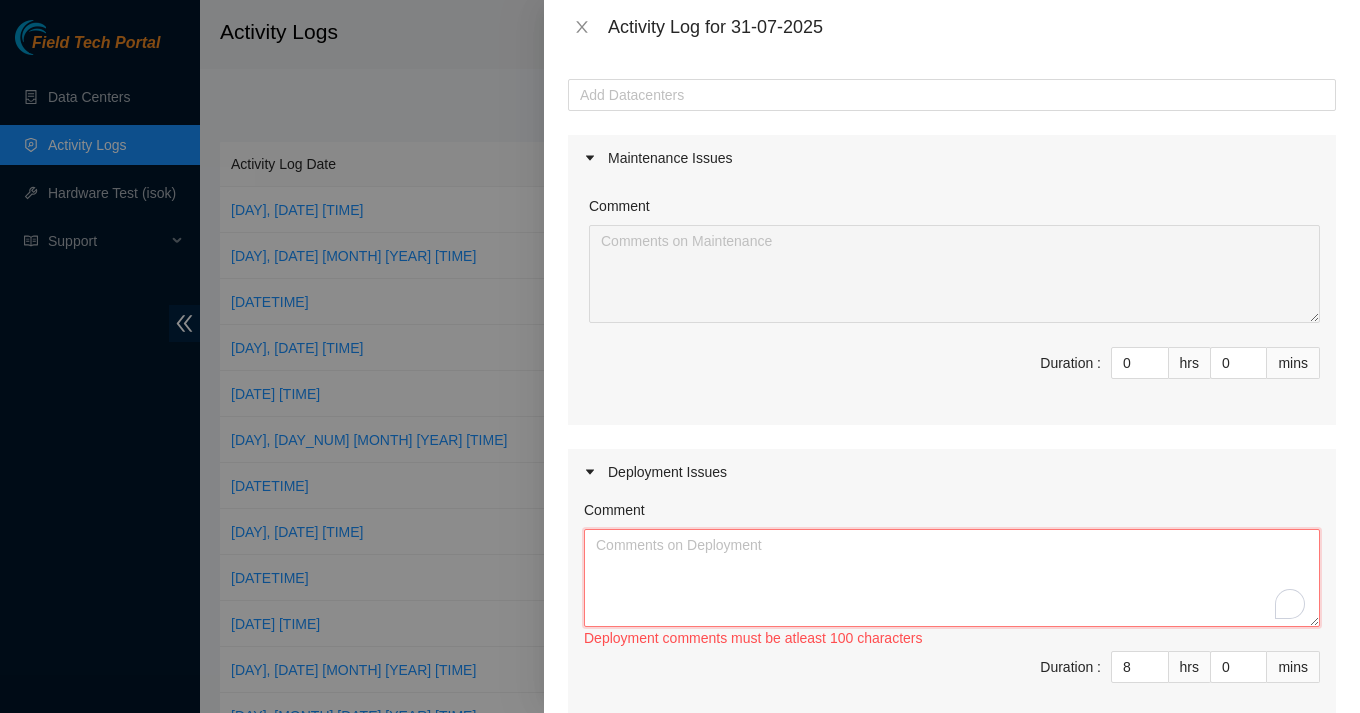 click on "Comment" at bounding box center (952, 578) 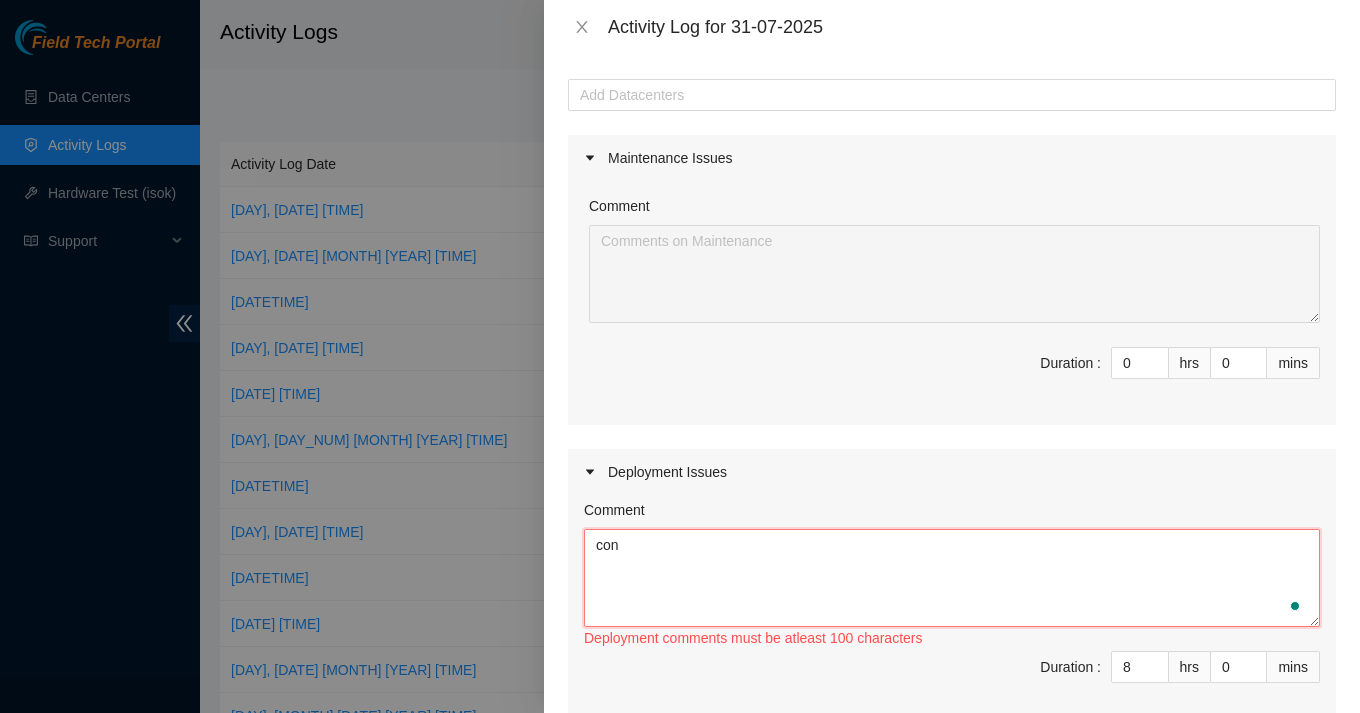 scroll, scrollTop: 91, scrollLeft: 0, axis: vertical 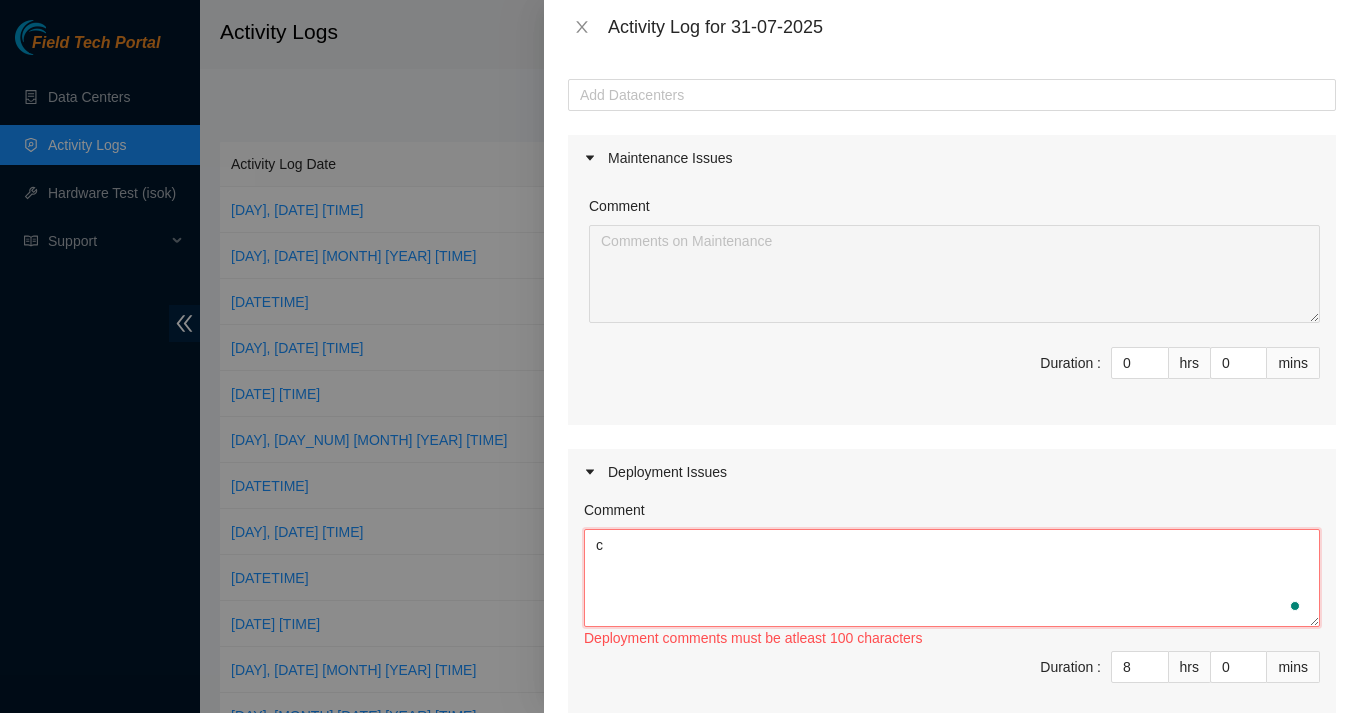 paste on "Worked with the team on deployments DP77020, DP77021, and DP77022. We unboxed and moved the equipment into position, recycled all cardboard packaging, and prepared the racks by adjusting the posts to fit the hardware. also started mounting the gears and cabling them." 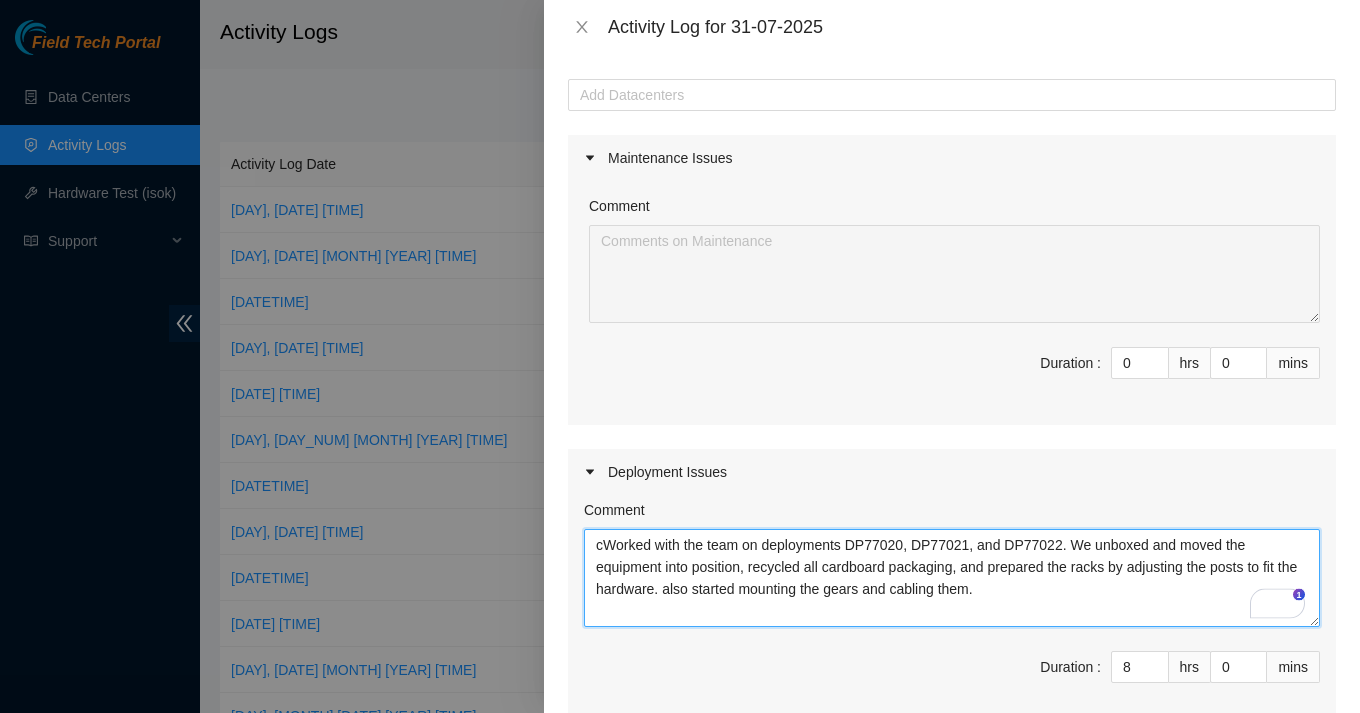 click on "cWorked with the team on deployments DP77020, DP77021, and DP77022. We unboxed and moved the equipment into position, recycled all cardboard packaging, and prepared the racks by adjusting the posts to fit the hardware. also started mounting the gears and cabling them." at bounding box center [952, 578] 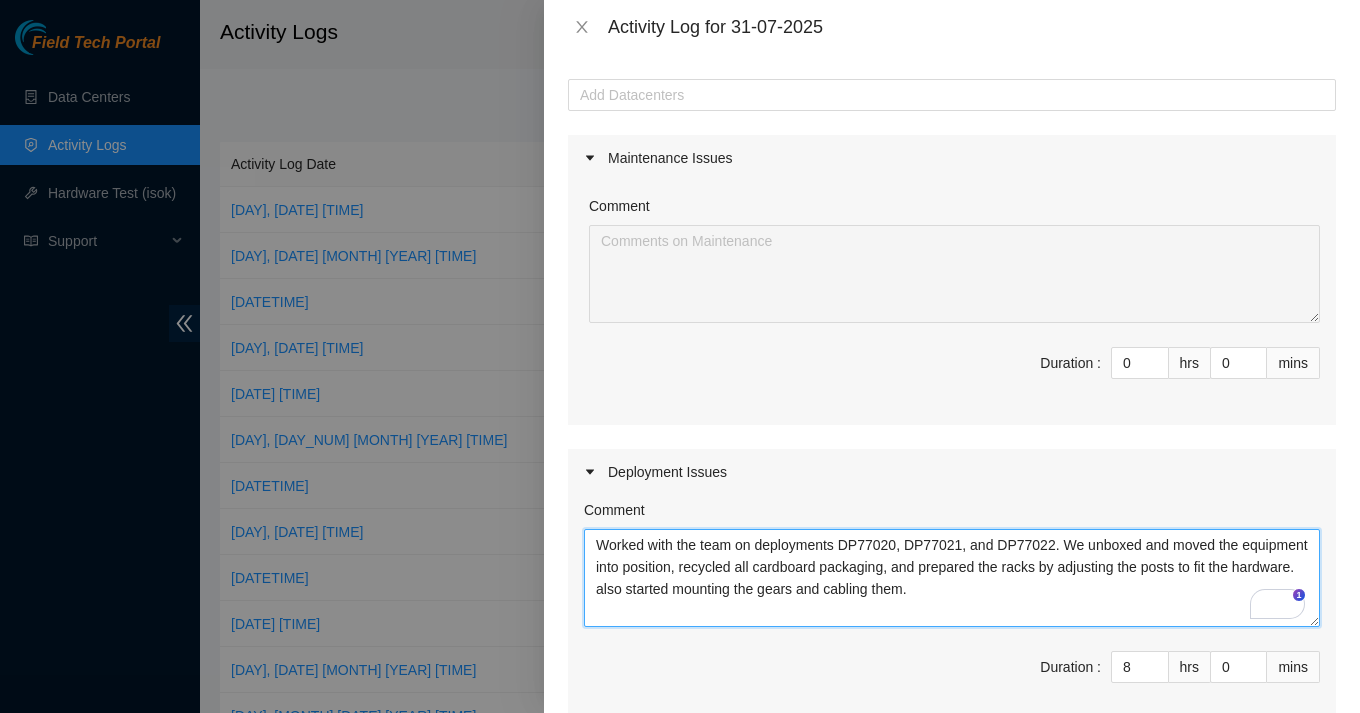 drag, startPoint x: 646, startPoint y: 545, endPoint x: 566, endPoint y: 544, distance: 80.00625 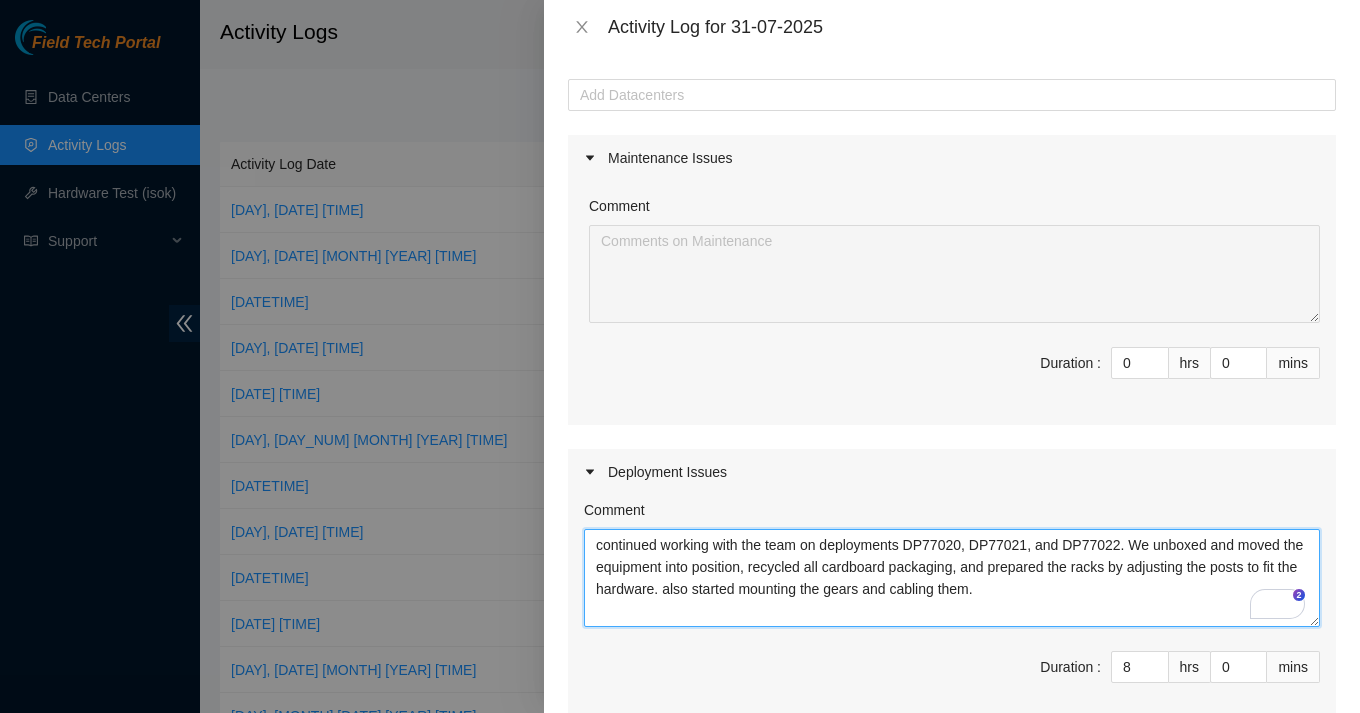 drag, startPoint x: 1157, startPoint y: 545, endPoint x: 1108, endPoint y: 608, distance: 79.81228 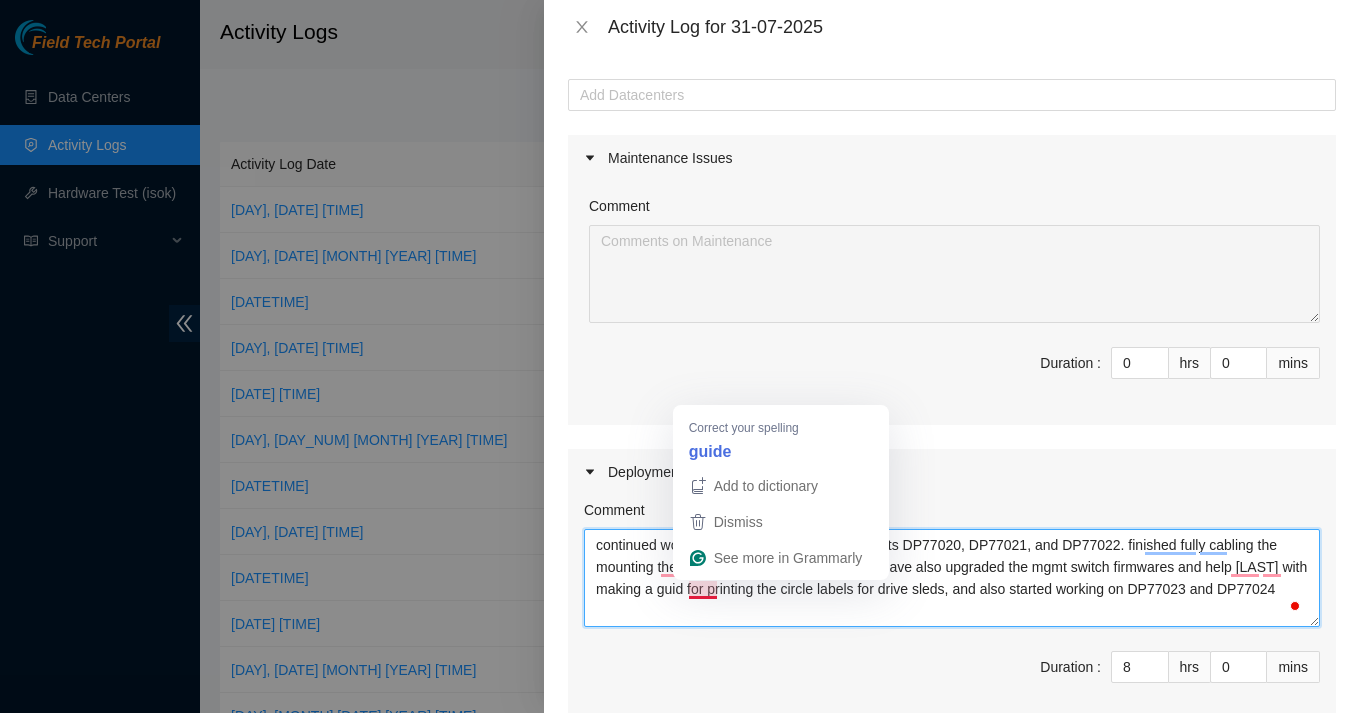 click on "continued working with the team on deployments DP77020, DP77021, and DP77022. finished fully cabling the mounting the equipments applying the flags. I have also upgraded the mgmt switch firmwares and help [LAST] with making a guid for printing the circle labels for drive sleds, and also started working on DP77023 and DP77024" at bounding box center (952, 578) 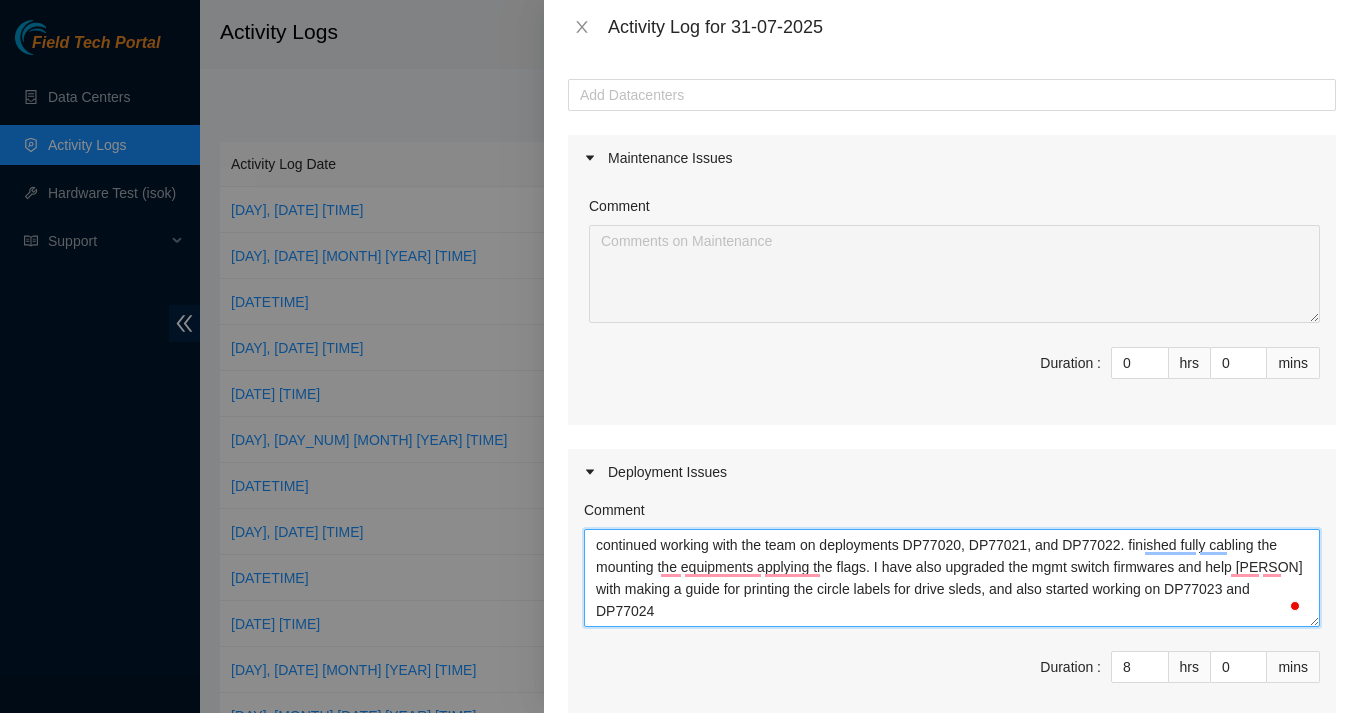 click on "continued working with the team on deployments DP77020, DP77021, and DP77022. finished fully cabling the mounting the equipments applying the flags. I have also upgraded the mgmt switch firmwares and help [PERSON] with making a guide for printing the circle labels for drive sleds, and also started working on DP77023 and DP77024" at bounding box center [952, 578] 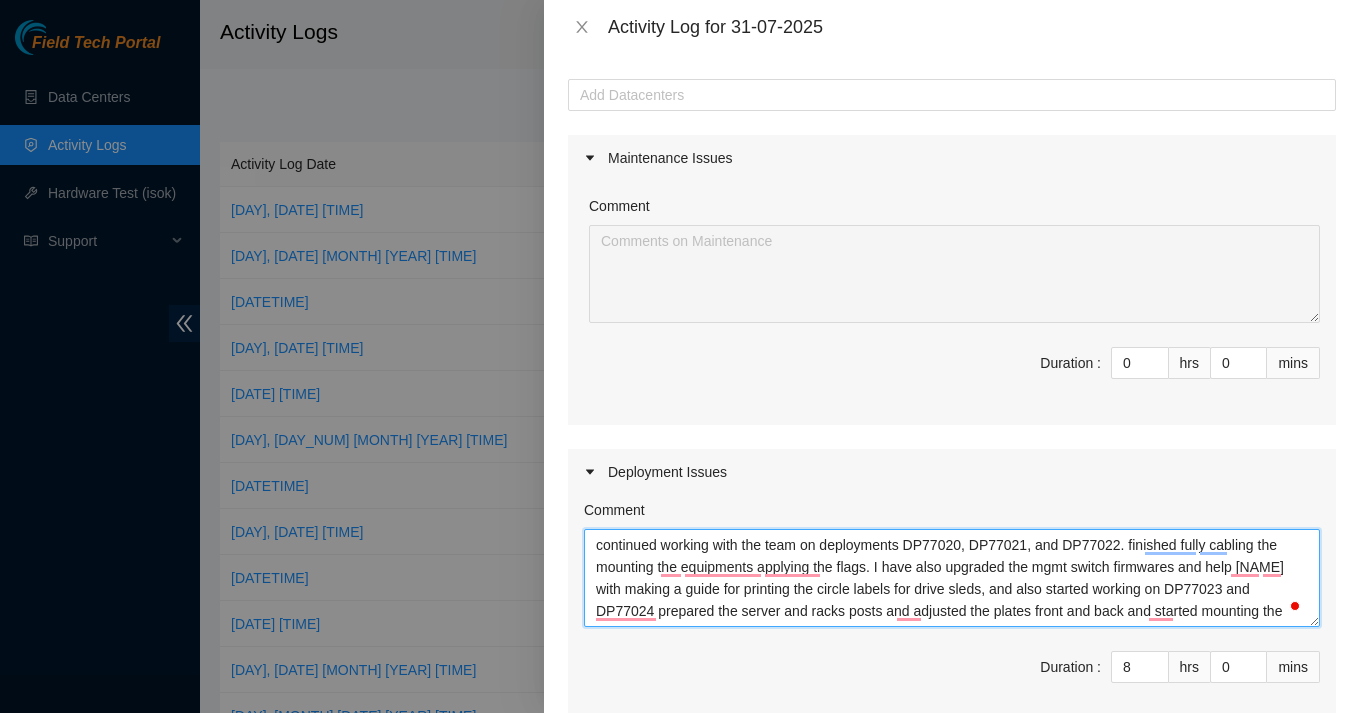 scroll, scrollTop: 15, scrollLeft: 0, axis: vertical 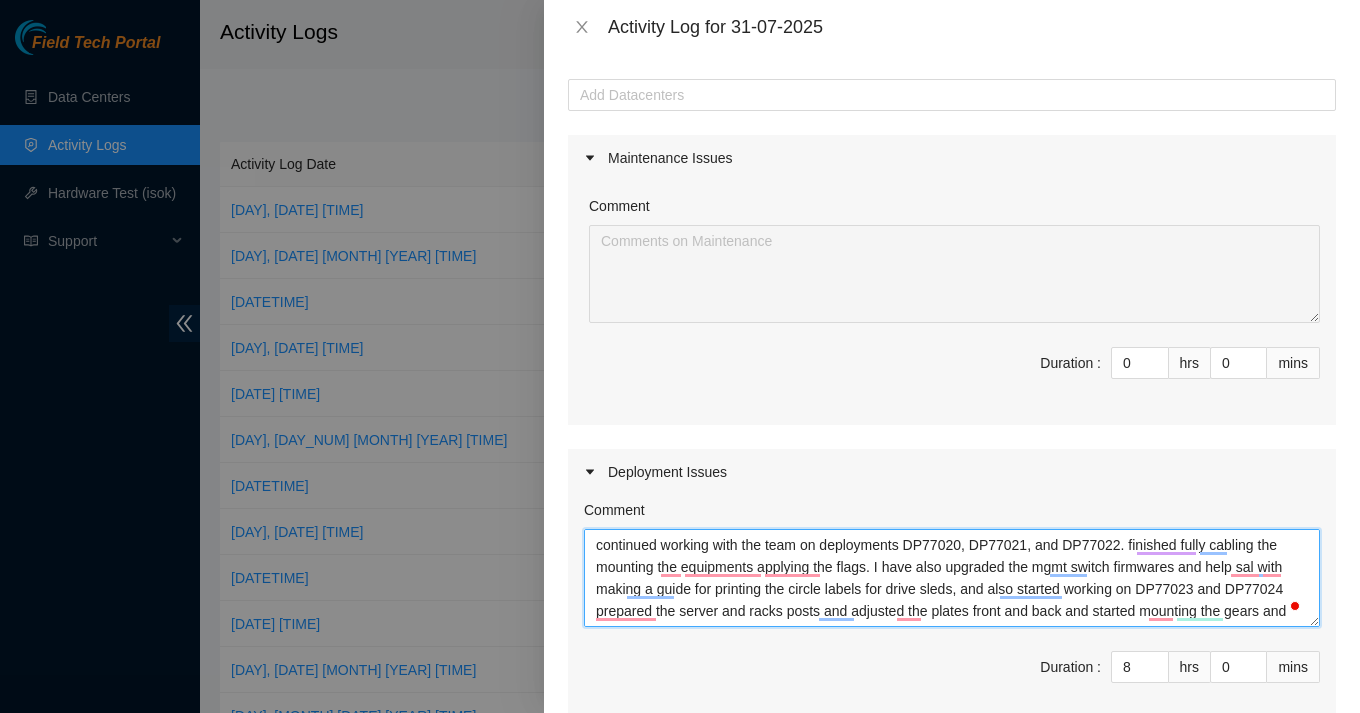 drag, startPoint x: 785, startPoint y: 620, endPoint x: 577, endPoint y: 513, distance: 233.9081 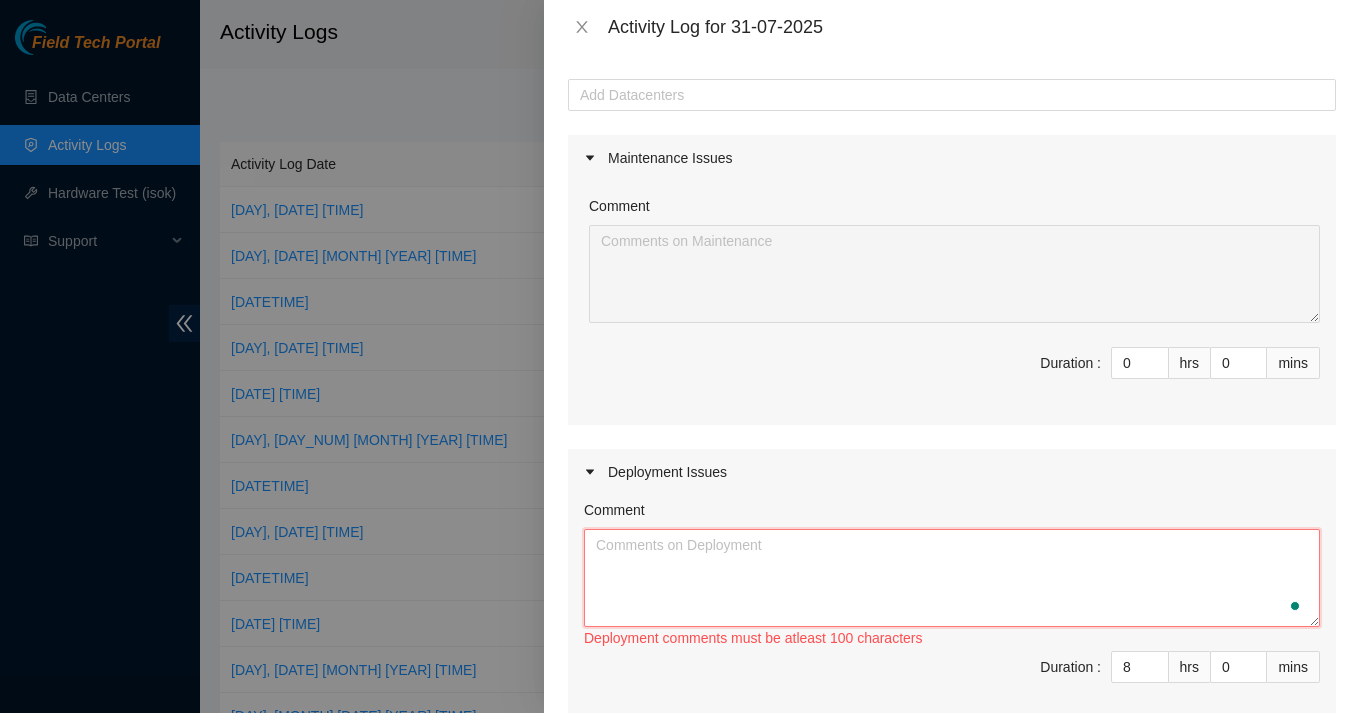 paste on "Continued working with the team on deployments DP77020, DP77021, and DP77022. We completed all equipment mounting, fully cabled the systems, and applied flag labels for identification.
Additionally, I upgraded the firmware on the management switches and assisted [FIRST] in creating a guide for printing circle labels for drive sleds.
We’ve also started work on DP77023 and DP77024—preparing the servers, adjusting the front and rear rack posts and plates, and beginning the mounting and cabling process for the equipment." 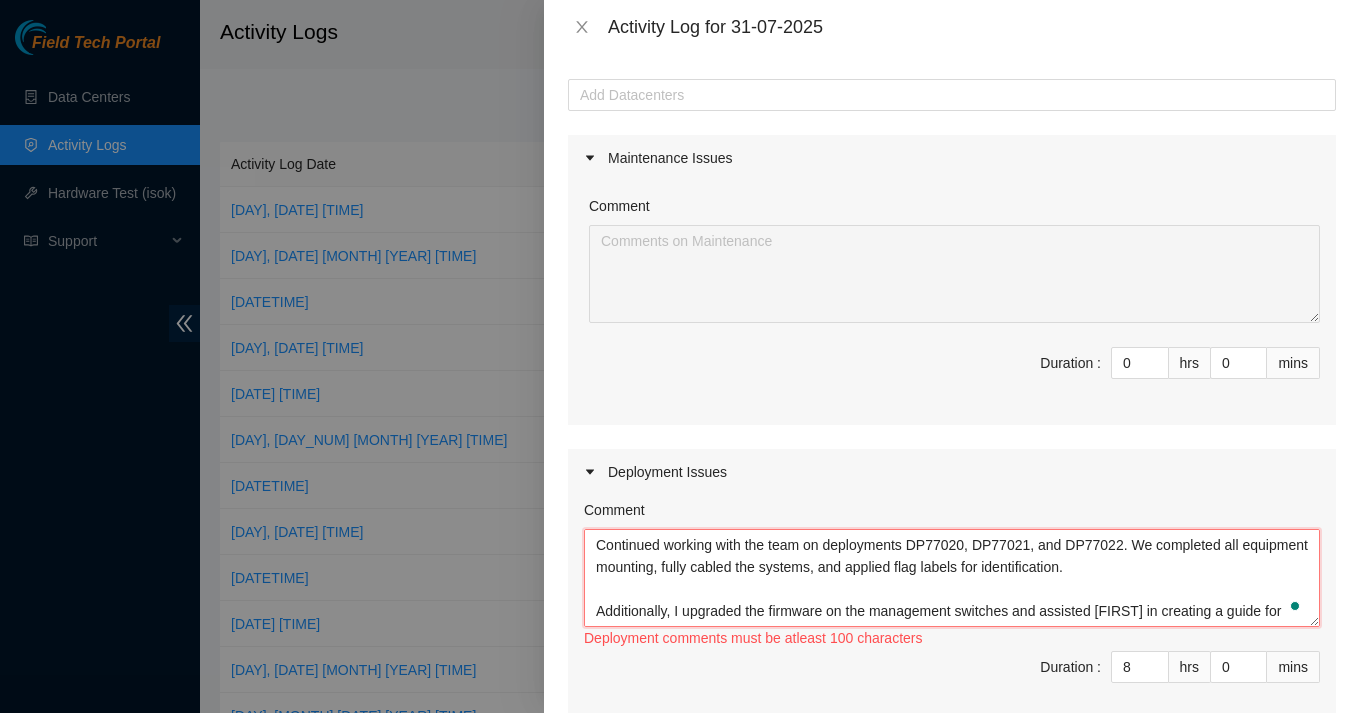 scroll, scrollTop: 81, scrollLeft: 0, axis: vertical 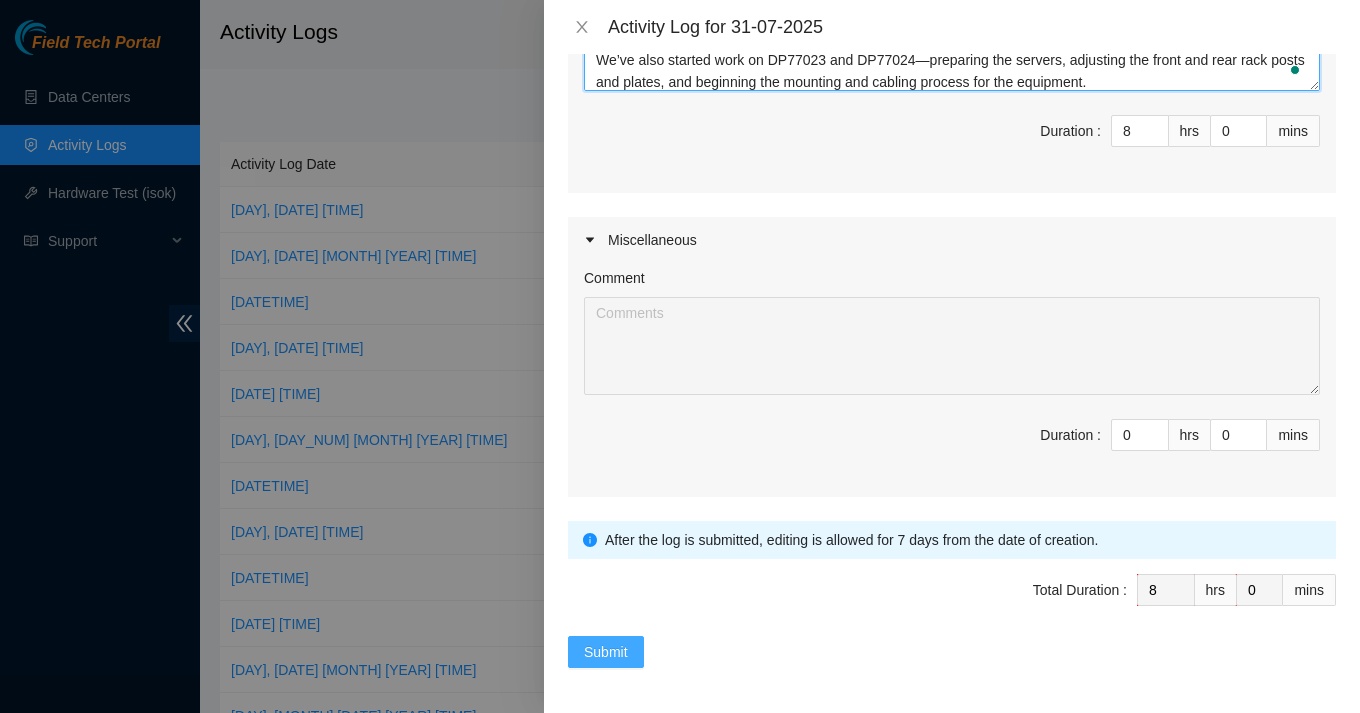 type on "Continued working with the team on deployments DP77020, DP77021, and DP77022. We completed all equipment mounting, fully cabled the systems, and applied flag labels for identification.
Additionally, I upgraded the firmware on the management switches and assisted [FIRST] in creating a guide for printing circle labels for drive sleds.
We’ve also started work on DP77023 and DP77024—preparing the servers, adjusting the front and rear rack posts and plates, and beginning the mounting and cabling process for the equipment." 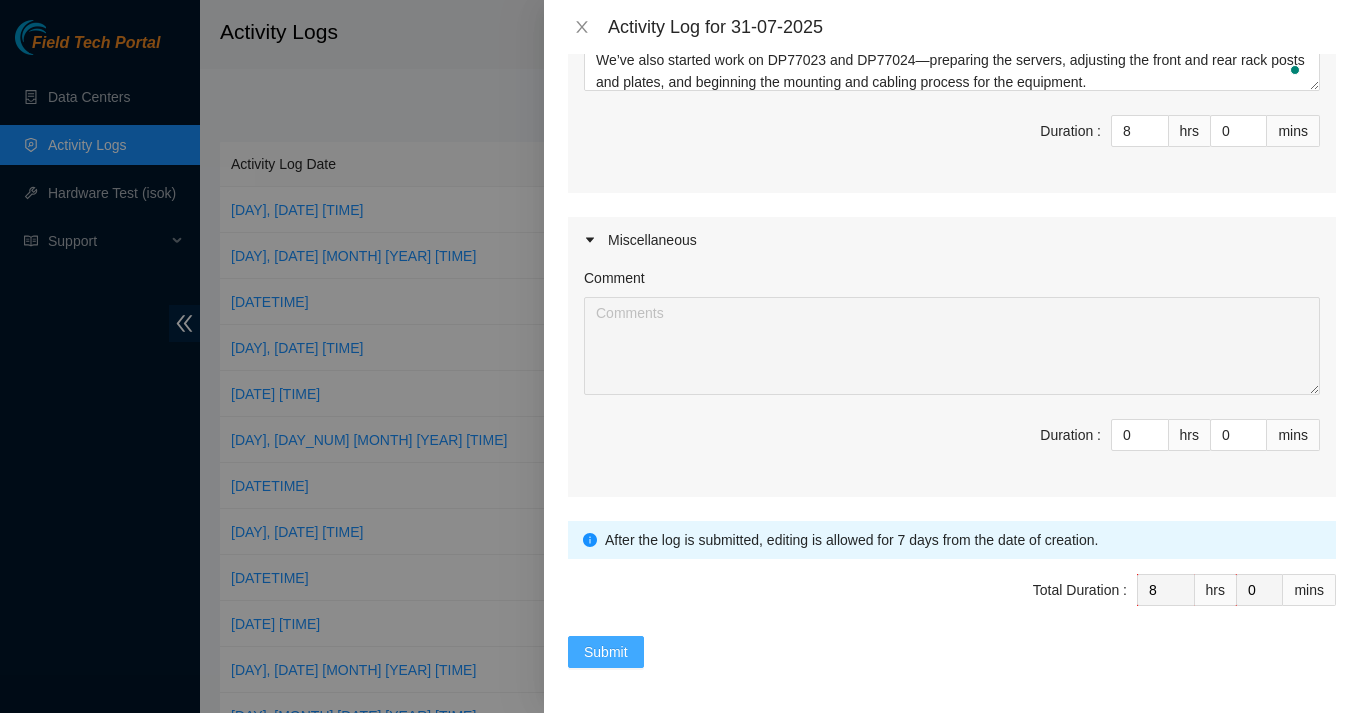 click on "Submit" at bounding box center [606, 652] 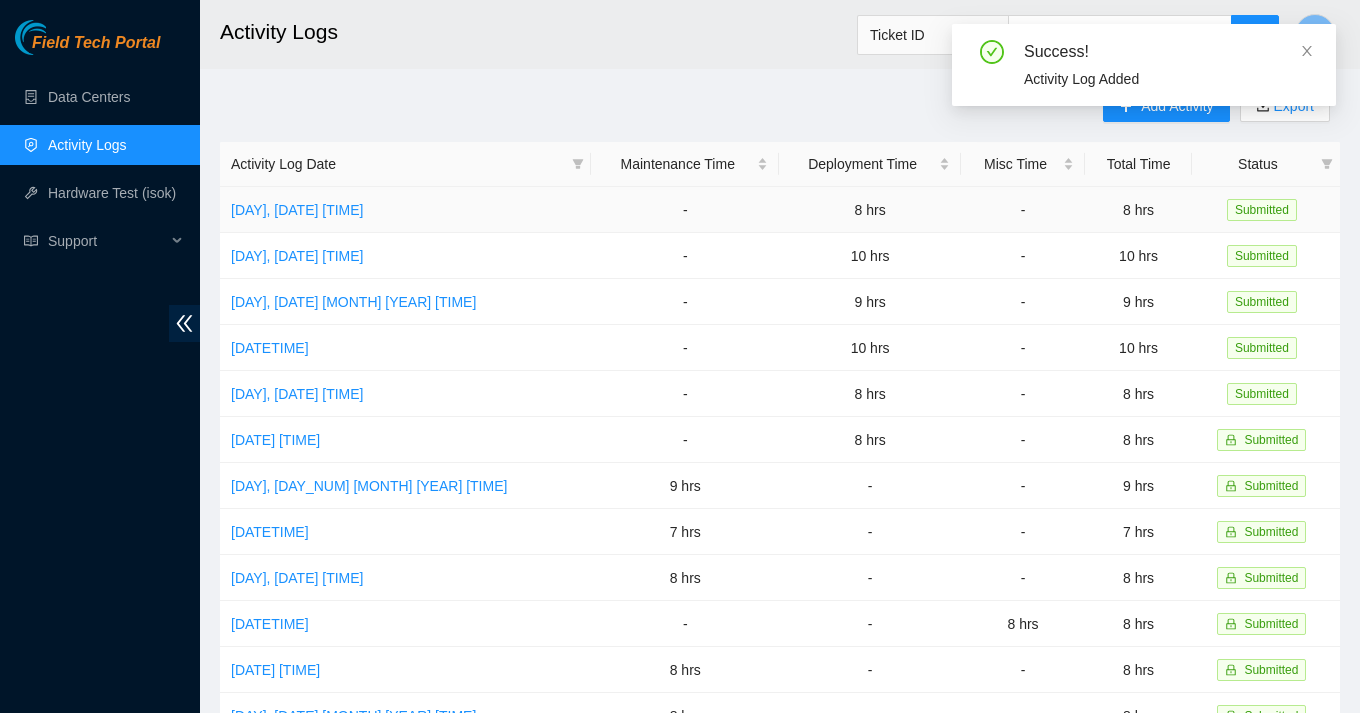 click on "[DAY], [DATE] [TIME]" at bounding box center [405, 210] 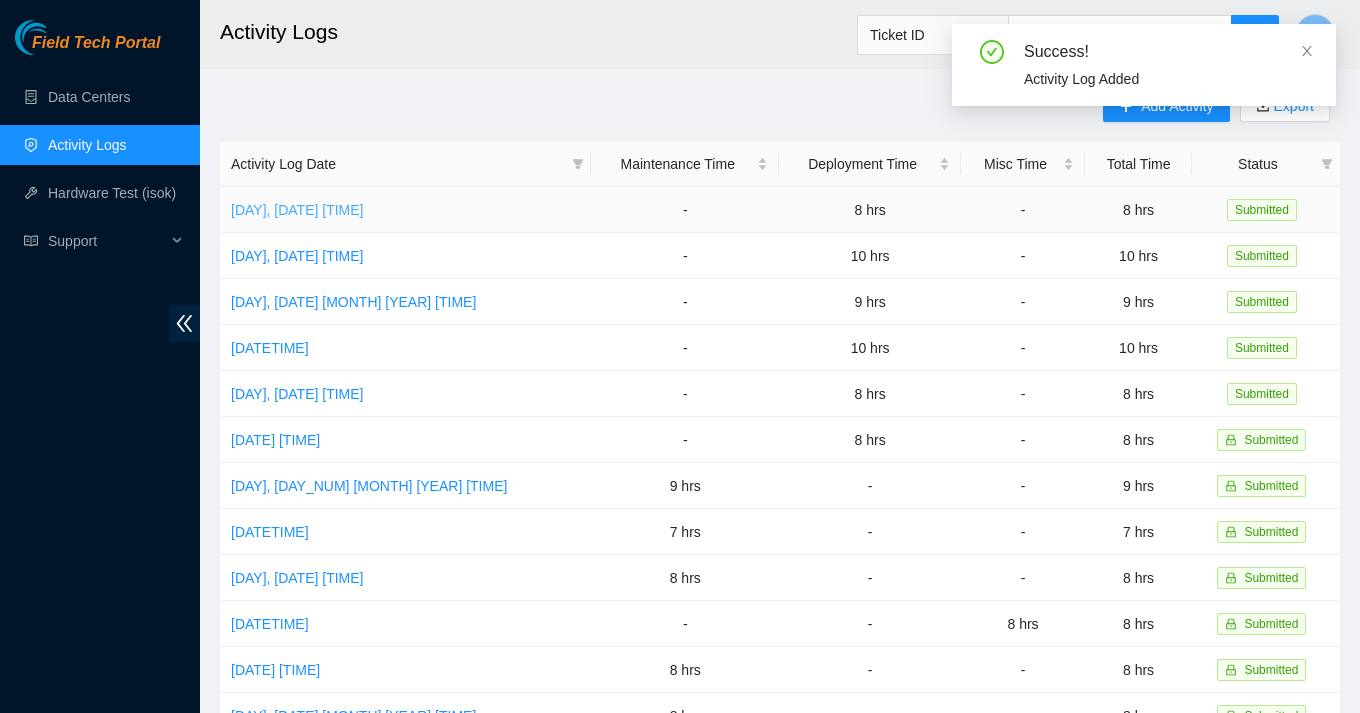 click on "[DAY], [DATE] [TIME]" at bounding box center (297, 210) 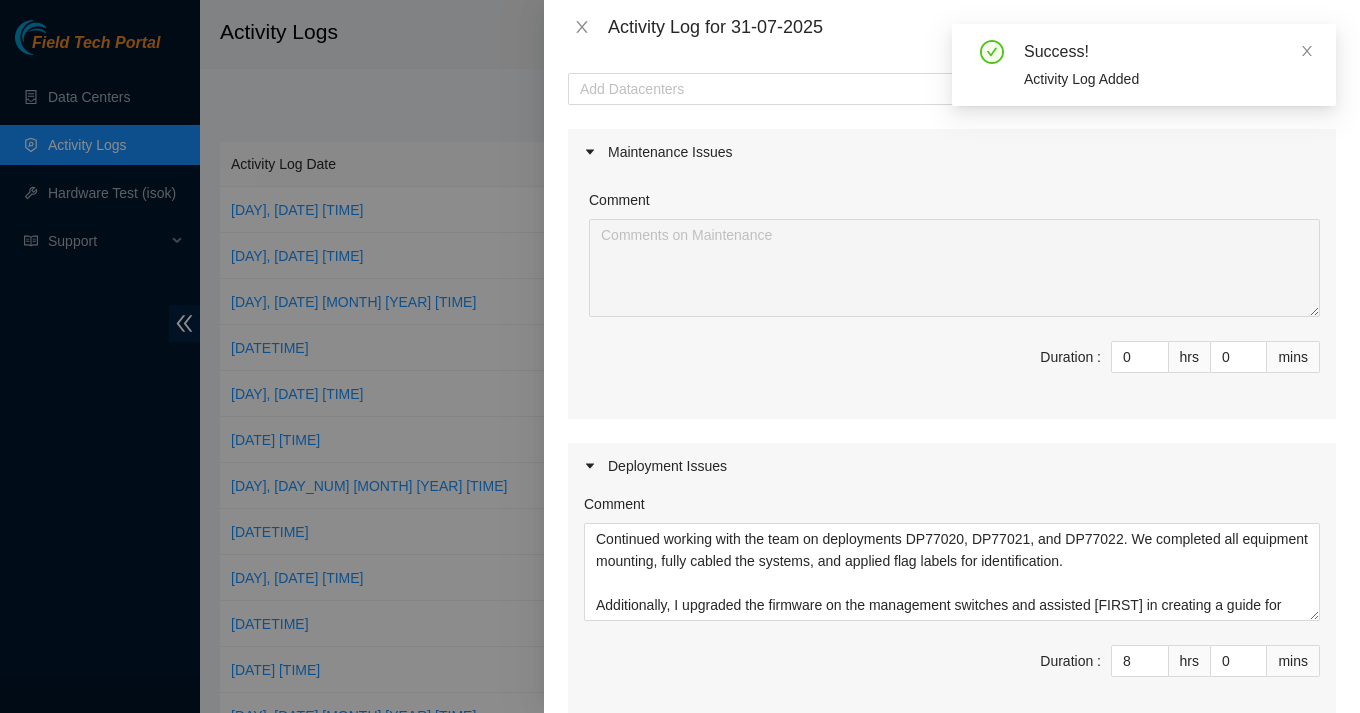 scroll, scrollTop: 110, scrollLeft: 0, axis: vertical 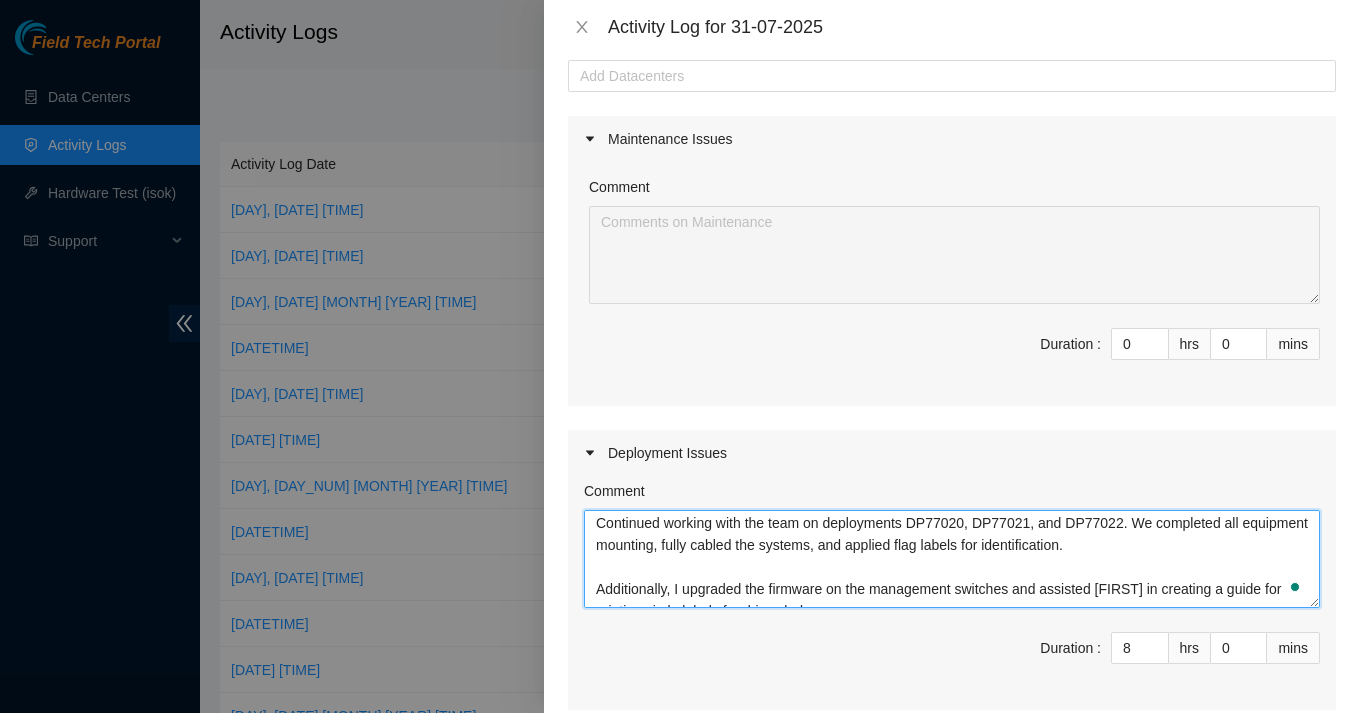 drag, startPoint x: 1167, startPoint y: 544, endPoint x: 1050, endPoint y: 545, distance: 117.00427 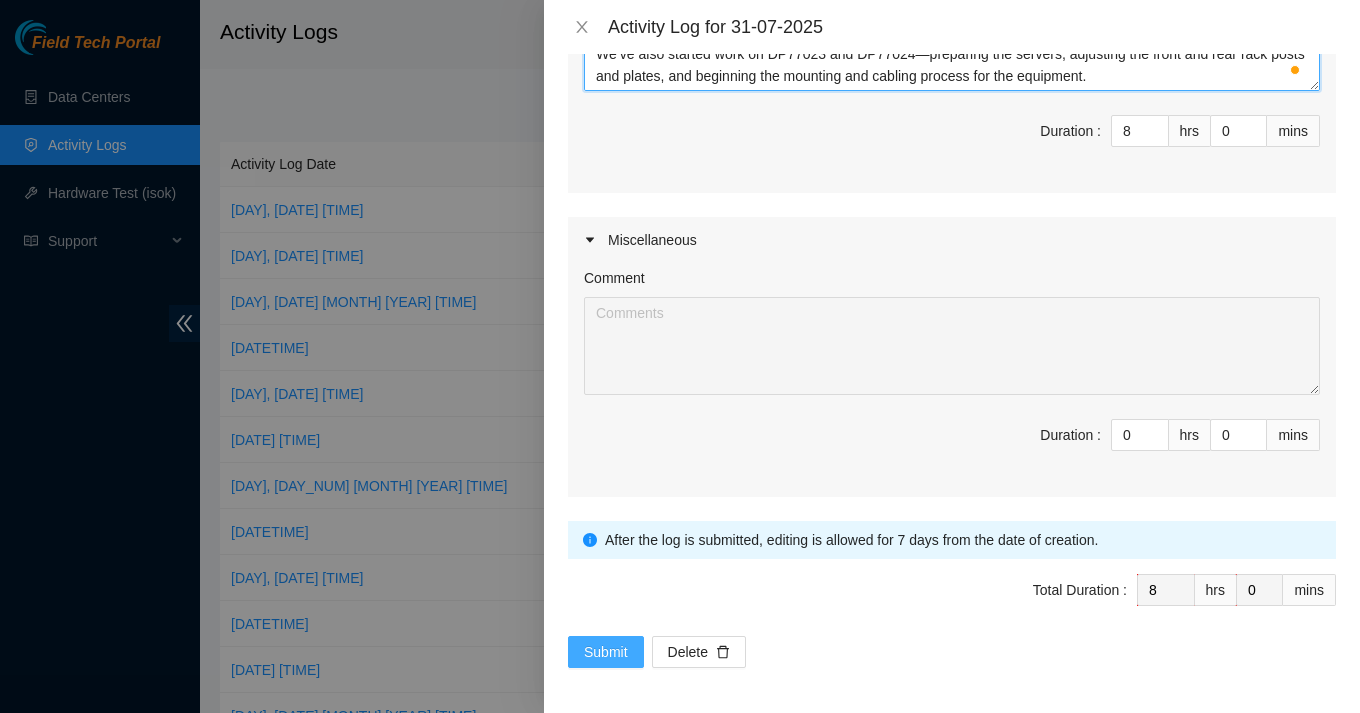 type on "Continued working with the team on deployments DP77020, DP77021, and DP77022. We completed all equipment mounting, fully cabled the systems, and applied flag labels.
Additionally, I upgraded the firmware on the management switches and assisted [PERSON] in creating a guide for printing circle labels for drive sleds.
We’ve also started work on DP77023 and DP77024—preparing the servers, adjusting the front and rear rack posts and plates, and beginning the mounting and cabling process for the equipment." 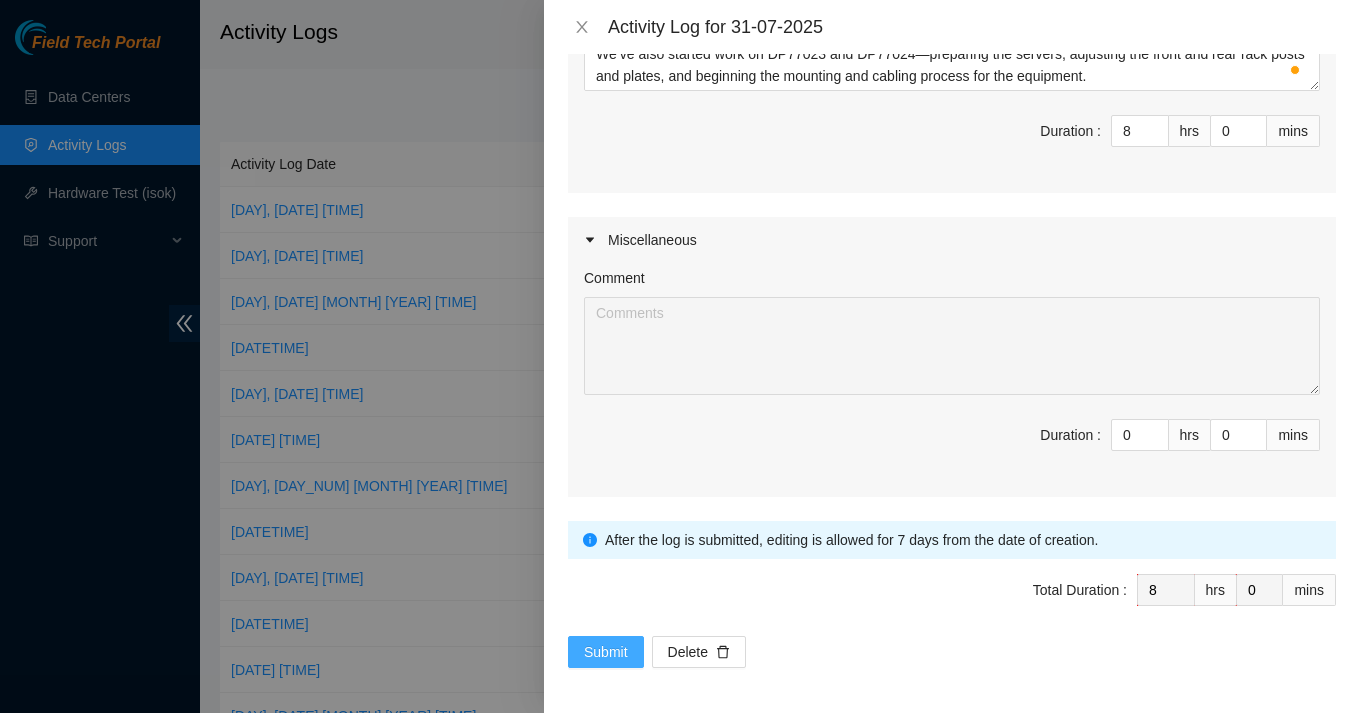 click on "Submit" at bounding box center [606, 652] 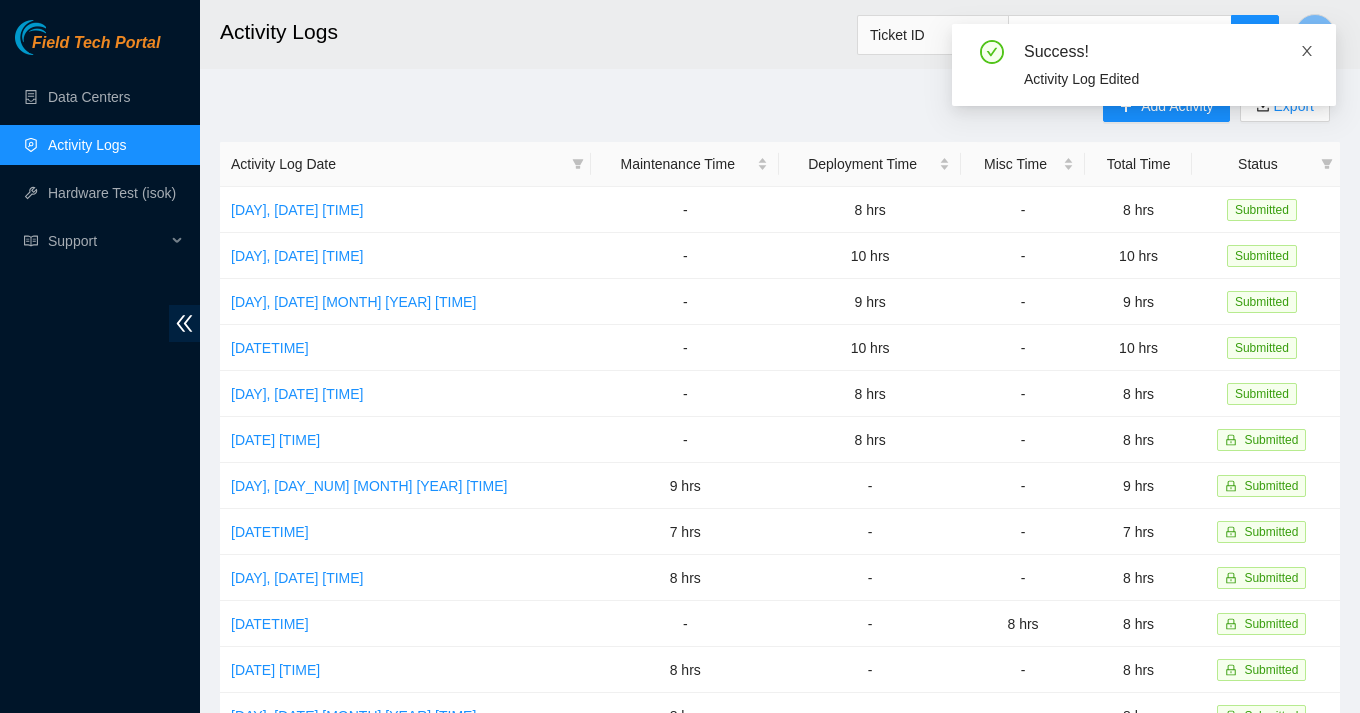 click 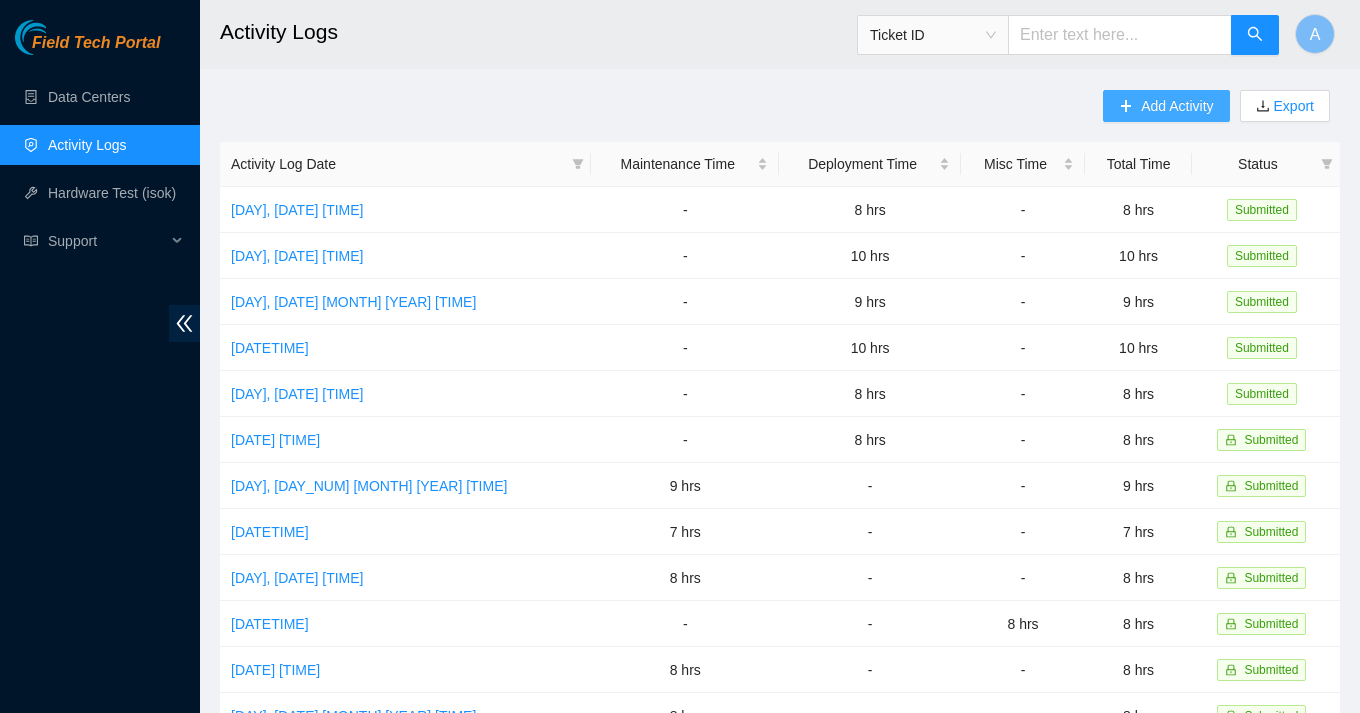 click on "Add Activity" at bounding box center (1177, 106) 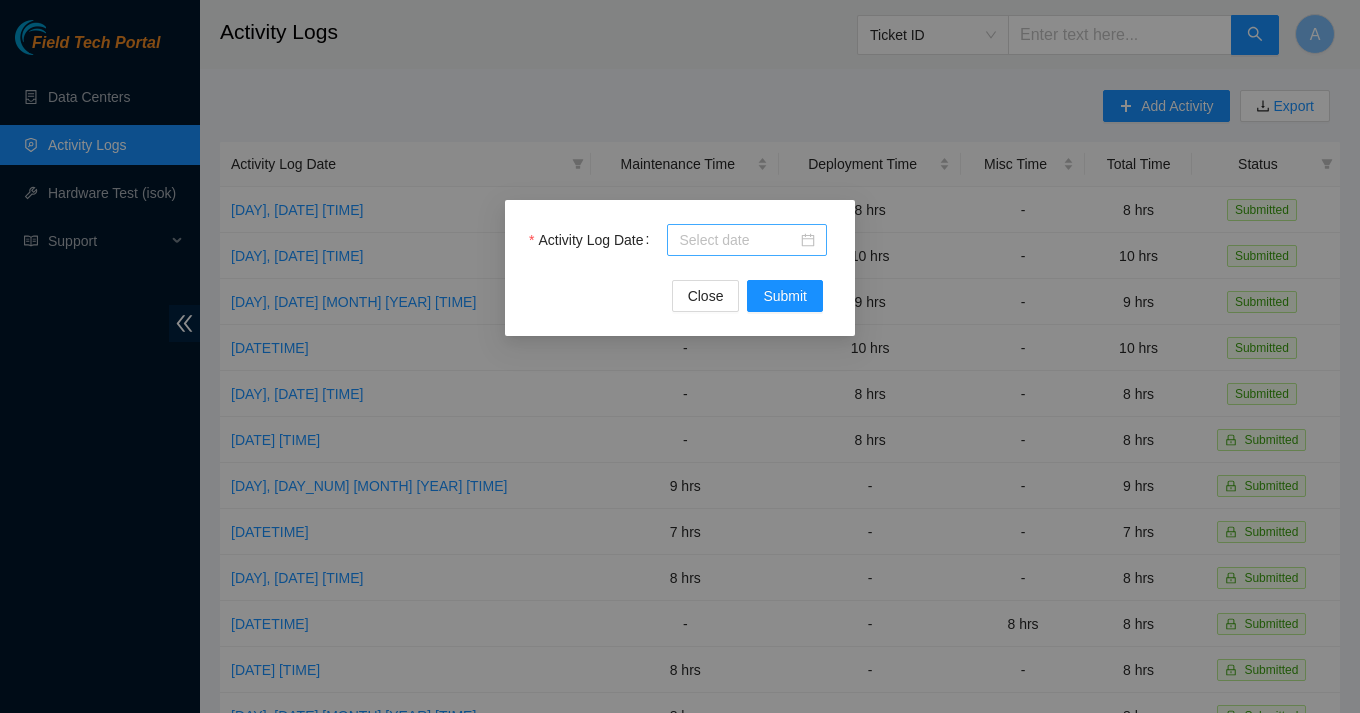 click at bounding box center [747, 240] 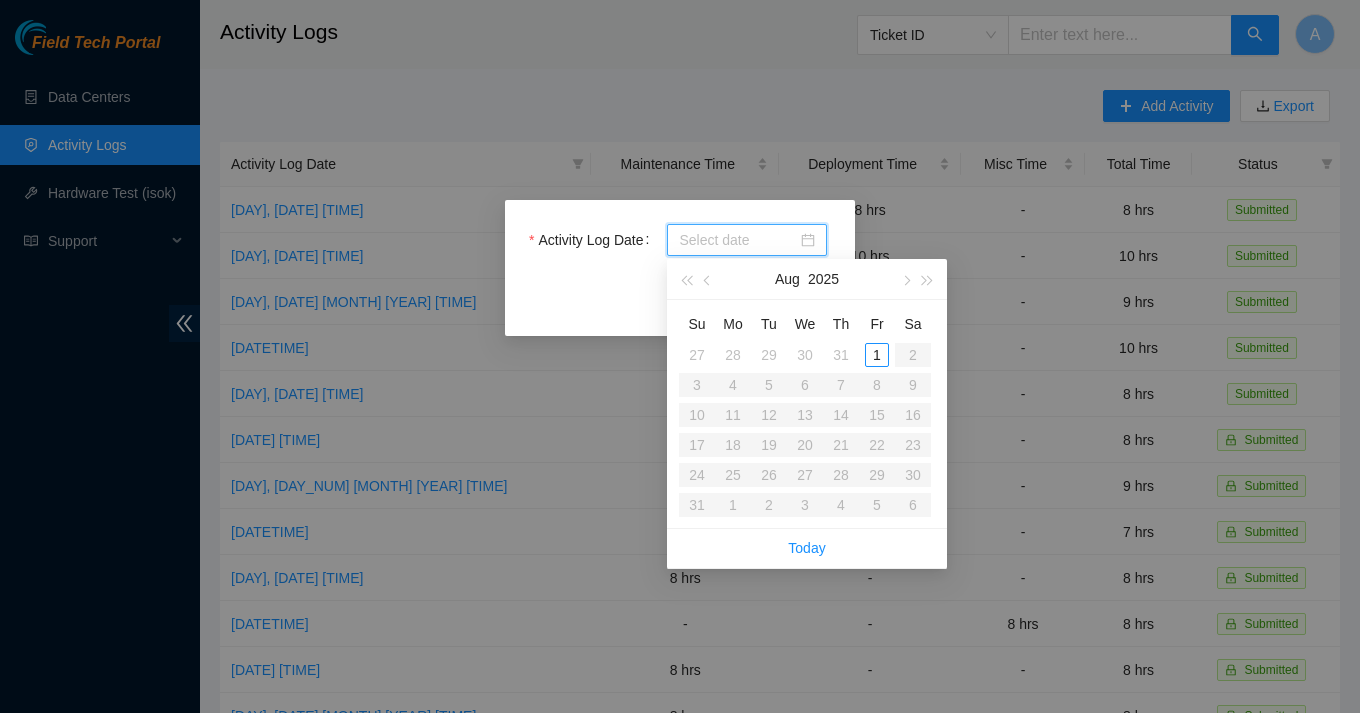 type on "[DATE]" 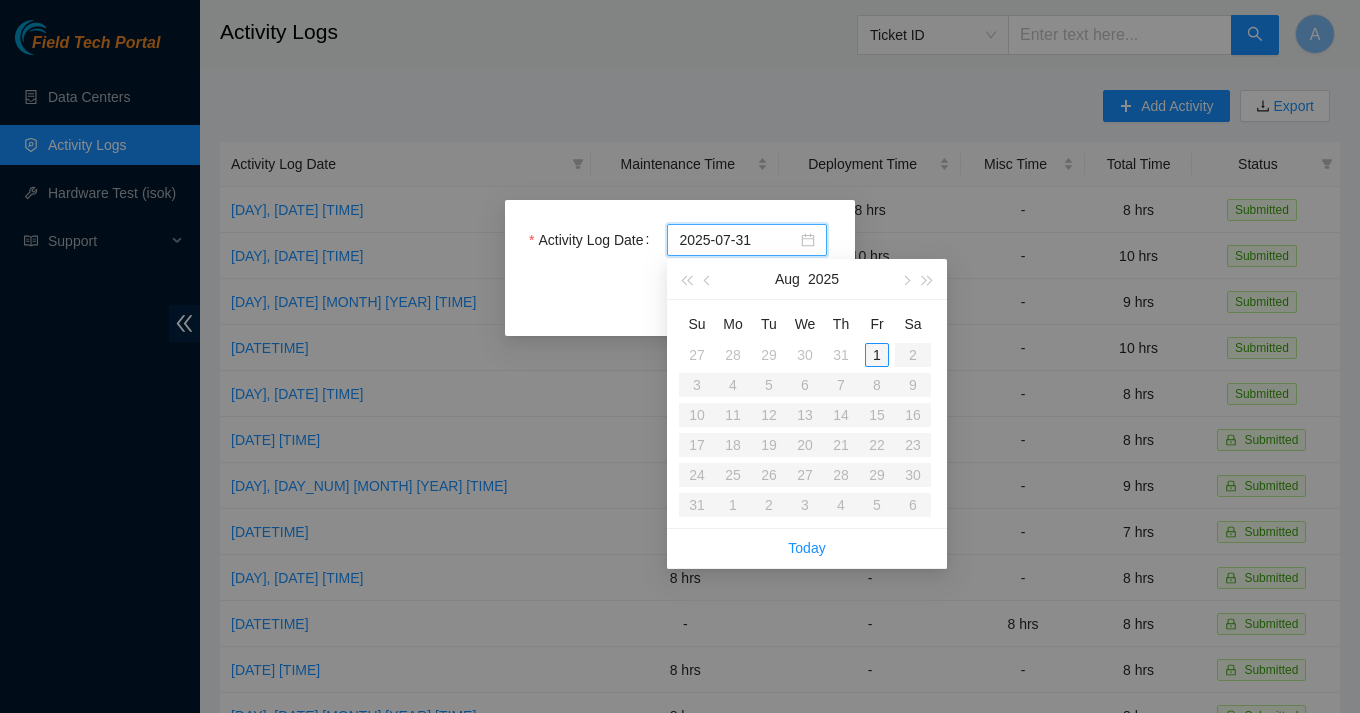 type on "[DATE]" 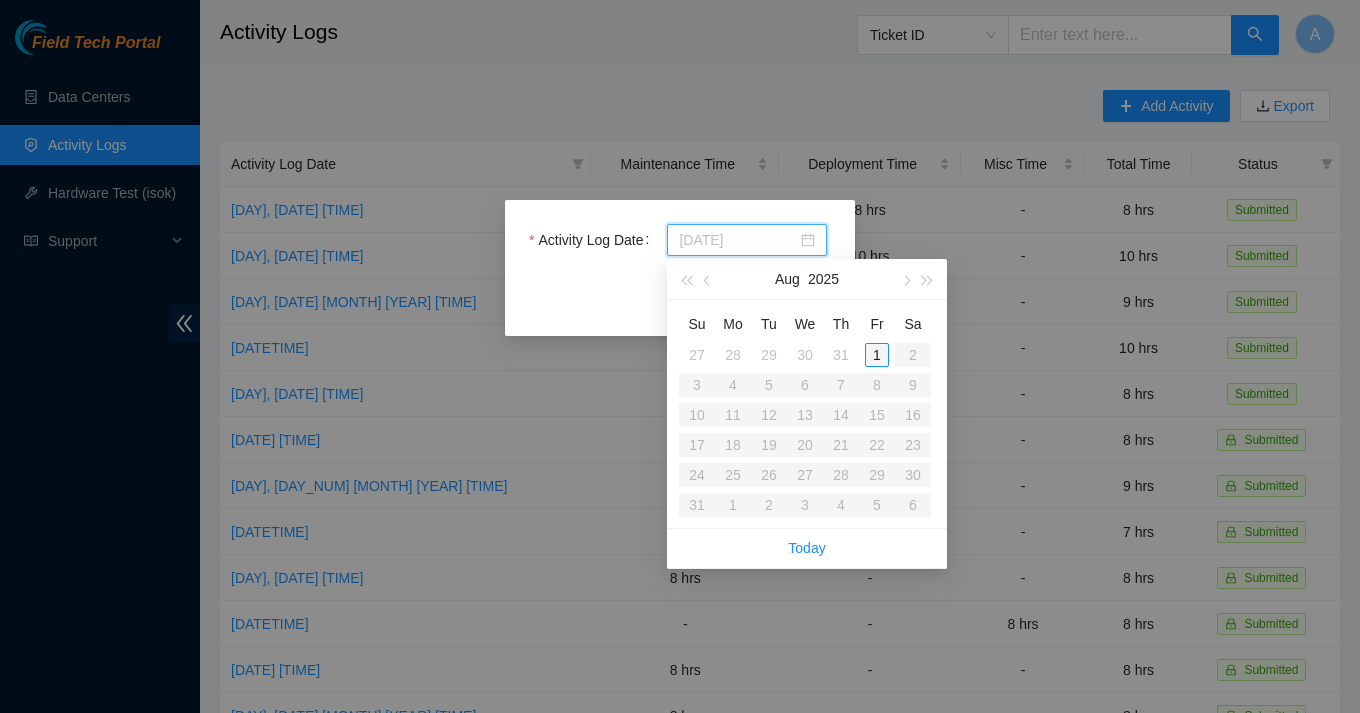 click on "1" at bounding box center (877, 355) 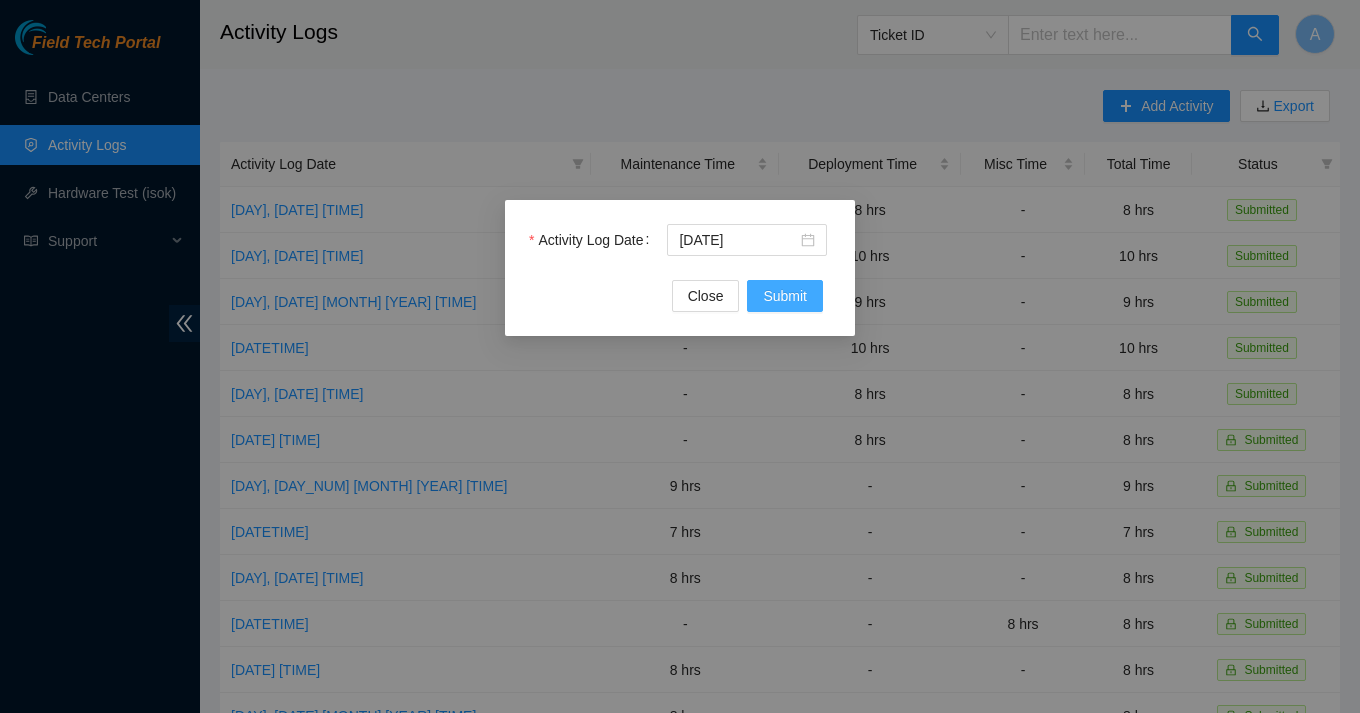 click on "Submit" at bounding box center [785, 296] 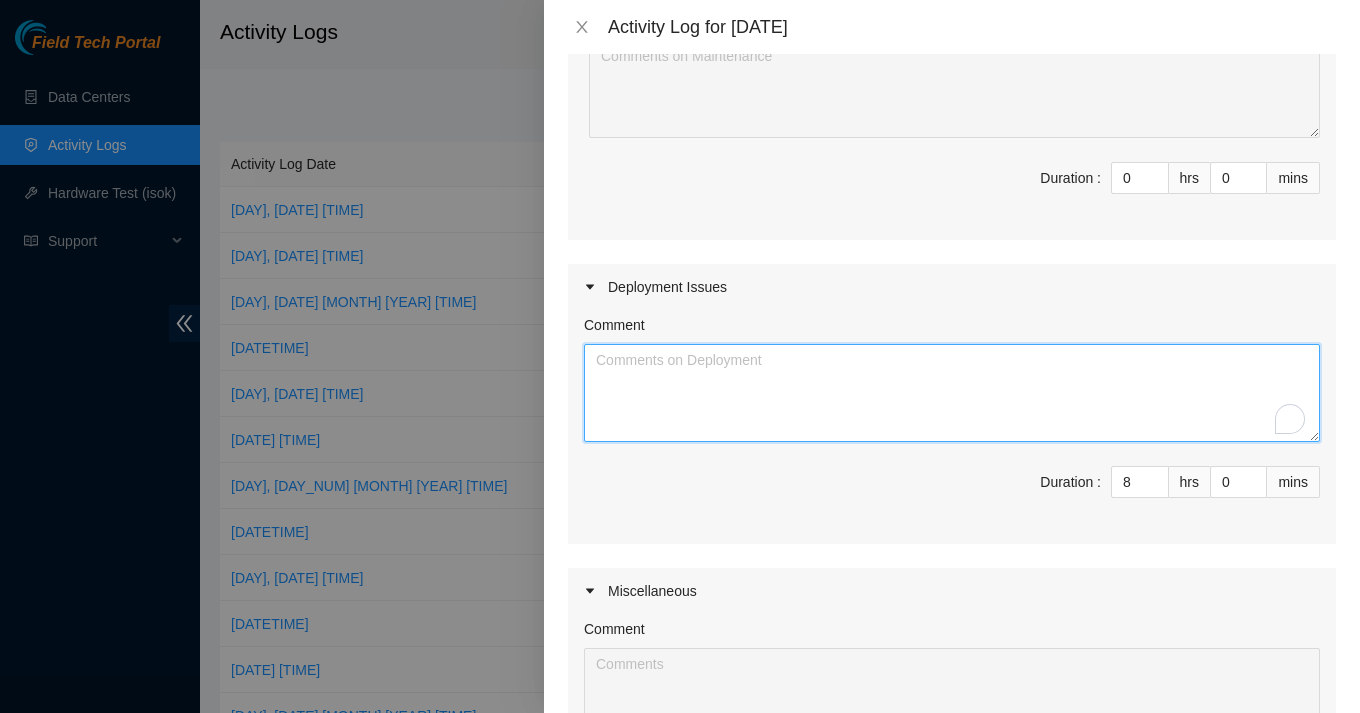 click on "Comment" at bounding box center (952, 393) 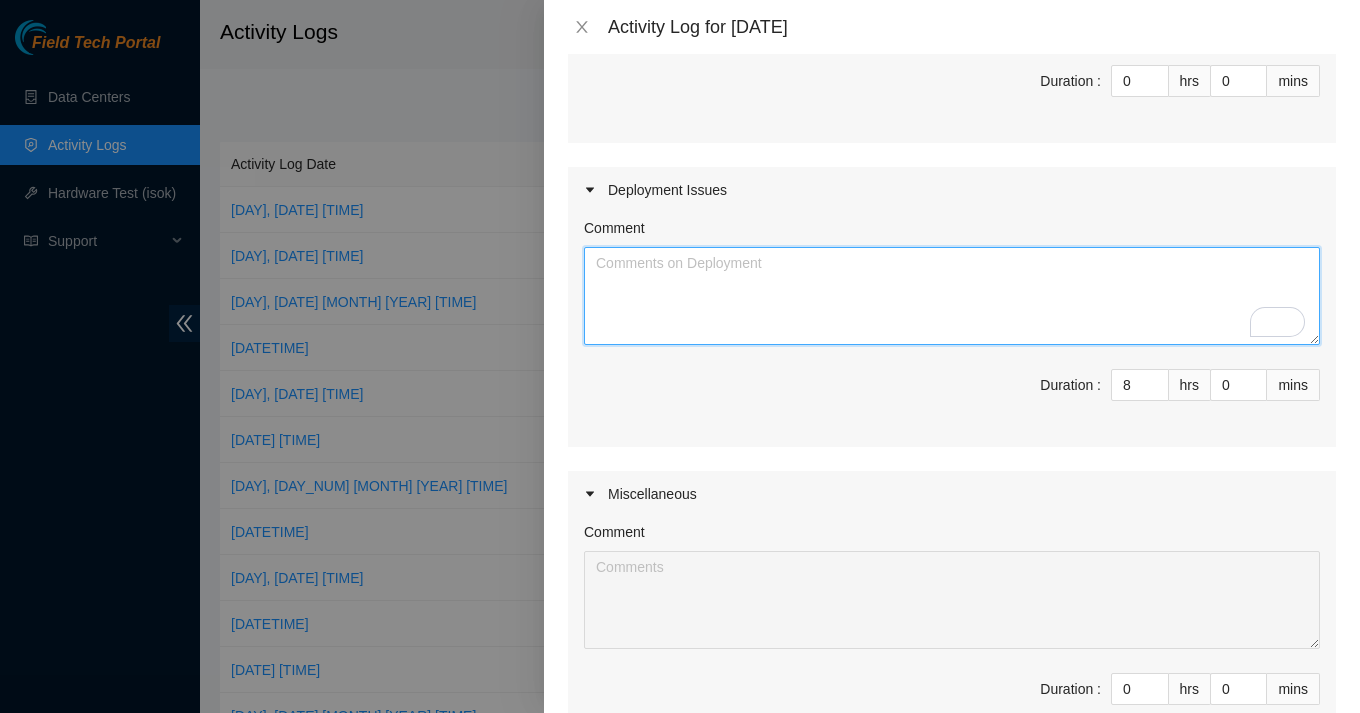 paste on "Continued working with the team on deployments DP77020, DP77021, and DP77022. We completed all equipment mounting, fully cabled the systems, and applied flag labels for identification.
Additionally, I upgraded the firmware on the management switches and assisted [FIRST] in creating a guide for printing circle labels for drive sleds.
We’ve also started work on DP77023 and DP77024—preparing the servers, adjusting the front and rear rack posts and plates, and beginning the mounting and cabling process for the equipment." 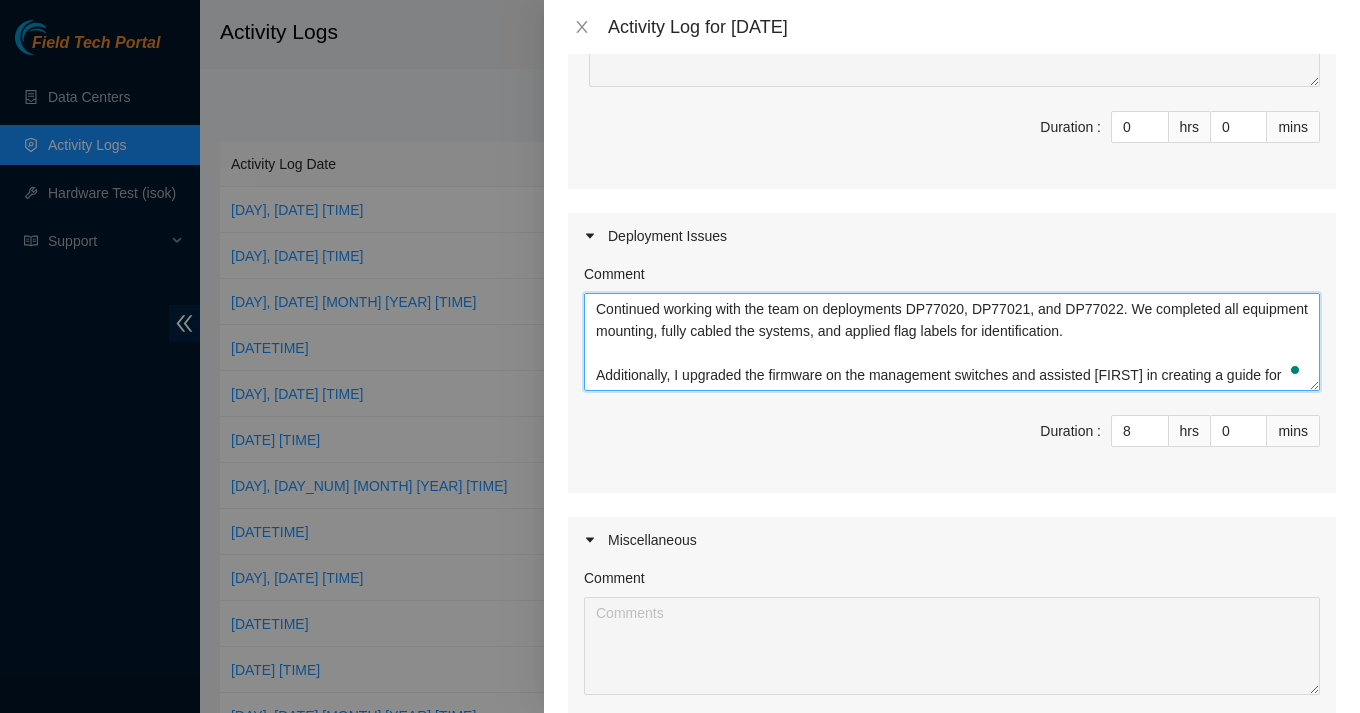 drag, startPoint x: 868, startPoint y: 327, endPoint x: 615, endPoint y: 277, distance: 257.8934 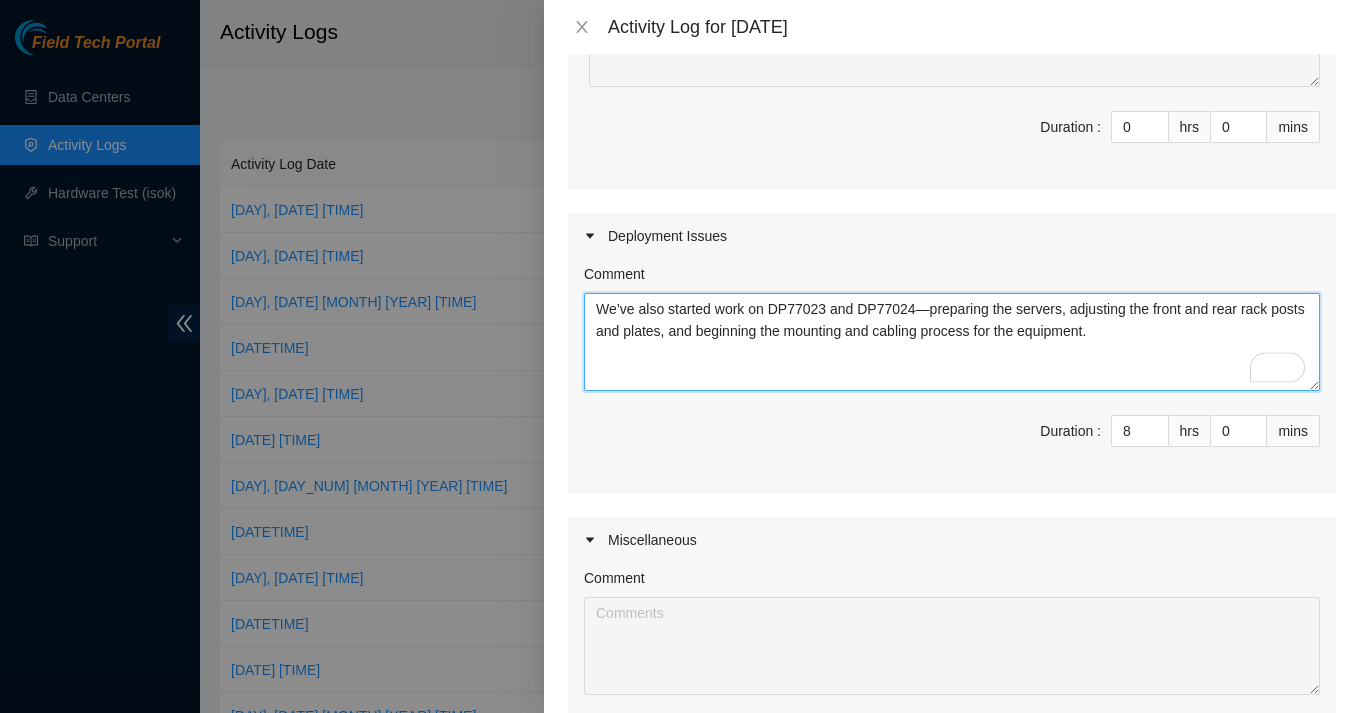 click on "We’ve also started work on DP77023 and DP77024—preparing the servers, adjusting the front and rear rack posts and plates, and beginning the mounting and cabling process for the equipment." at bounding box center [952, 342] 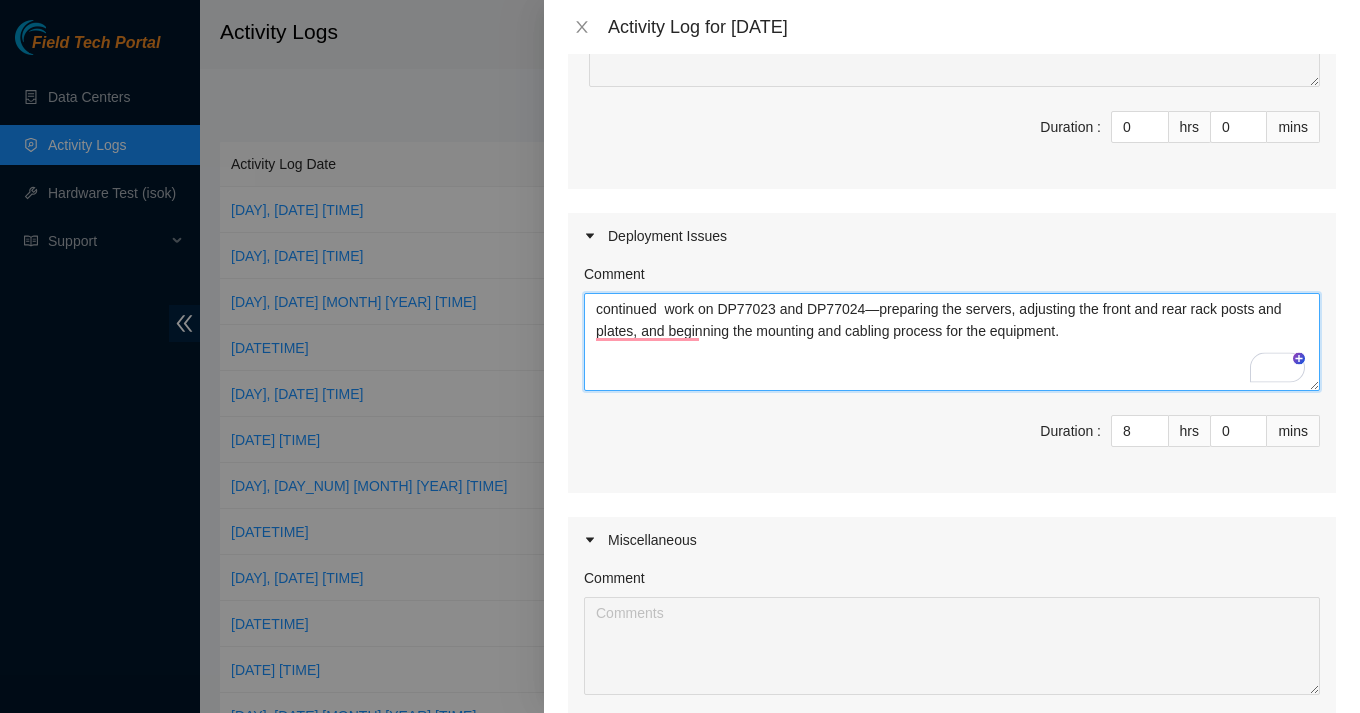 click on "continued  work on DP77023 and DP77024—preparing the servers, adjusting the front and rear rack posts and plates, and beginning the mounting and cabling process for the equipment." at bounding box center [952, 342] 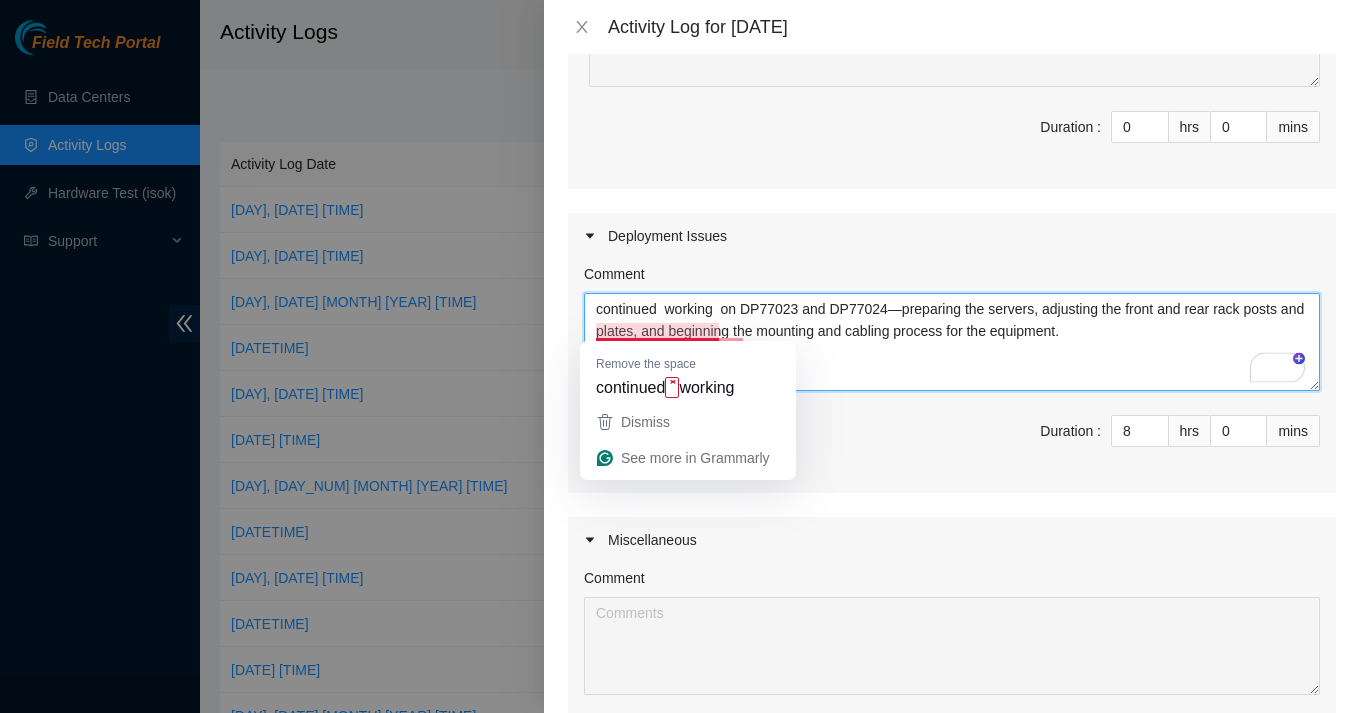 click on "continued  working  on DP77023 and DP77024—preparing the servers, adjusting the front and rear rack posts and plates, and beginning the mounting and cabling process for the equipment." at bounding box center (952, 342) 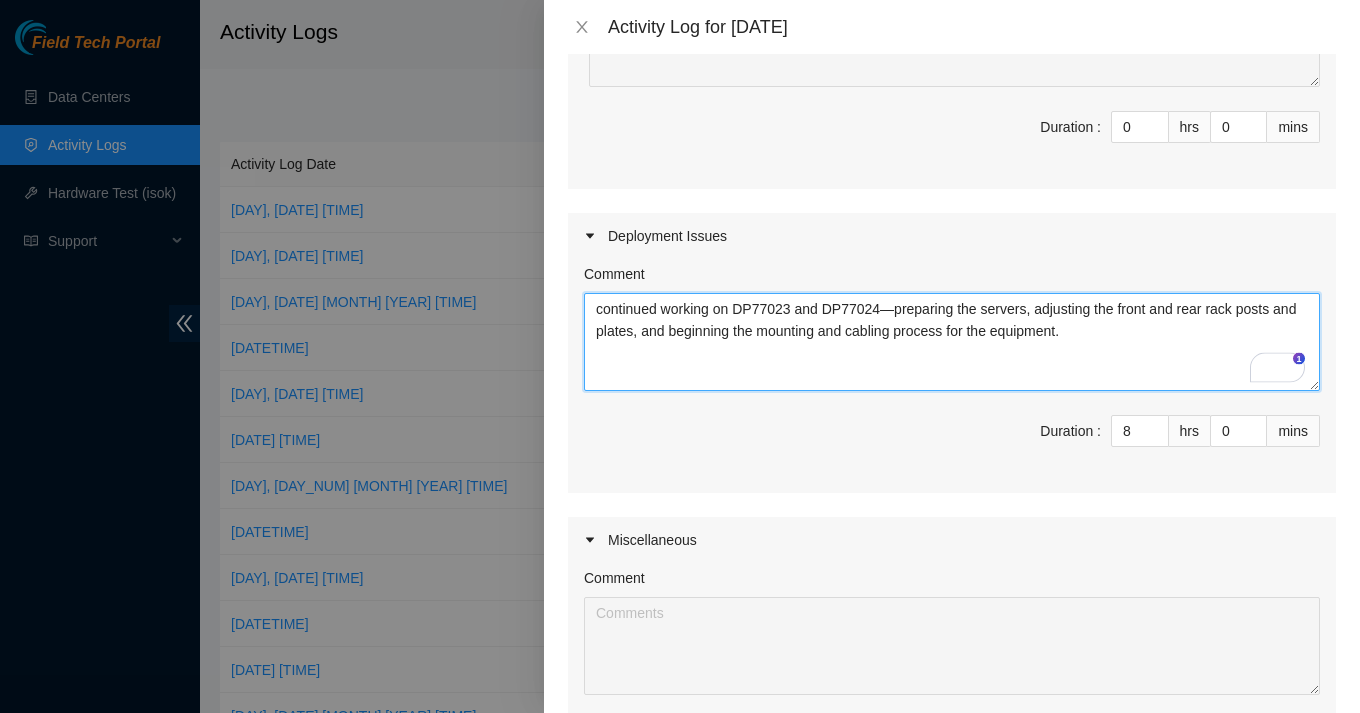 click on "continued working on DP77023 and DP77024—preparing the servers, adjusting the front and rear rack posts and plates, and beginning the mounting and cabling process for the equipment." at bounding box center (952, 342) 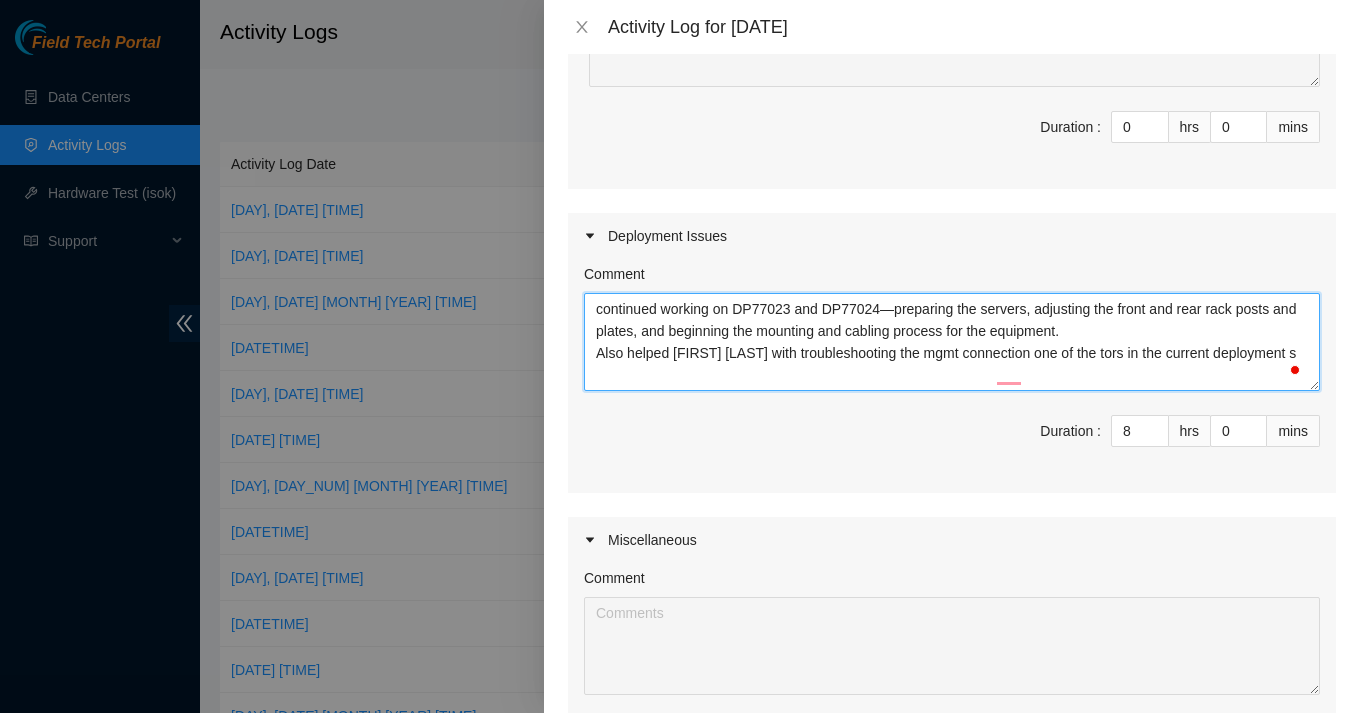 scroll, scrollTop: 15, scrollLeft: 0, axis: vertical 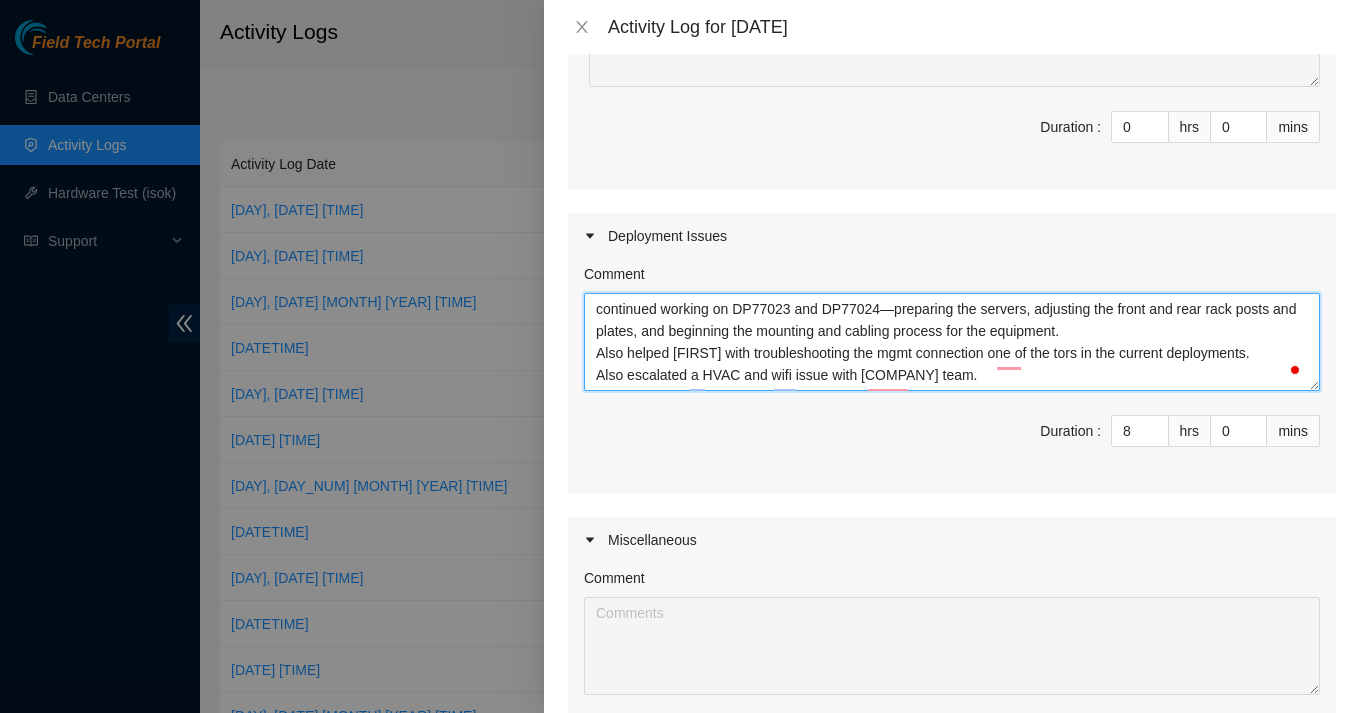 click on "continued working on DP77023 and DP77024—preparing the servers, adjusting the front and rear rack posts and plates, and beginning the mounting and cabling process for the equipment.
Also helped [FIRST] with troubleshooting the mgmt connection one of the tors in the current deployments.
Also escalated a HVAC and wifi issue with [COMPANY] team." at bounding box center (952, 342) 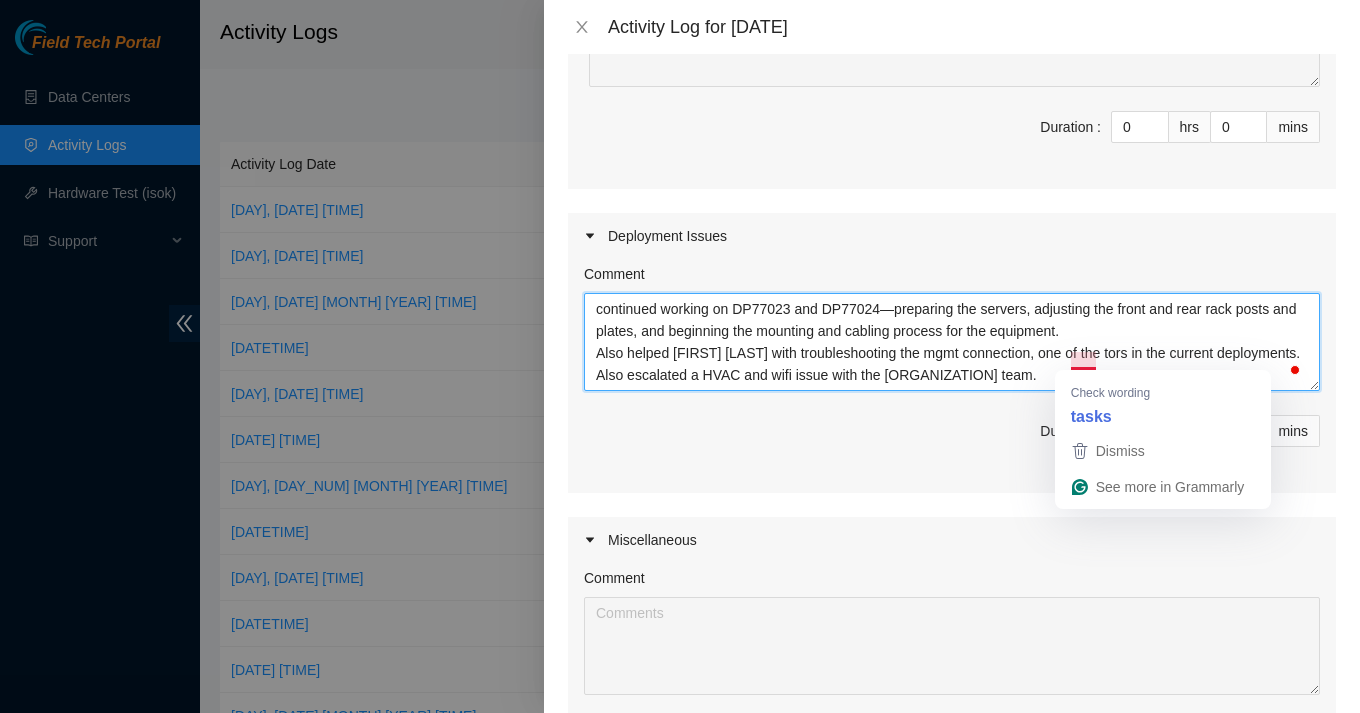 type on "continued working on DP77023 and DP77024—preparing the servers, adjusting the front and rear rack posts and plates, and beginning the mounting and cabling process for the equipment.
Also helped [FIRST] [LAST] with troubleshooting the mgmt connection, one of the tors in the current deployments.
Also escalated a HVAC and wifi issue with the [ORGANIZATION] team." 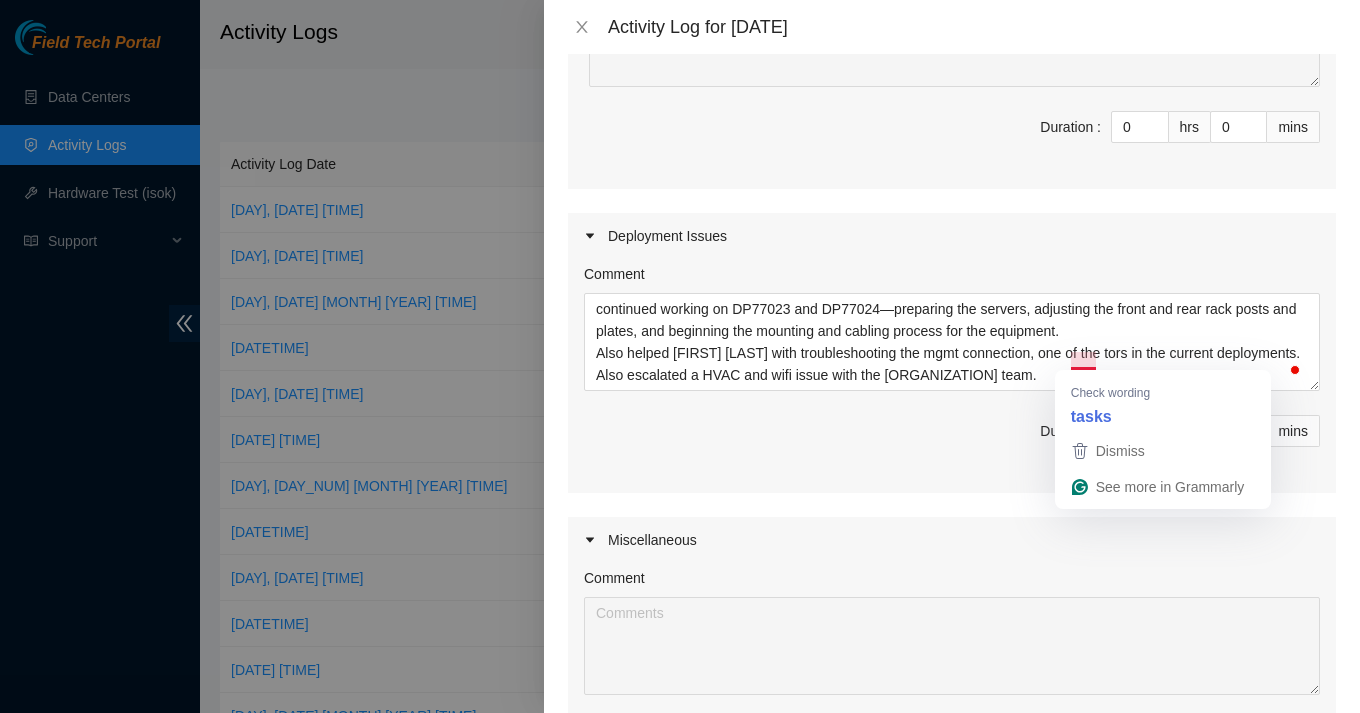 click on "Comment
continued working on DP77023 and DP77024—preparing the servers, adjusting the front and rear rack posts and plates, and beginning the mounting and cabling process for the equipment.
Also helped [FIRST] with troubleshooting the mgmt connection, one of the tors in the current deployments.
Also escalated a HVAC and wifi issue with the [LAST] team. Duration : 8 hrs 0 mins" at bounding box center [952, 376] 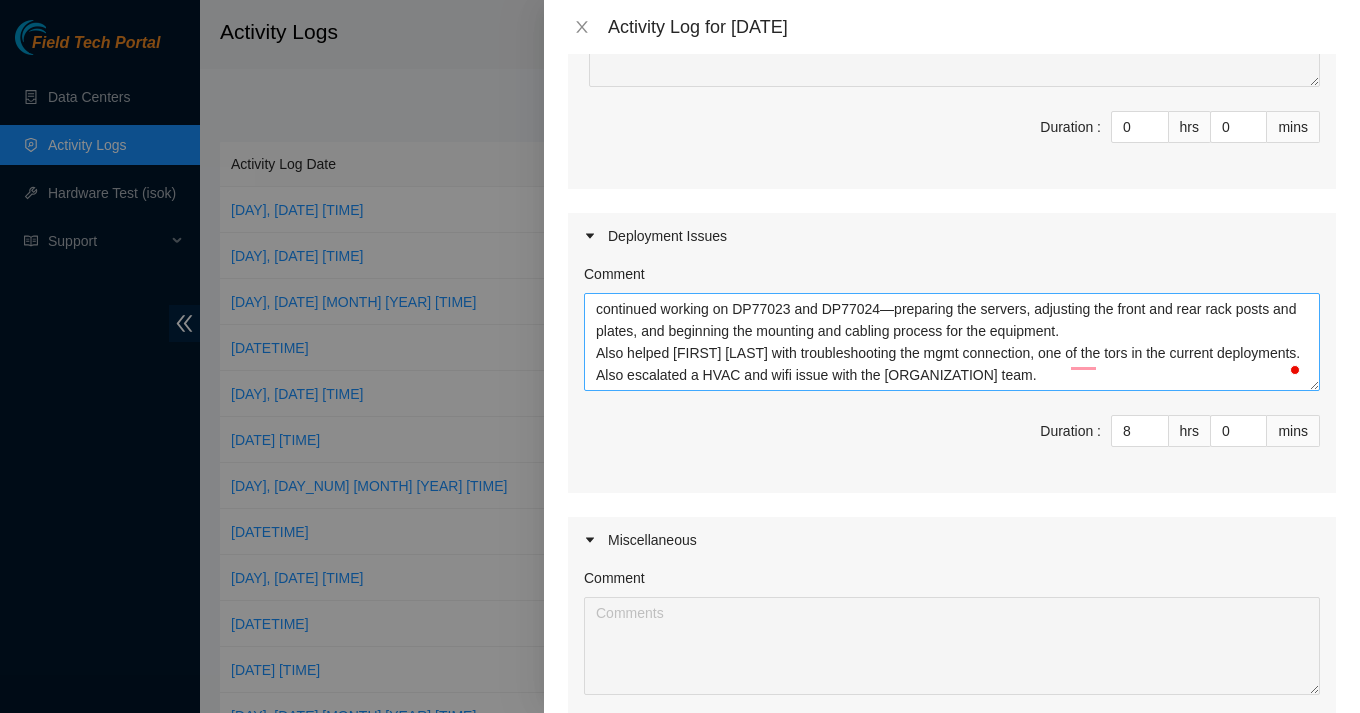 scroll, scrollTop: 21, scrollLeft: 0, axis: vertical 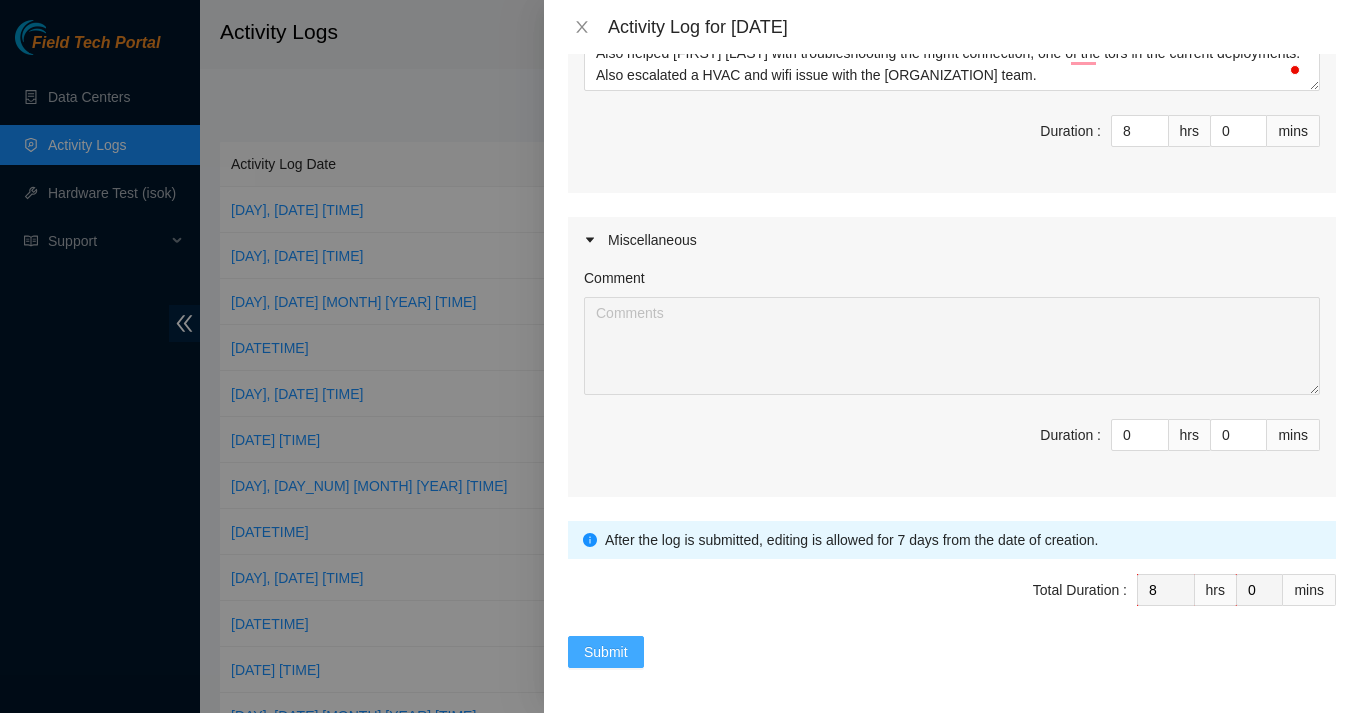 click on "Submit" at bounding box center (606, 652) 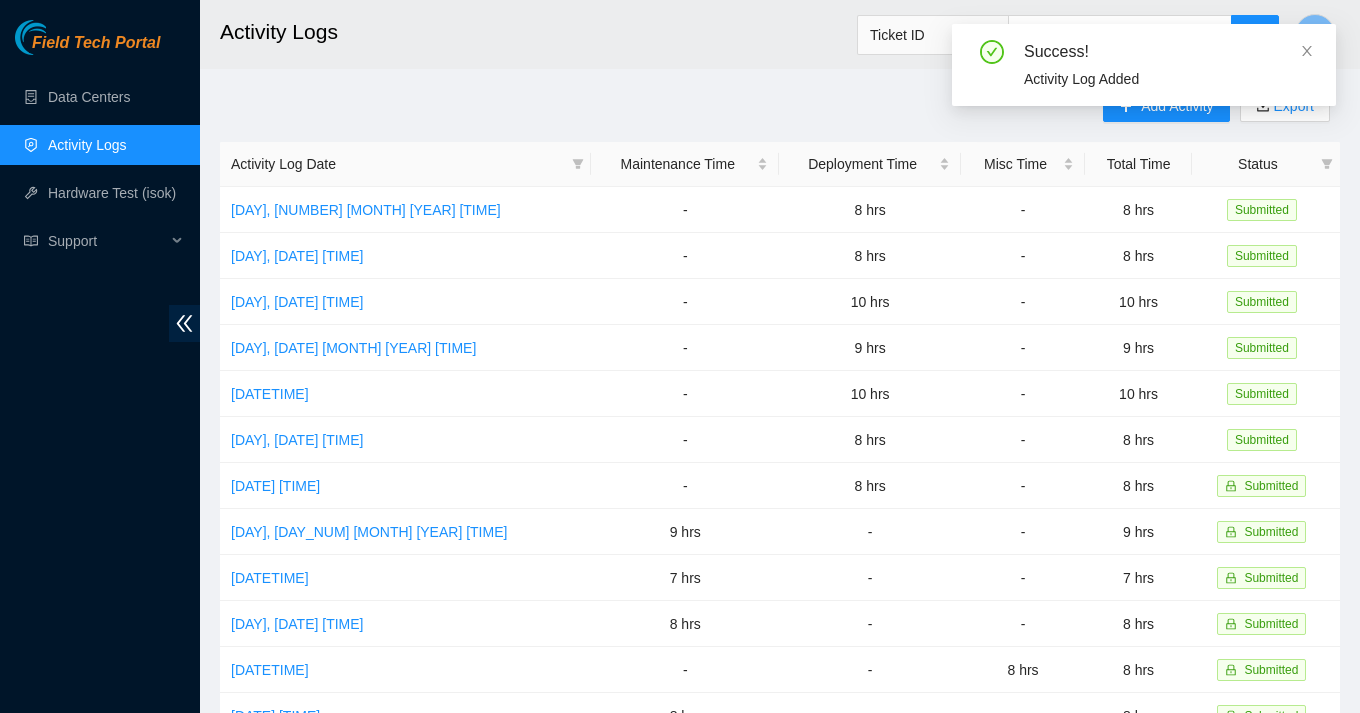 click on "Add Activity Export Activity Log Date Maintenance Time Deployment Time Misc Time Total Time Status             Fri, 01 Aug 2025 15:25 - 8 hrs  - 8 hrs  Submitted Thu, 31 Jul 2025 15:21 - 8 hrs  - 8 hrs  Submitted Wed, 30 Jul 2025 15:20 - 10 hrs  - 10 hrs  Submitted Tue, 29 Jul 2025 15:19 - 9 hrs  - 9 hrs  Submitted Mon, 28 Jul 2025 15:17 - 10 hrs  - 10 hrs  Submitted Fri, 25 Jul 2025 15:29 - 8 hrs  - 8 hrs  Submitted Thu, 24 Jul 2025 15:26 - 8 hrs  - 8 hrs  Submitted Wed, 23 Jul 2025 14:46 9 hrs  - - 9 hrs  Submitted Tue, 22 Jul 2025 13:10 7 hrs  - - 7 hrs  Submitted Mon, 21 Jul 2025 10:51 8 hrs  - - 8 hrs  Submitted Fri, 18 Jul 2025 15:40 - - 8 hrs  8 hrs  Submitted Thu, 17 Jul 2025 10:52 8 hrs  - - 8 hrs  Submitted Wed, 16 Jul 2025 11:12 8 hrs  - - 8 hrs  Submitted Tue, 15 Jul 2025 11:15 8 hrs  - - 8 hrs  Submitted Mon, 14 Jul 2025 15:39 - 8 hrs  - 8 hrs  Submitted Fri, 11 Jul 2025 15:35 - 8 hrs  - 8 hrs  Submitted Thu, 10 Jul 2025 15:34 - 8 hrs  - 8 hrs  Submitted Wed, 09 Jul 2025 15:33 - 5 hrs  - -" at bounding box center (780, 630) 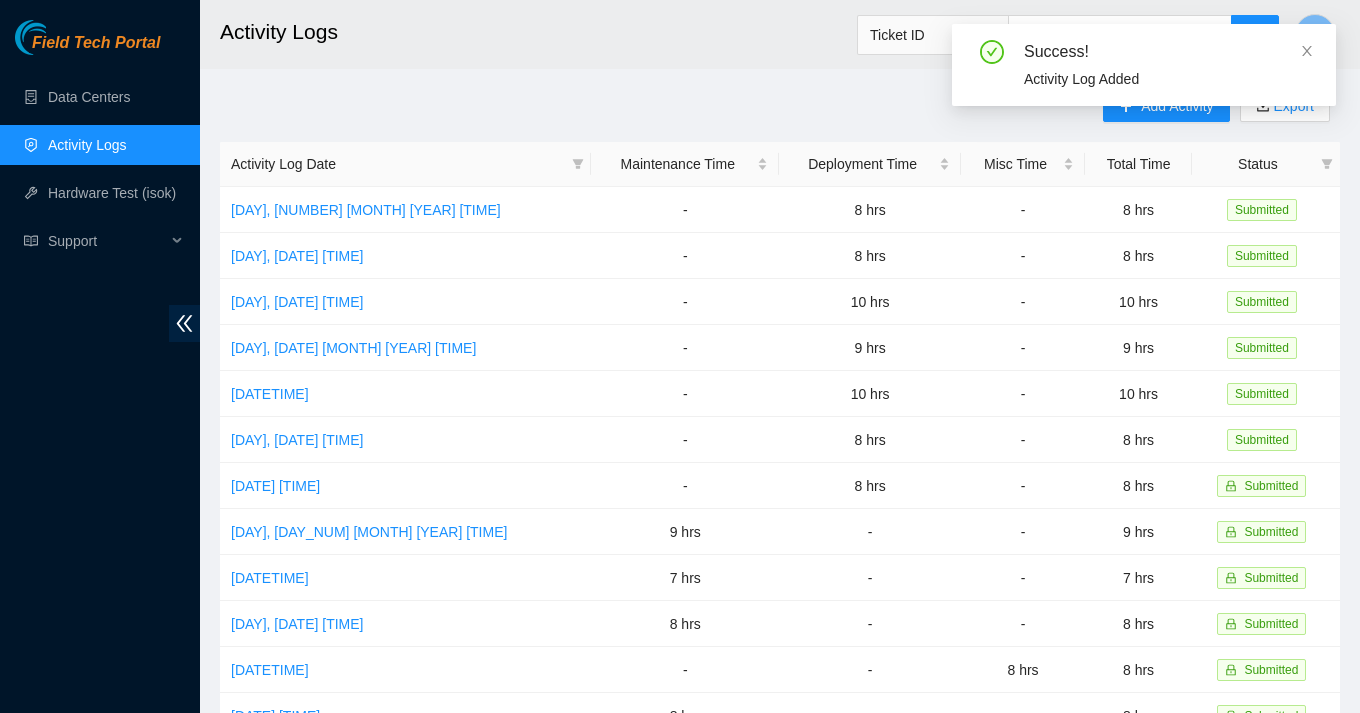 click on "Success! Activity Log Added" at bounding box center [1144, 65] 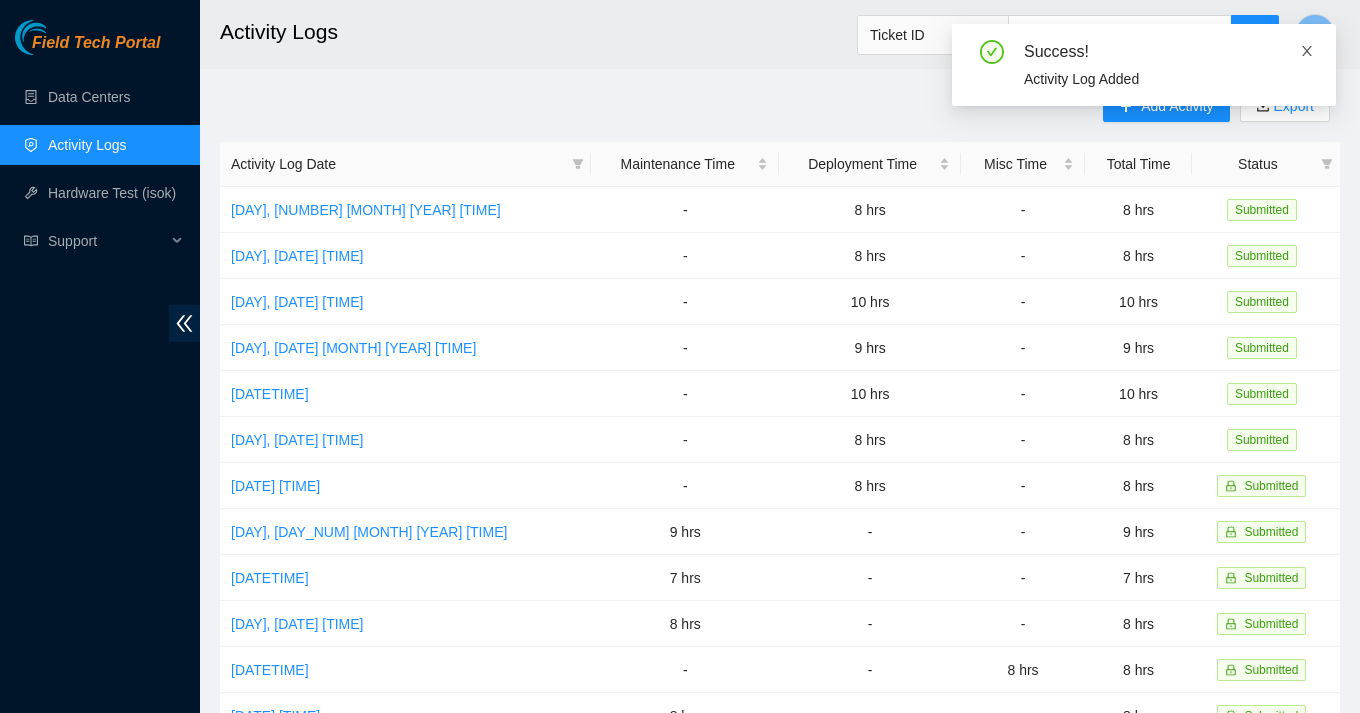 click 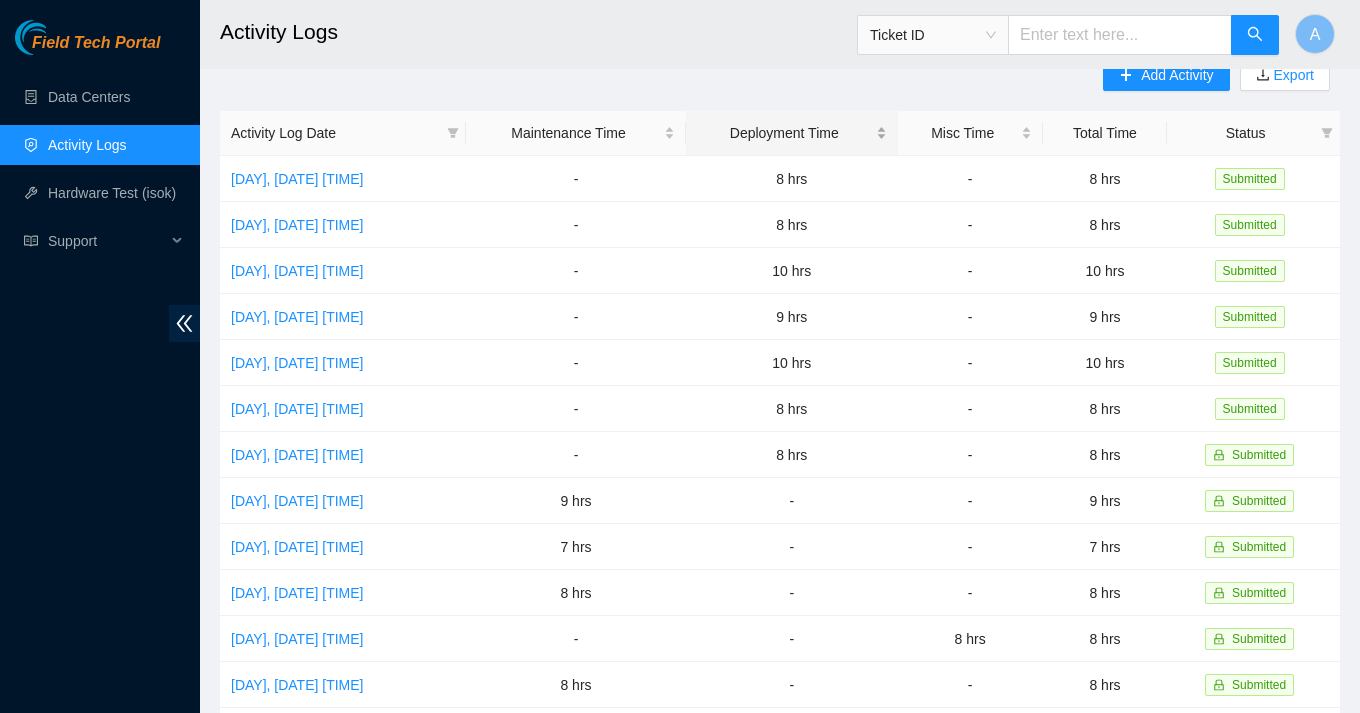 scroll, scrollTop: 0, scrollLeft: 0, axis: both 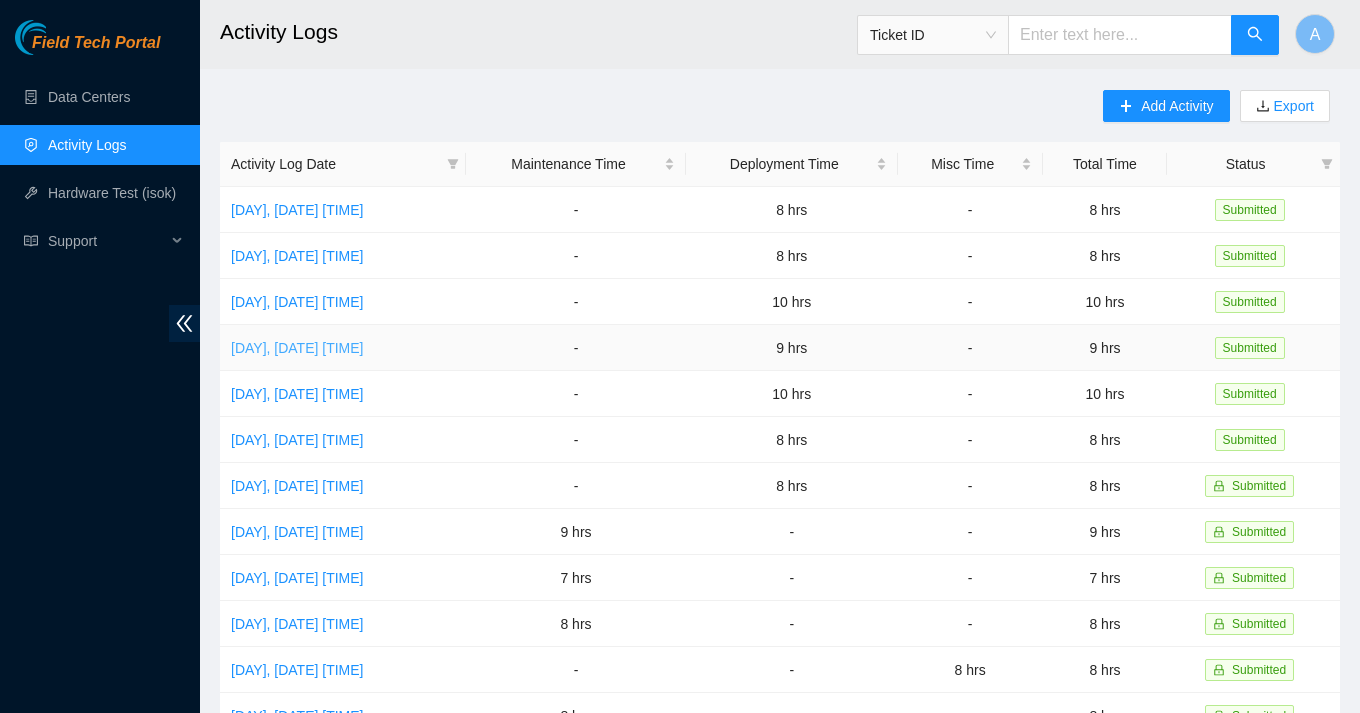 click on "Tue, 29 Jul 2025 15:19" at bounding box center (297, 348) 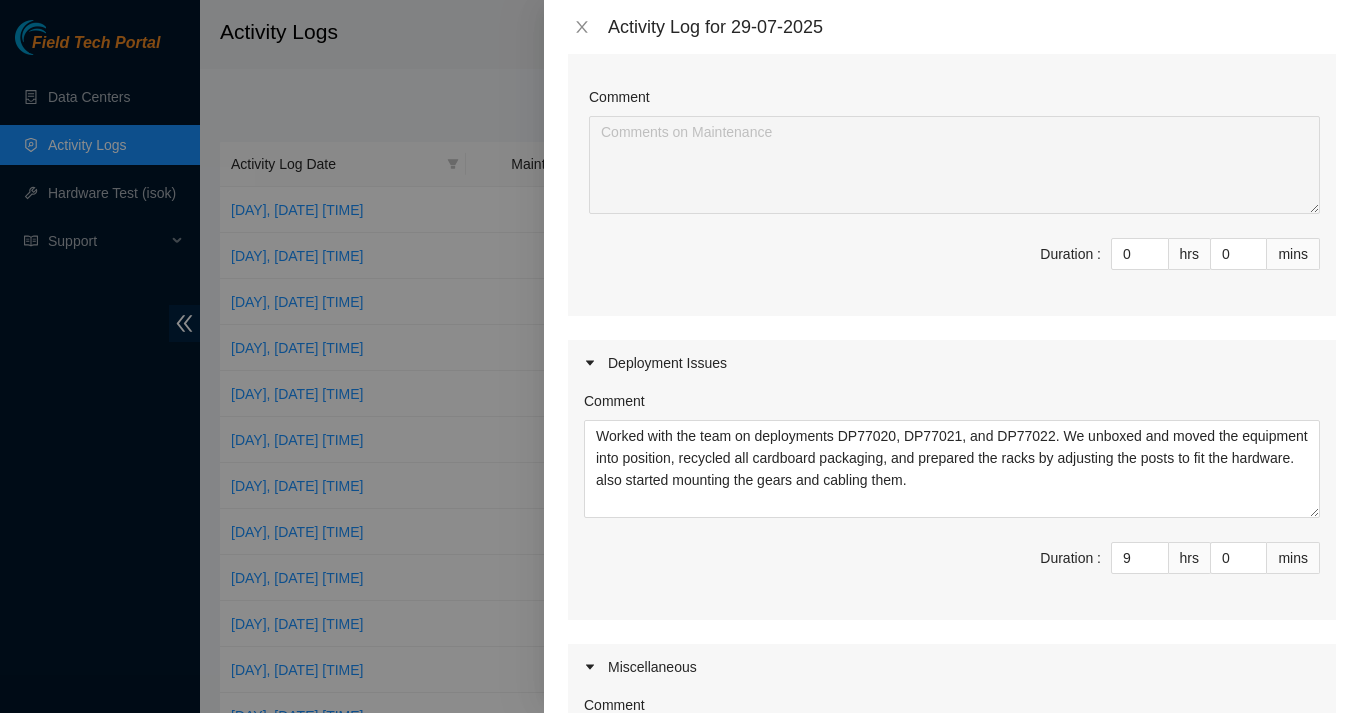 scroll, scrollTop: 215, scrollLeft: 0, axis: vertical 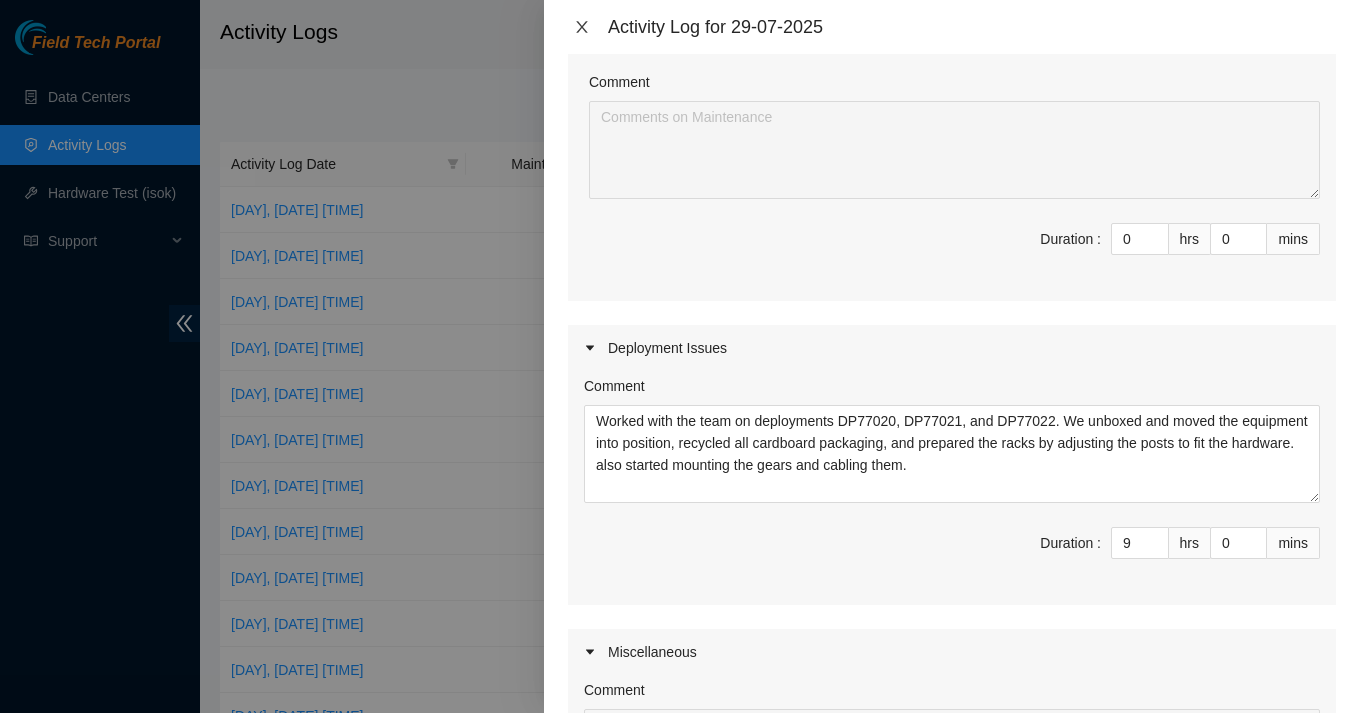 click 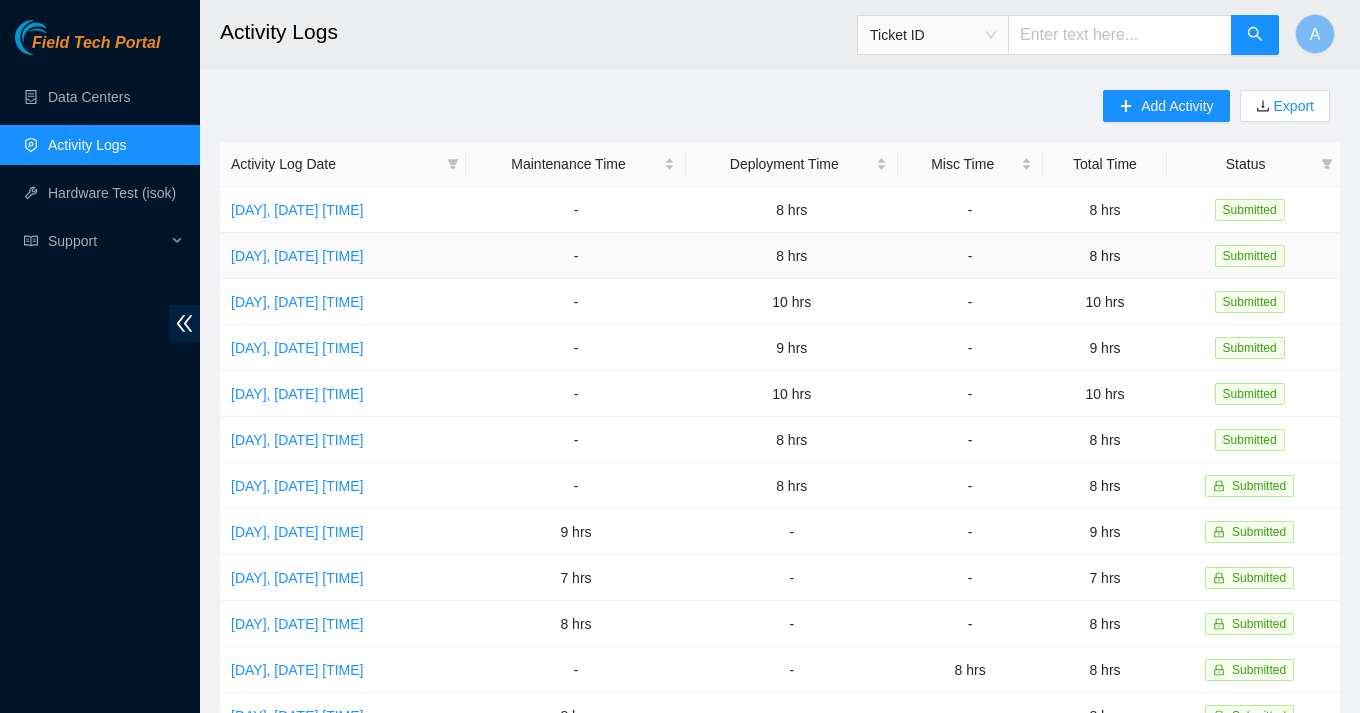 click on "Thu, 31 Jul 2025 15:21" at bounding box center (343, 256) 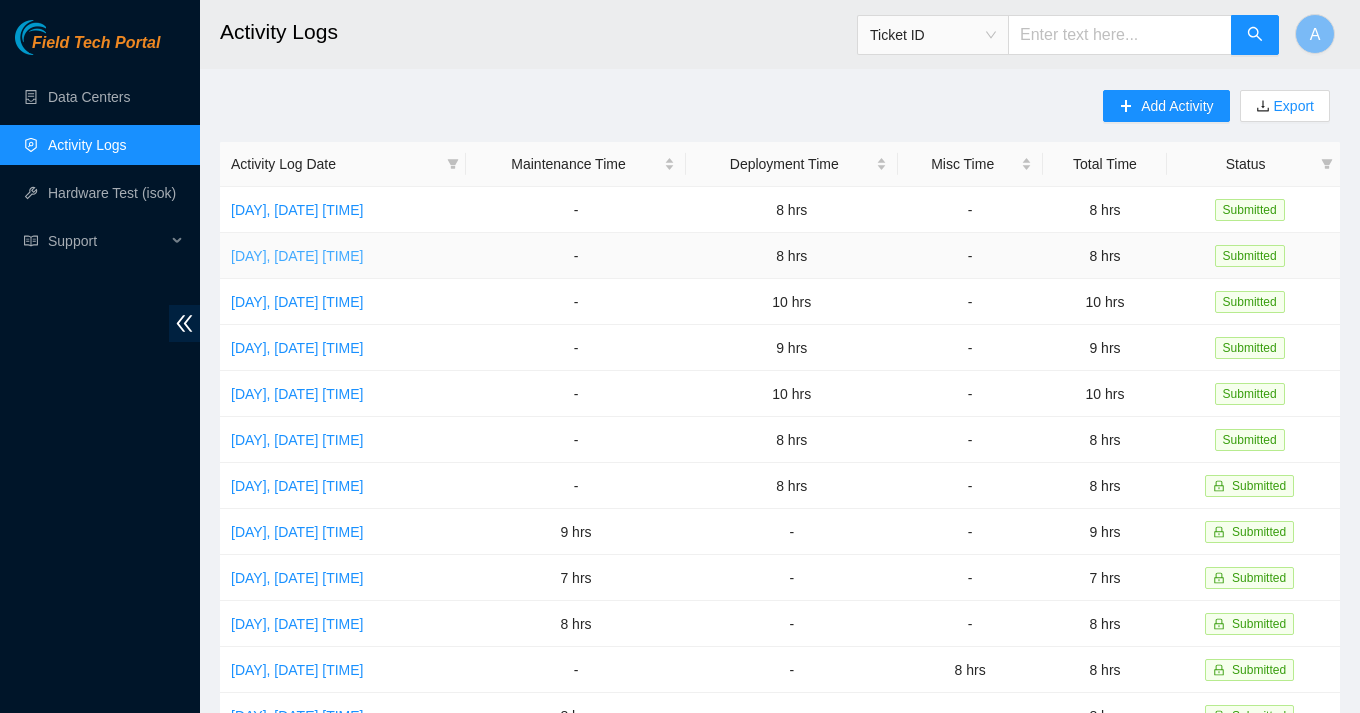 click on "Thu, 31 Jul 2025 15:21" at bounding box center [297, 256] 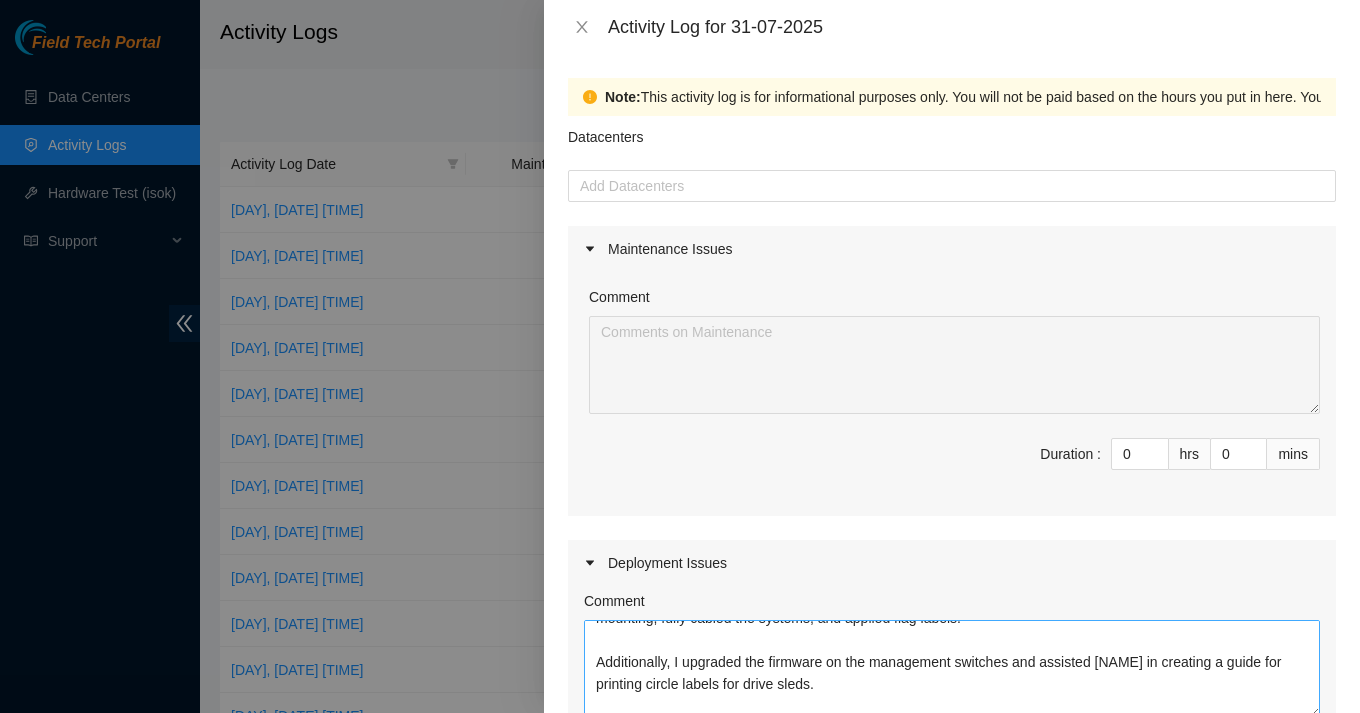 scroll, scrollTop: 87, scrollLeft: 0, axis: vertical 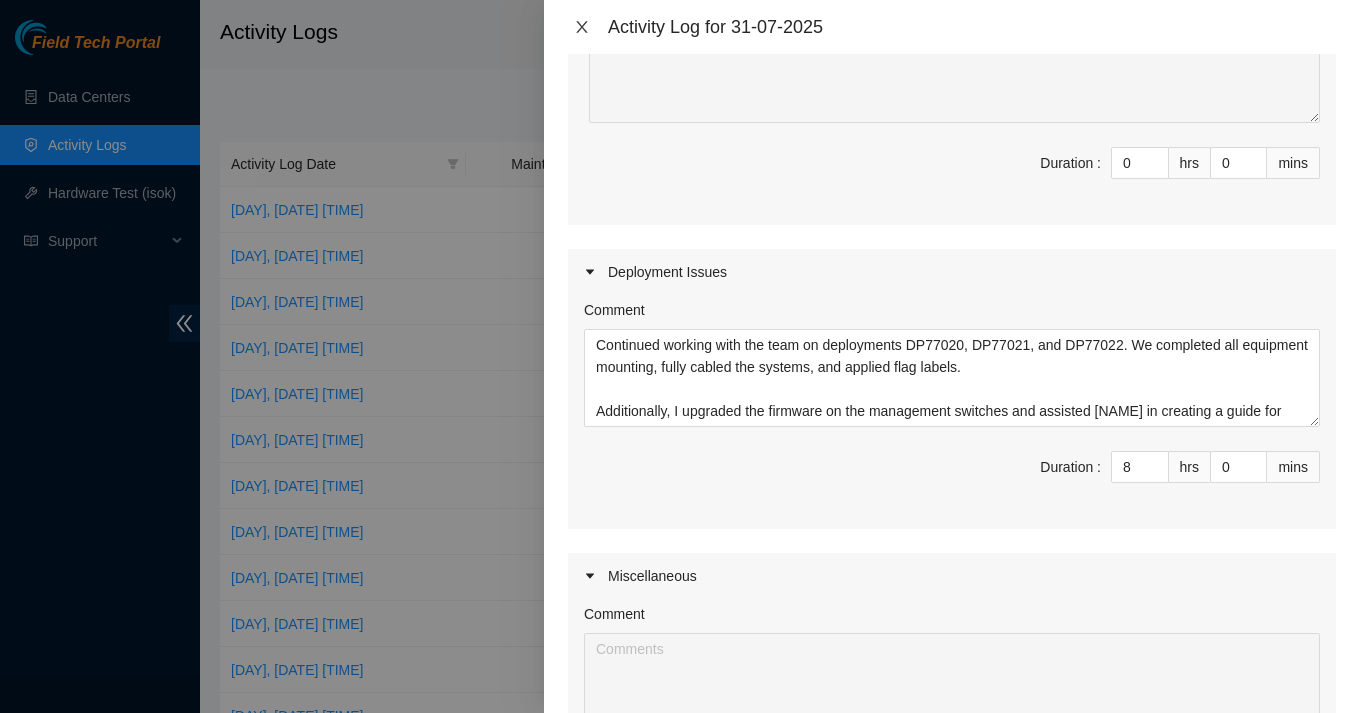 click 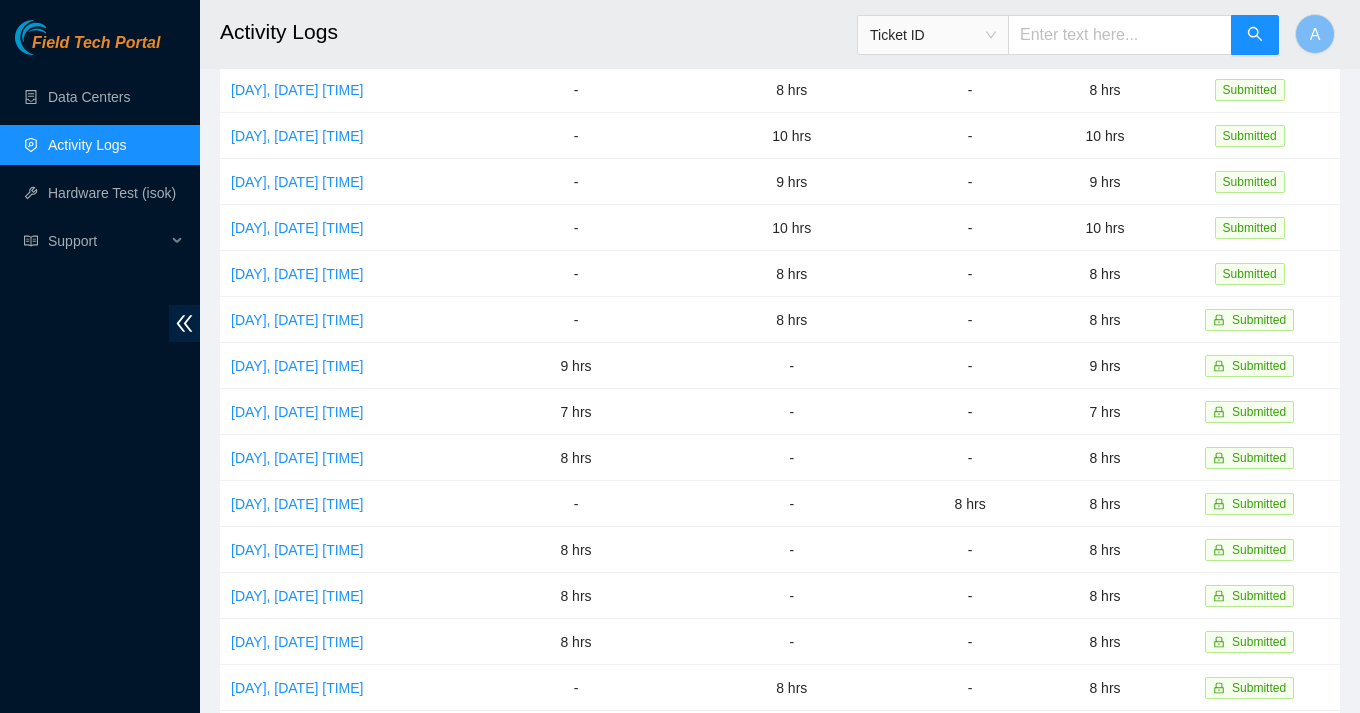 scroll, scrollTop: 221, scrollLeft: 0, axis: vertical 